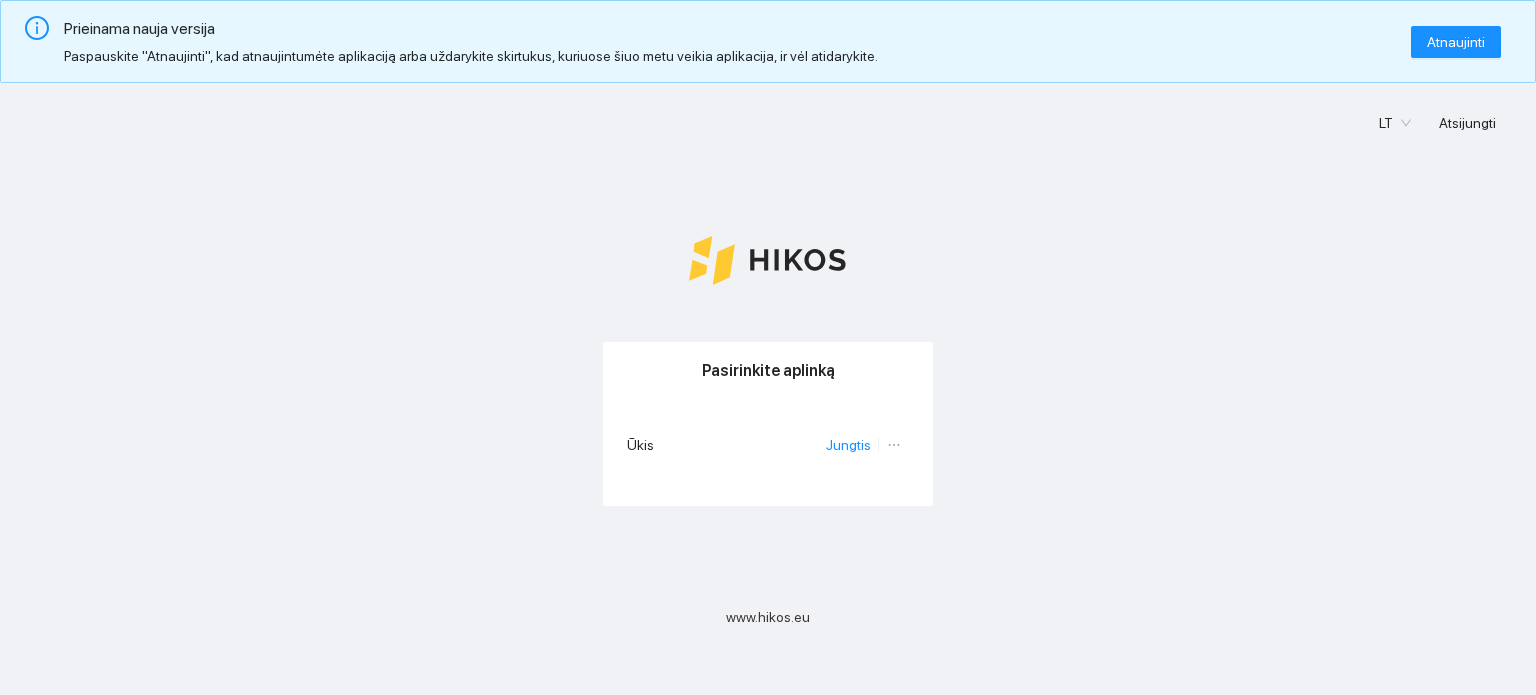 scroll, scrollTop: 0, scrollLeft: 0, axis: both 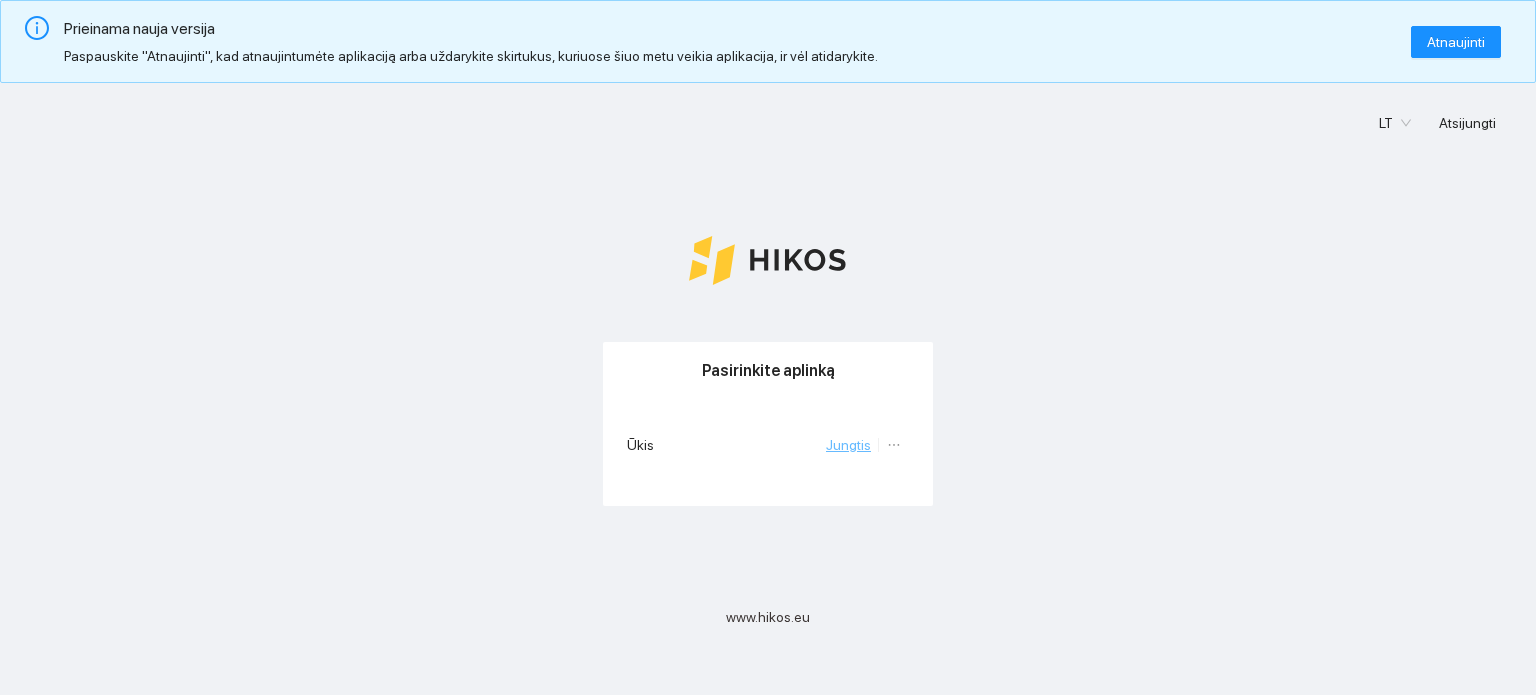 click on "Jungtis" at bounding box center (848, 445) 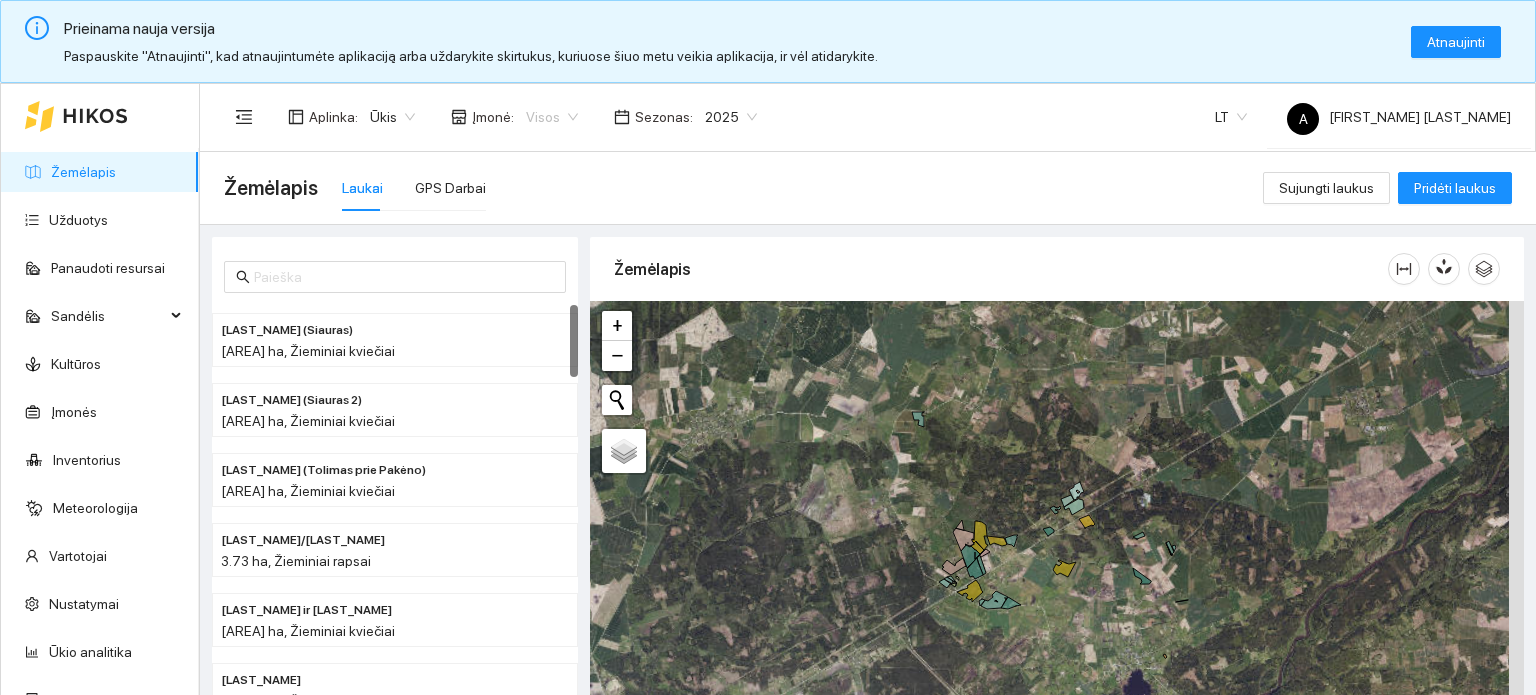 click on "Visos" at bounding box center [552, 117] 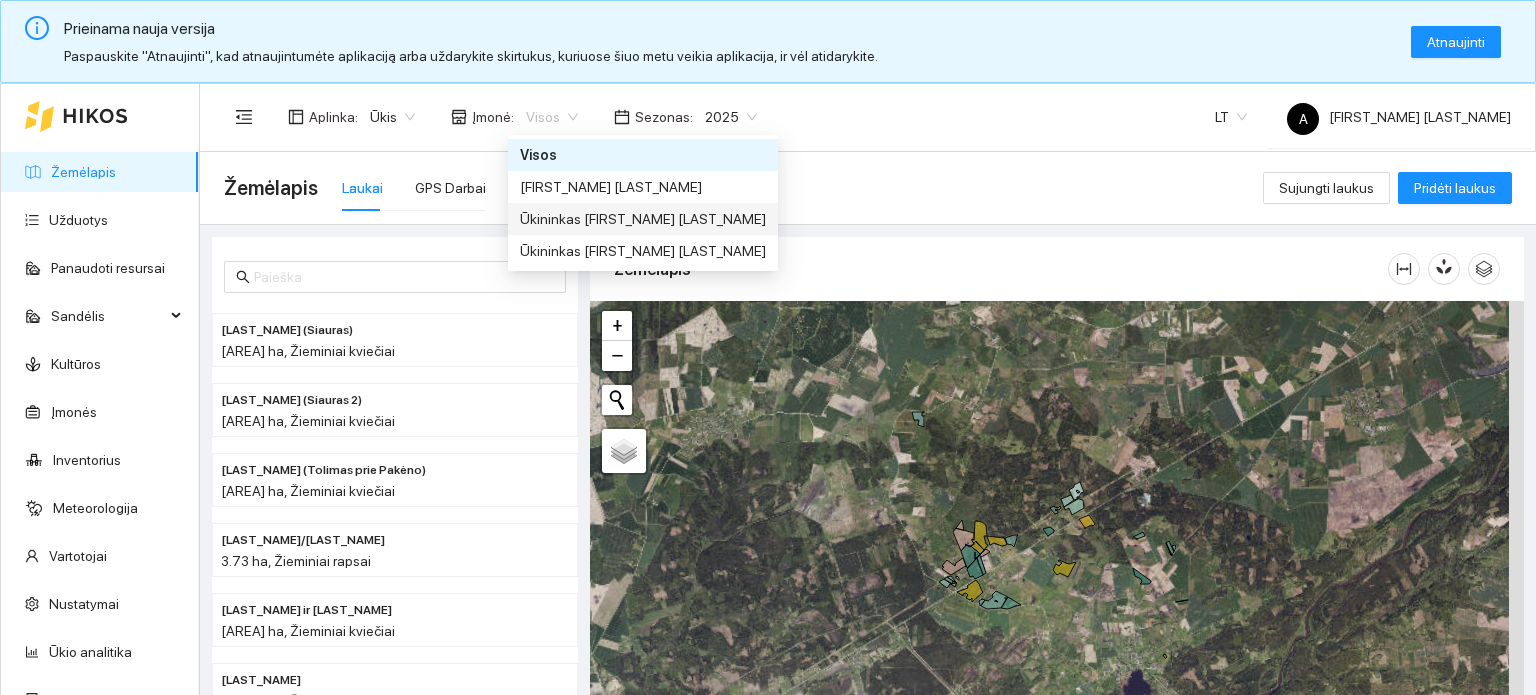 click on "Ūkininkas [FIRST_NAME] [LAST_NAME]" at bounding box center (643, 219) 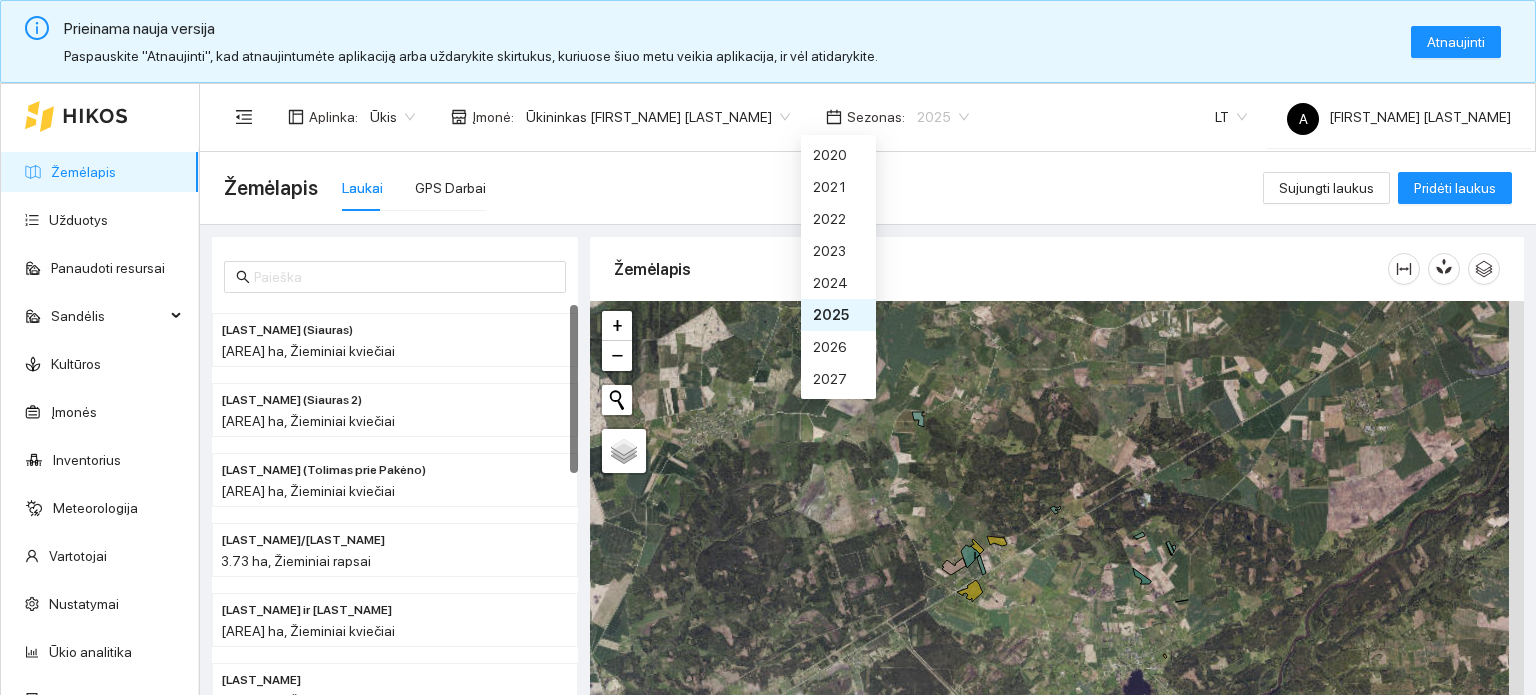 click on "2025" at bounding box center (943, 117) 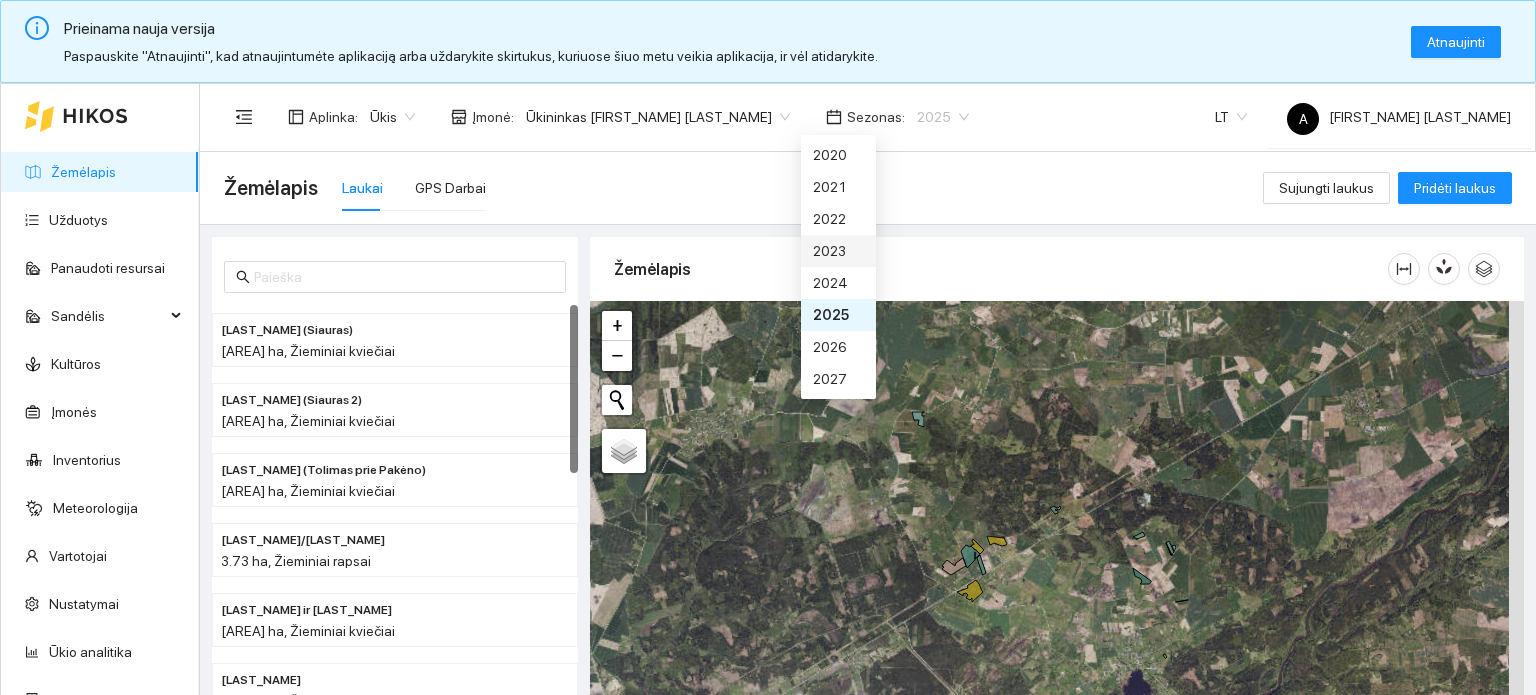 click on "2023" at bounding box center [838, 251] 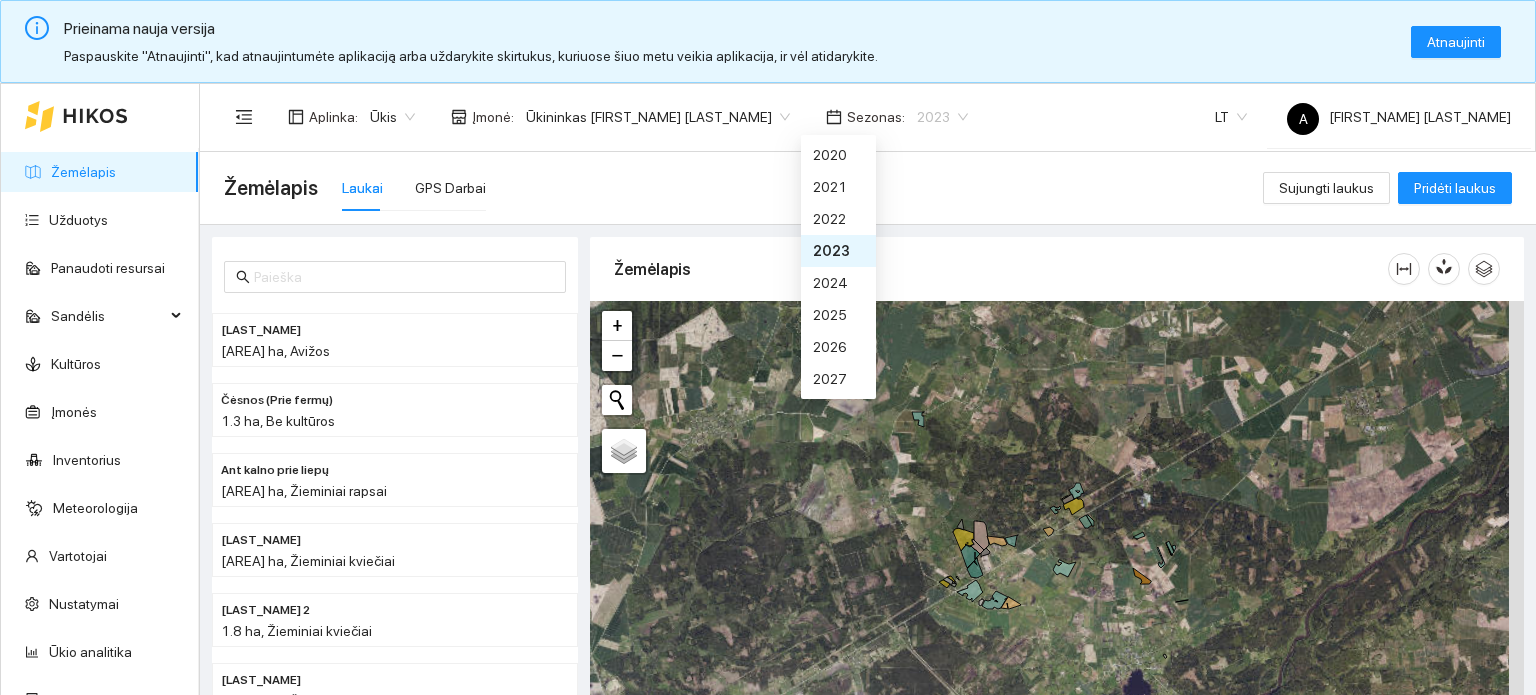 click on "2023" at bounding box center [942, 117] 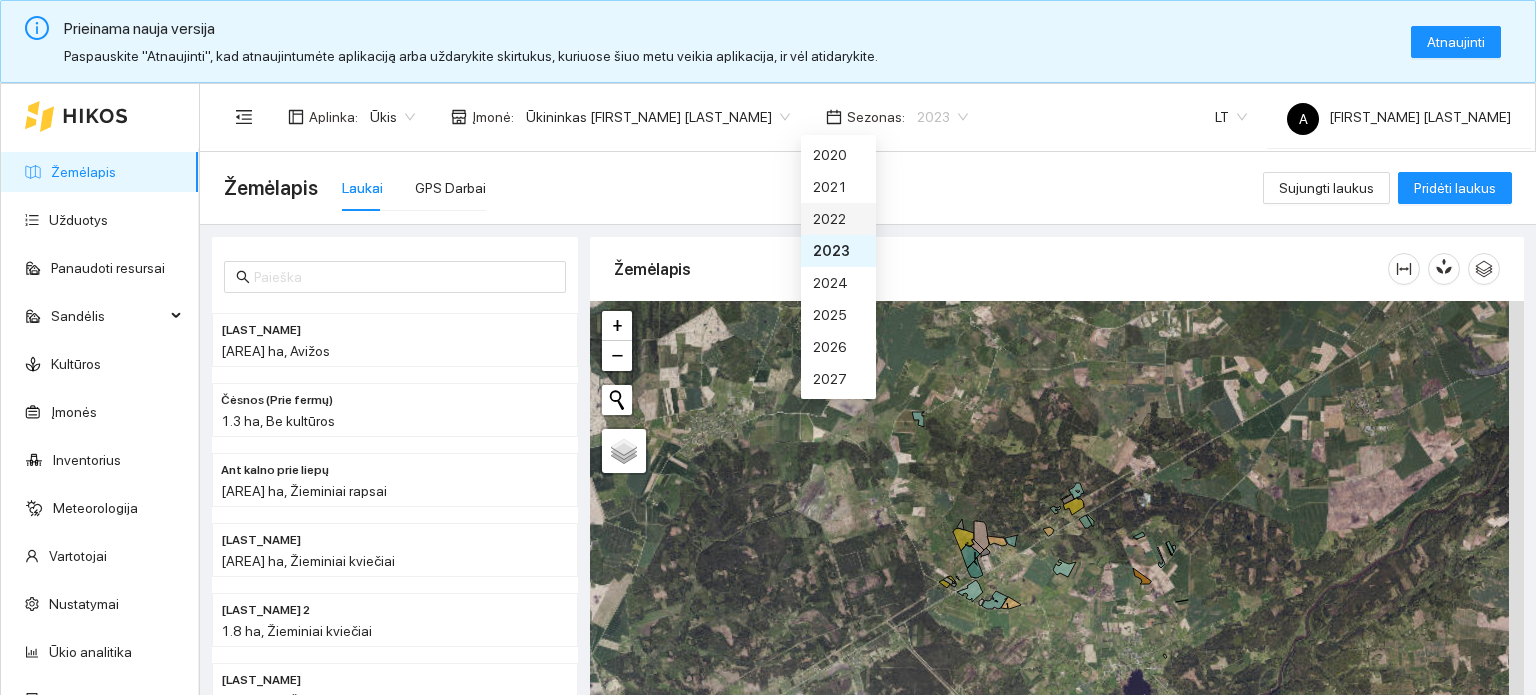 click on "2022" at bounding box center (838, 219) 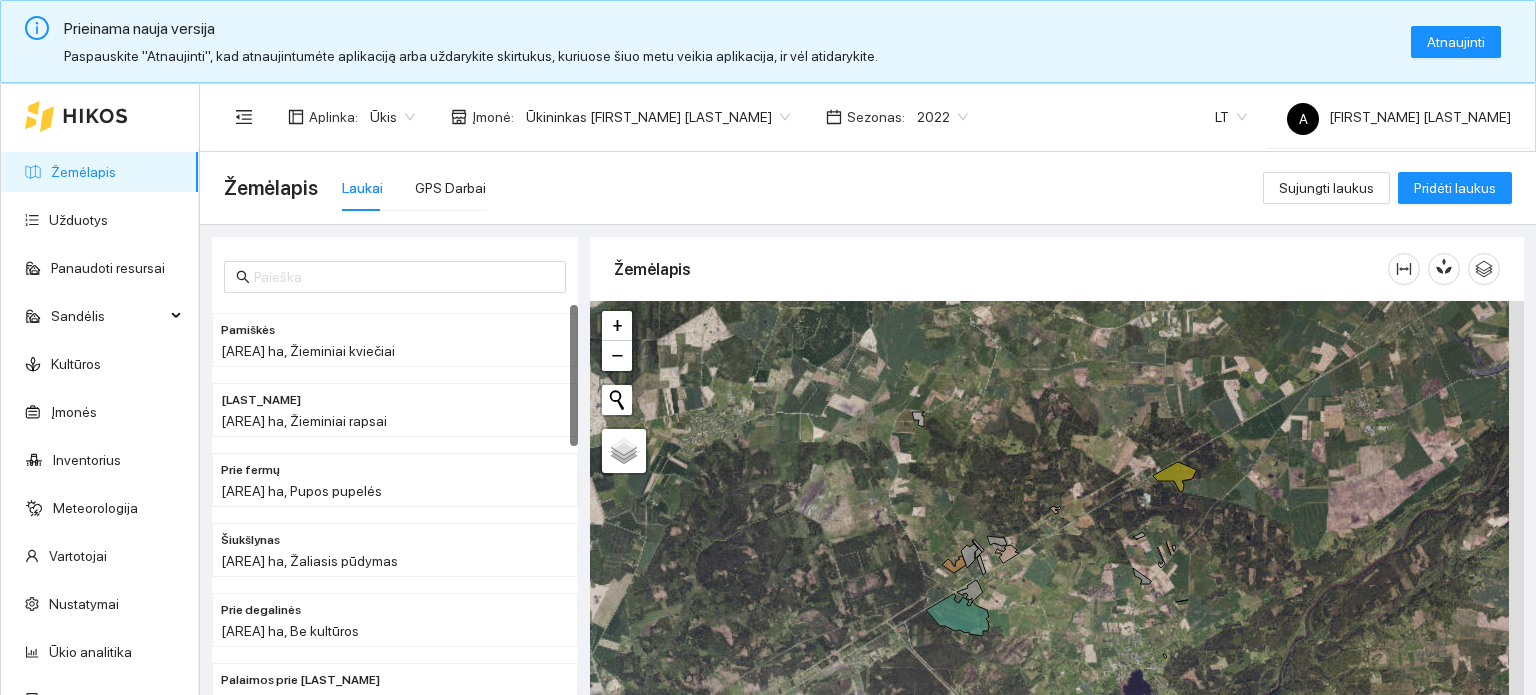 click on "2022" at bounding box center [942, 117] 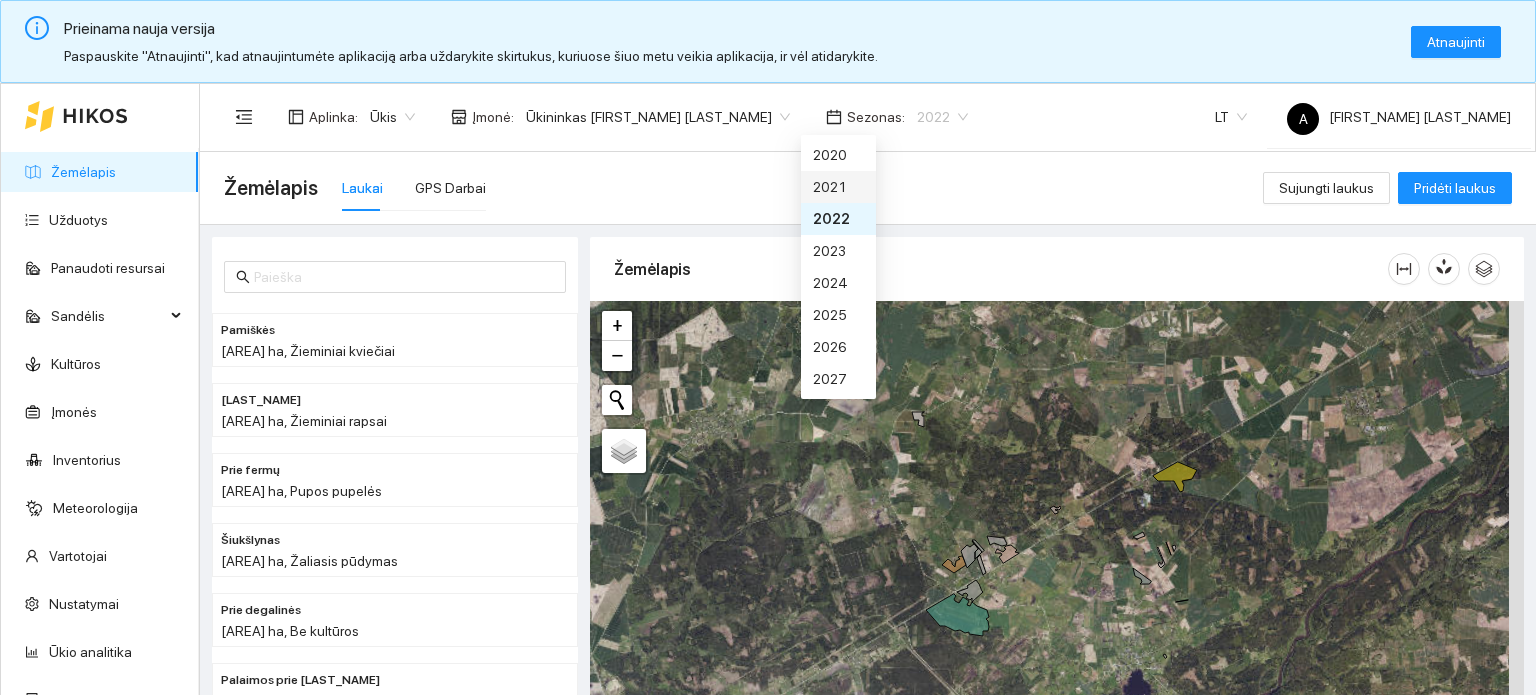 click on "2021" at bounding box center (838, 187) 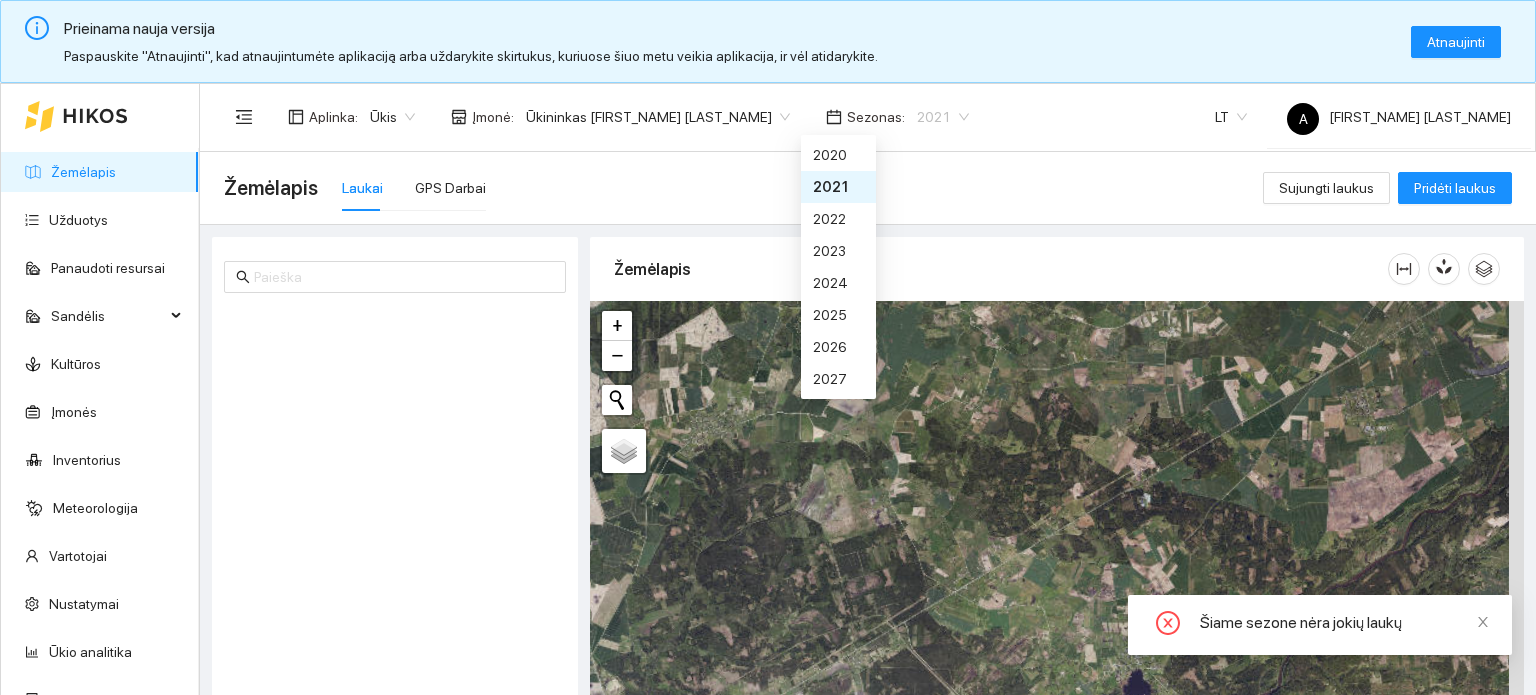 click on "2021" at bounding box center (943, 117) 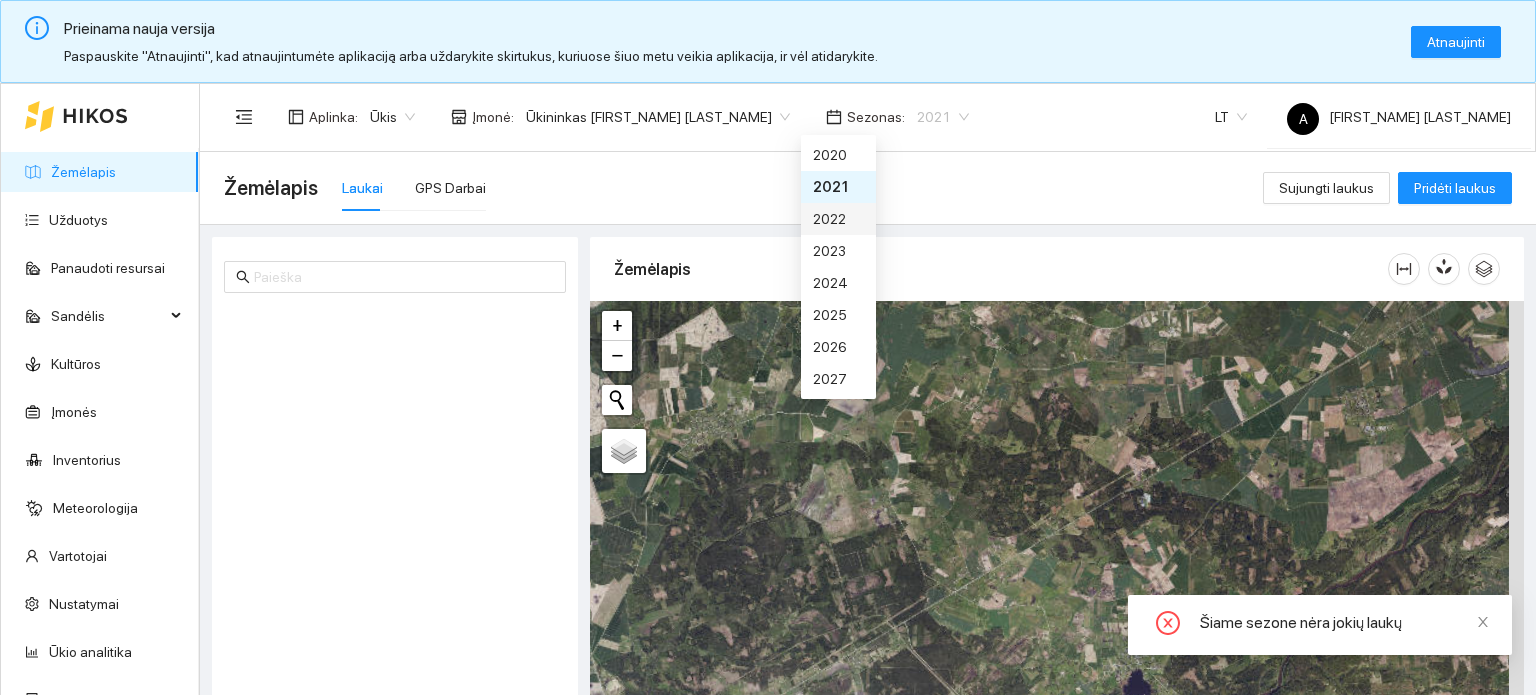click on "2022" at bounding box center (838, 219) 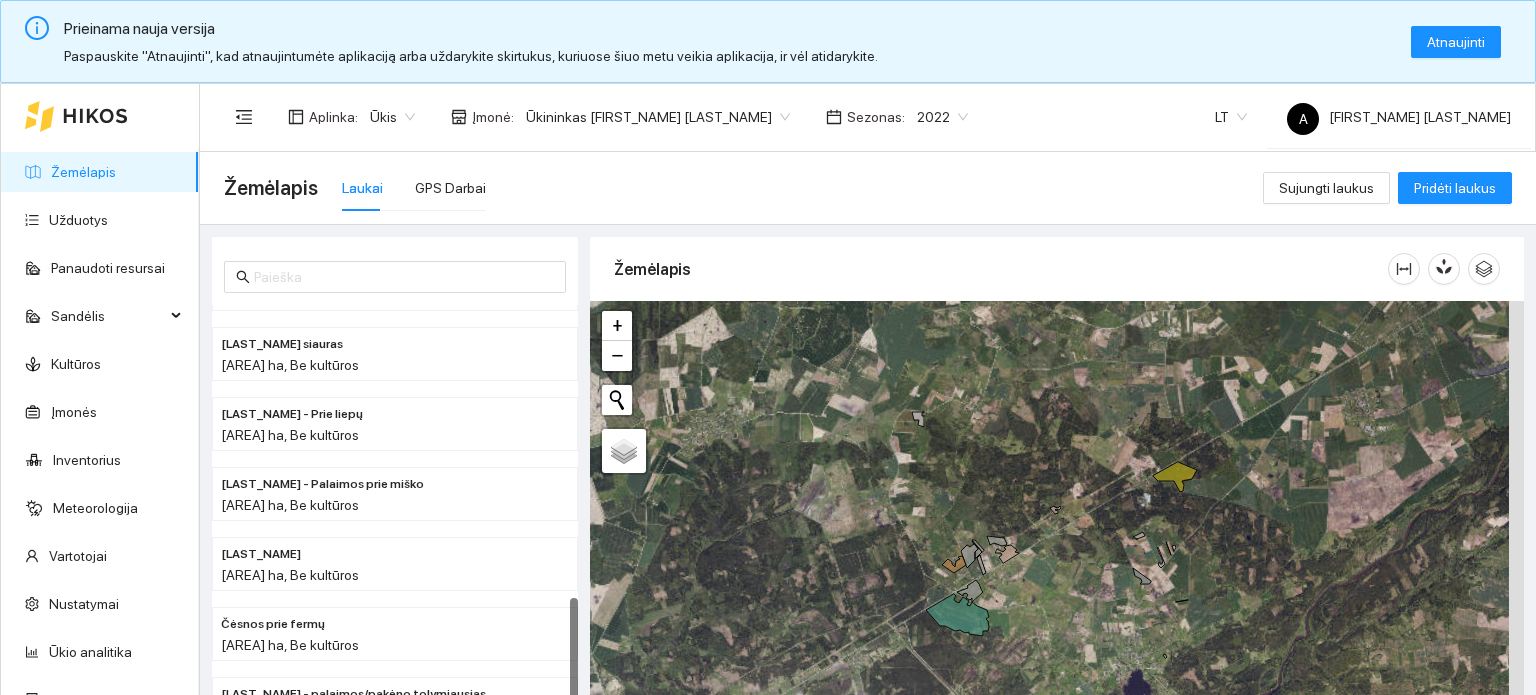 scroll, scrollTop: 896, scrollLeft: 0, axis: vertical 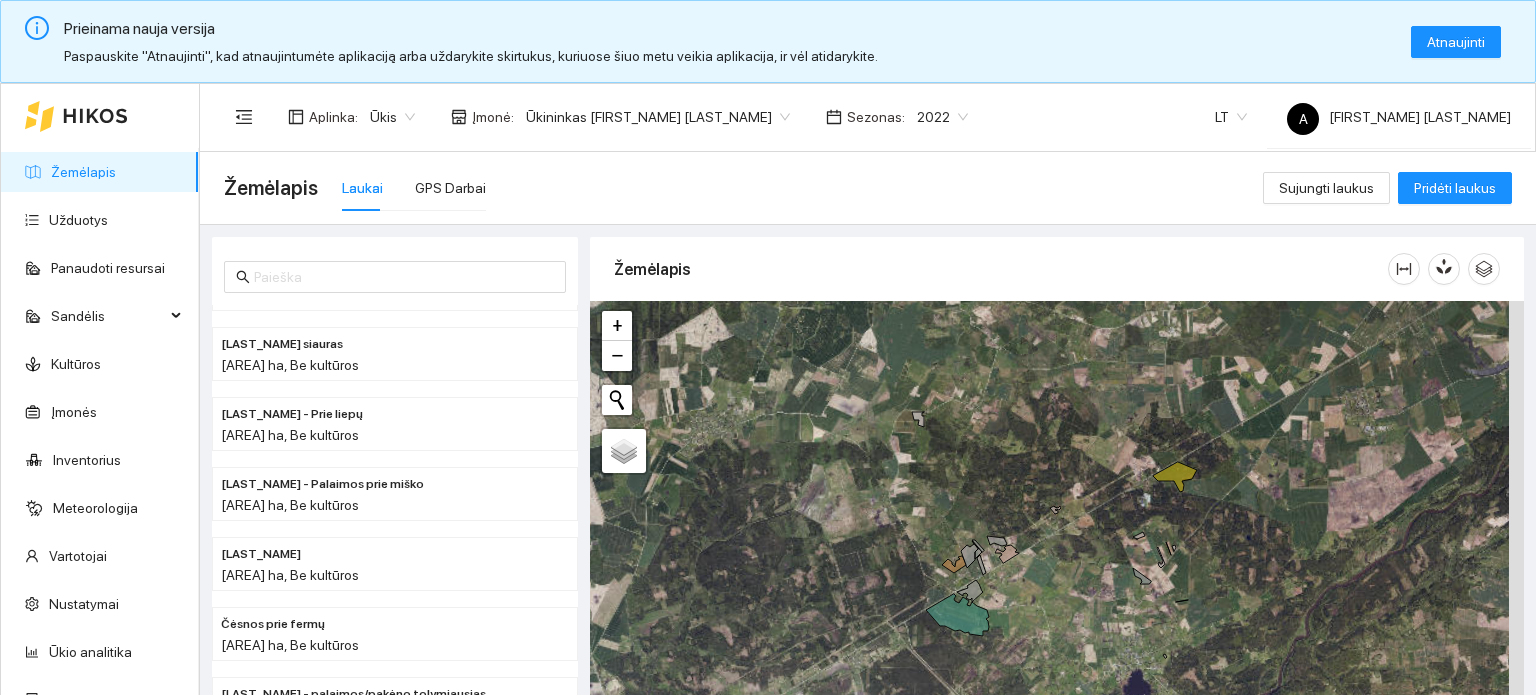 click on "Ūkininkas [FIRST_NAME] [LAST_NAME]" at bounding box center [658, 117] 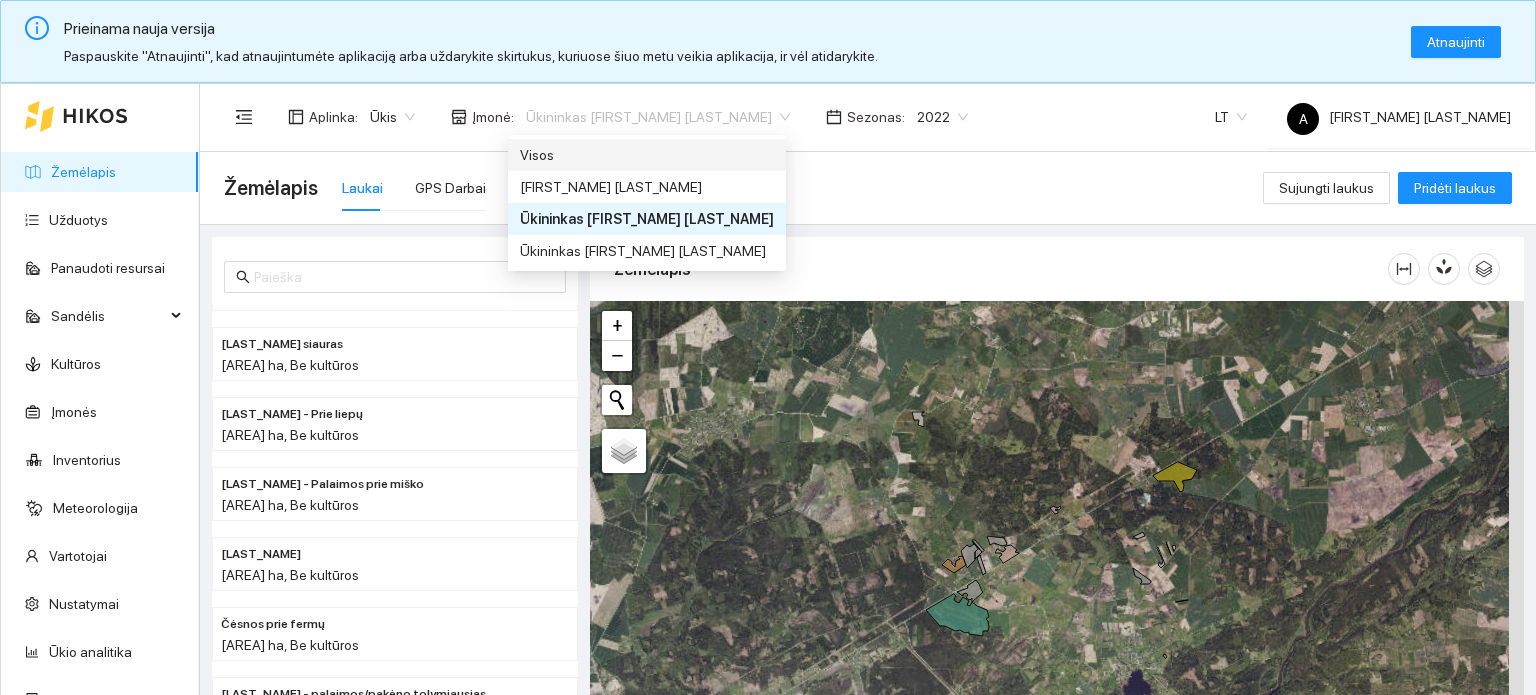 click on "Visos" at bounding box center [647, 155] 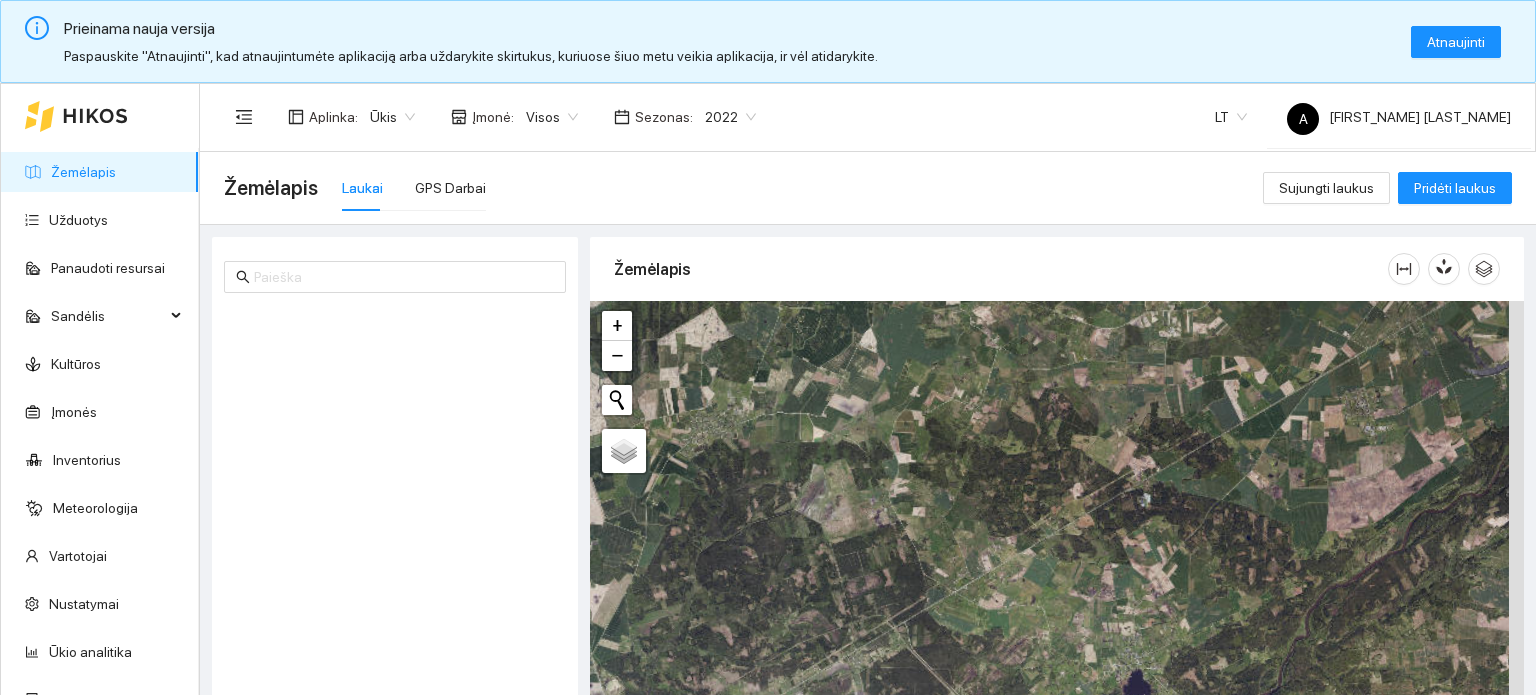scroll, scrollTop: 0, scrollLeft: 0, axis: both 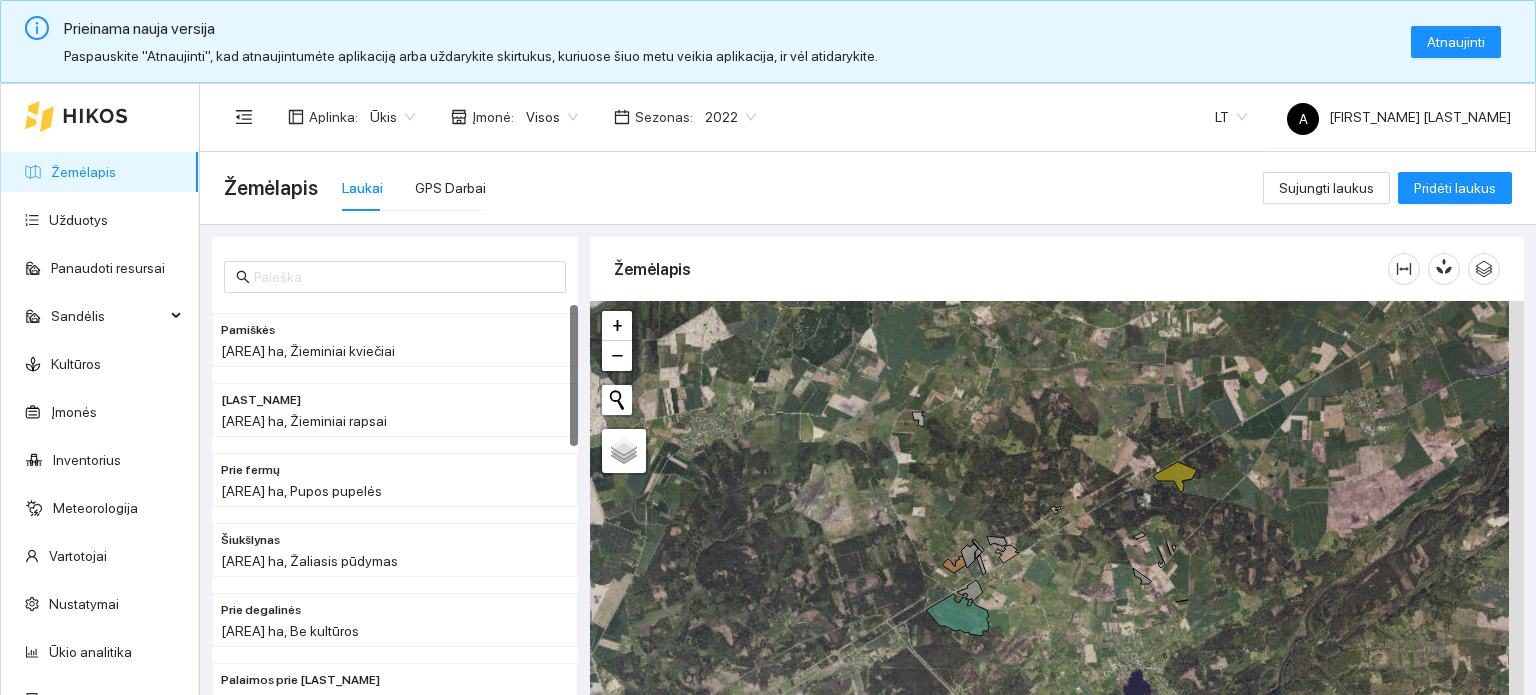 click on "2022" at bounding box center (730, 117) 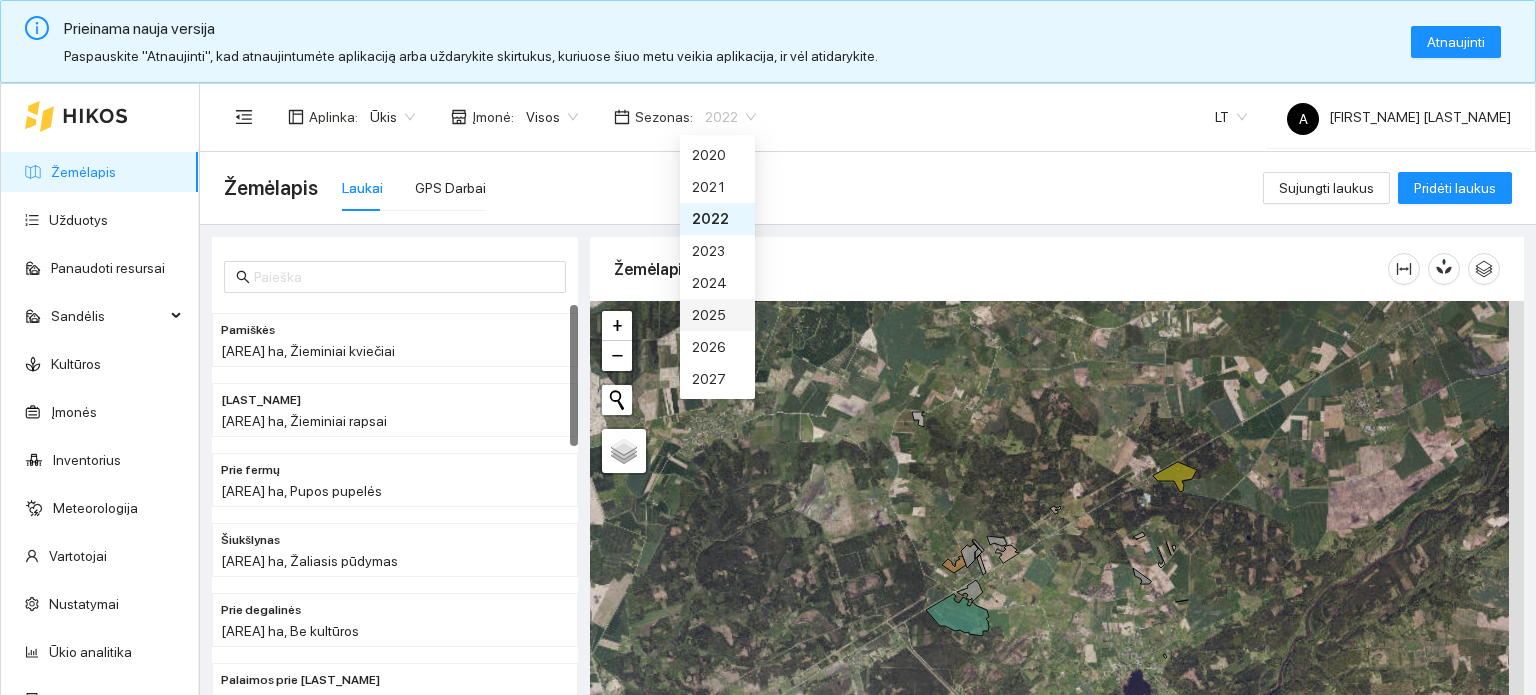 click on "2025" at bounding box center [717, 315] 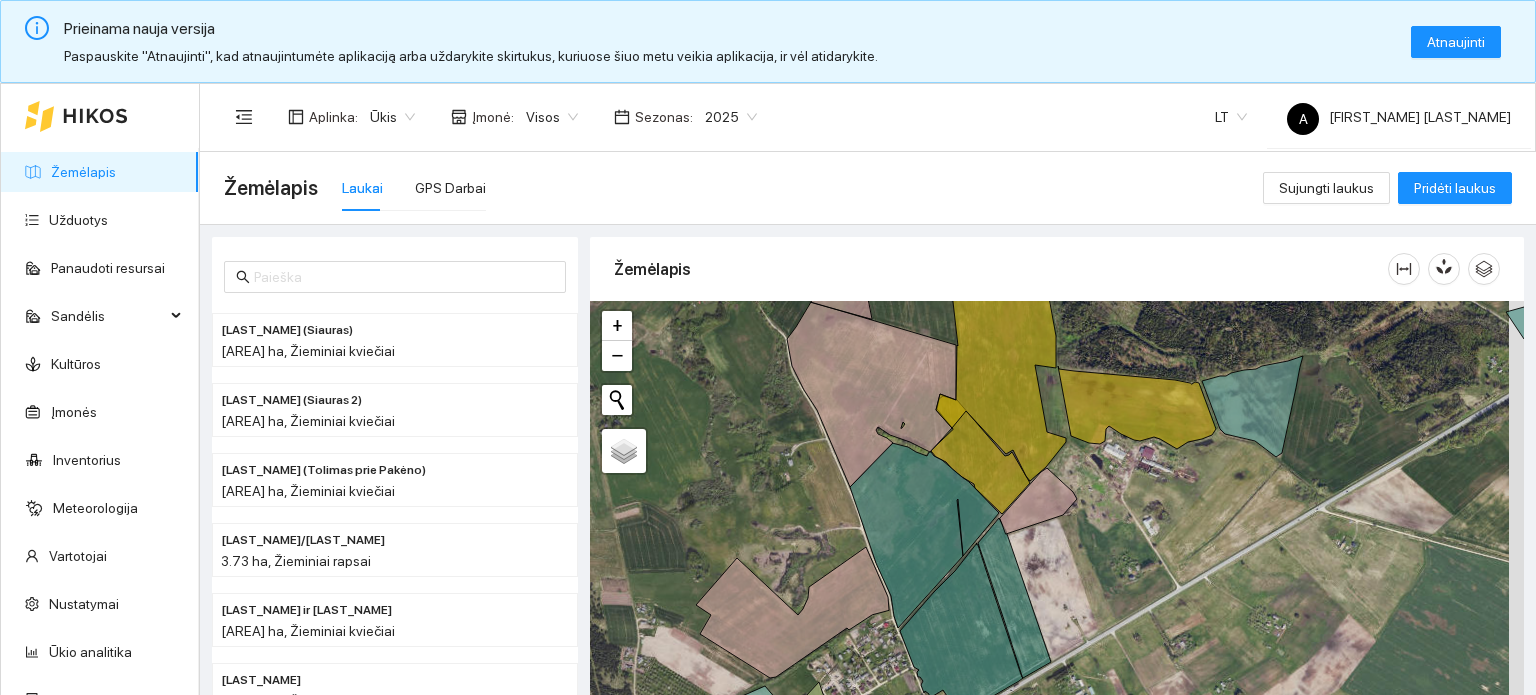 scroll, scrollTop: 5, scrollLeft: 0, axis: vertical 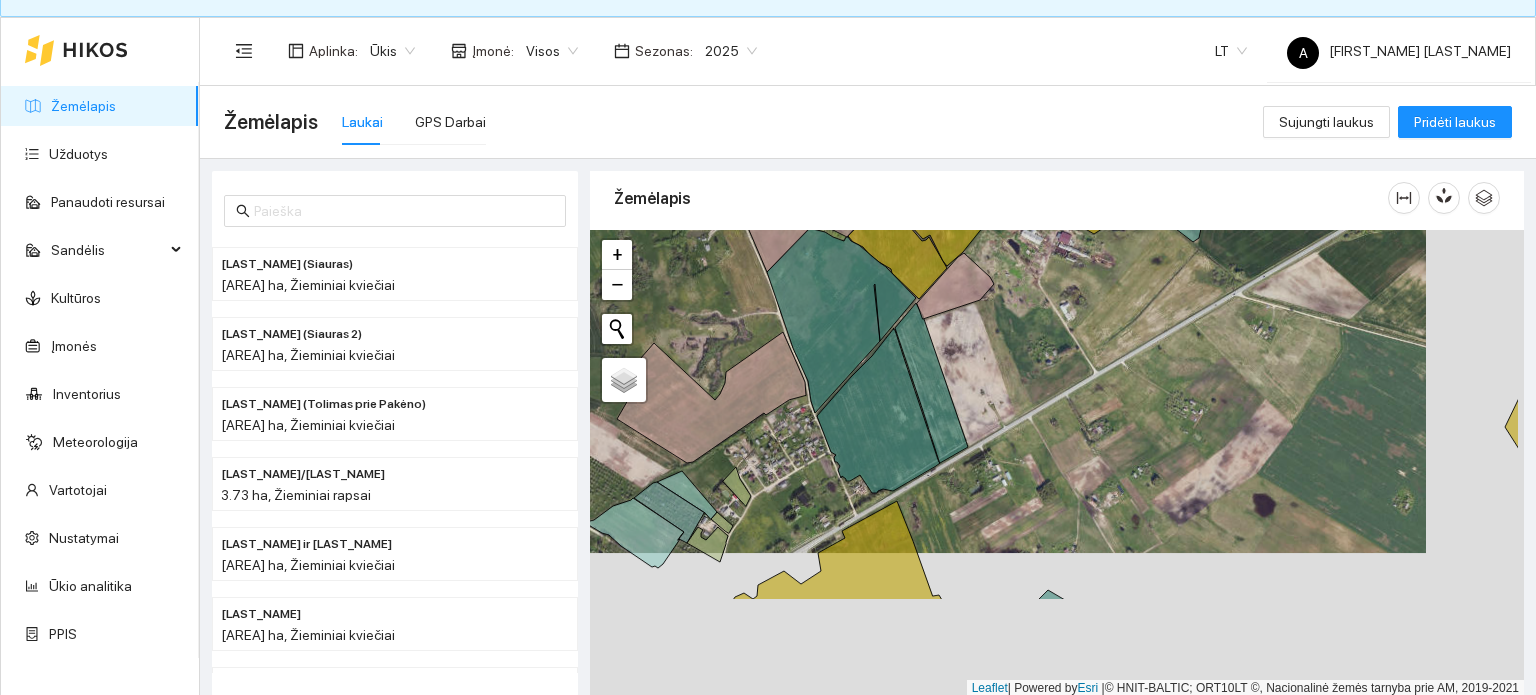 drag, startPoint x: 1135, startPoint y: 563, endPoint x: 1053, endPoint y: 420, distance: 164.84235 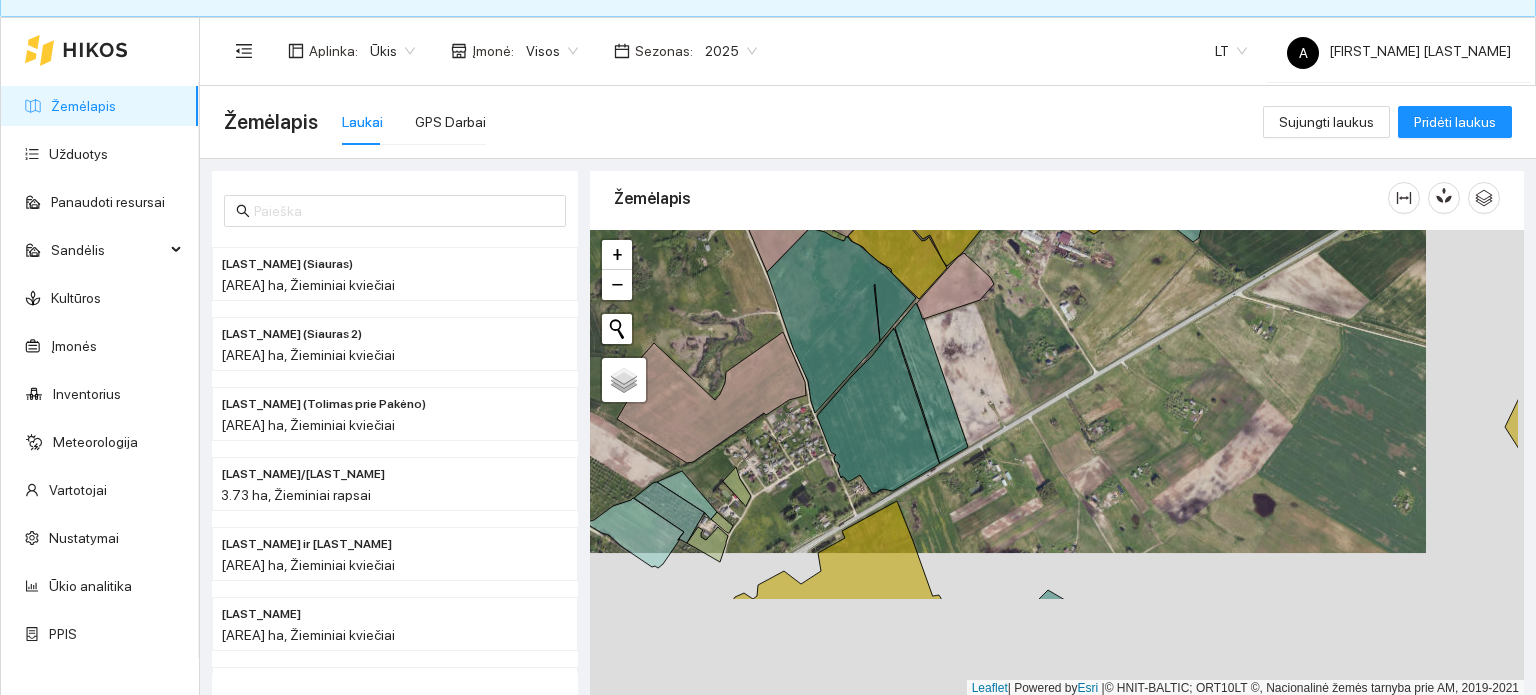click on "+ −   Nieko nerasta. Bandykite dar kartą.  Žemėlapis  Palydovas Leaflet  | Powered by  Esri   |  © HNIT-BALTIC; ORT10LT ©, Nacionalinė žemės tarnyba prie AM, 2019-2021" at bounding box center (1057, 463) 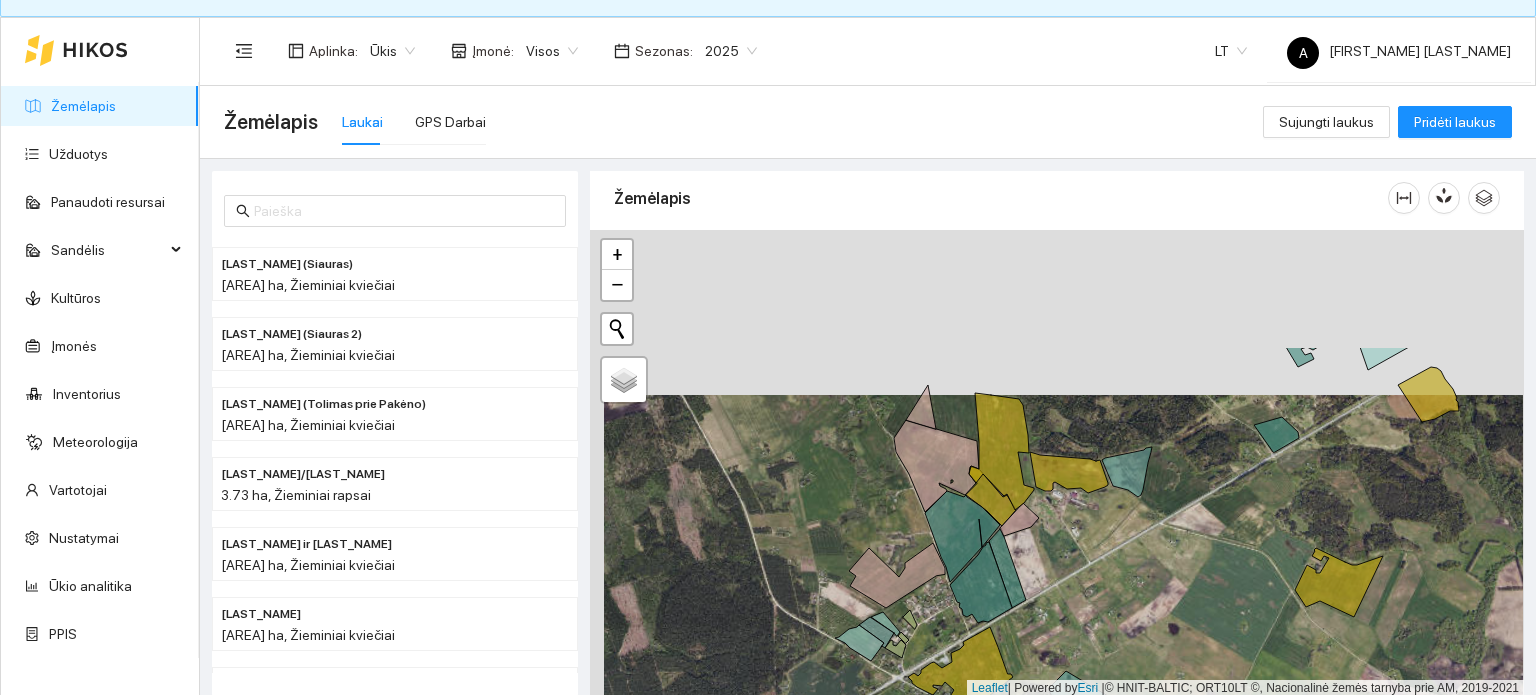 drag, startPoint x: 1140, startPoint y: 415, endPoint x: 1144, endPoint y: 631, distance: 216.03703 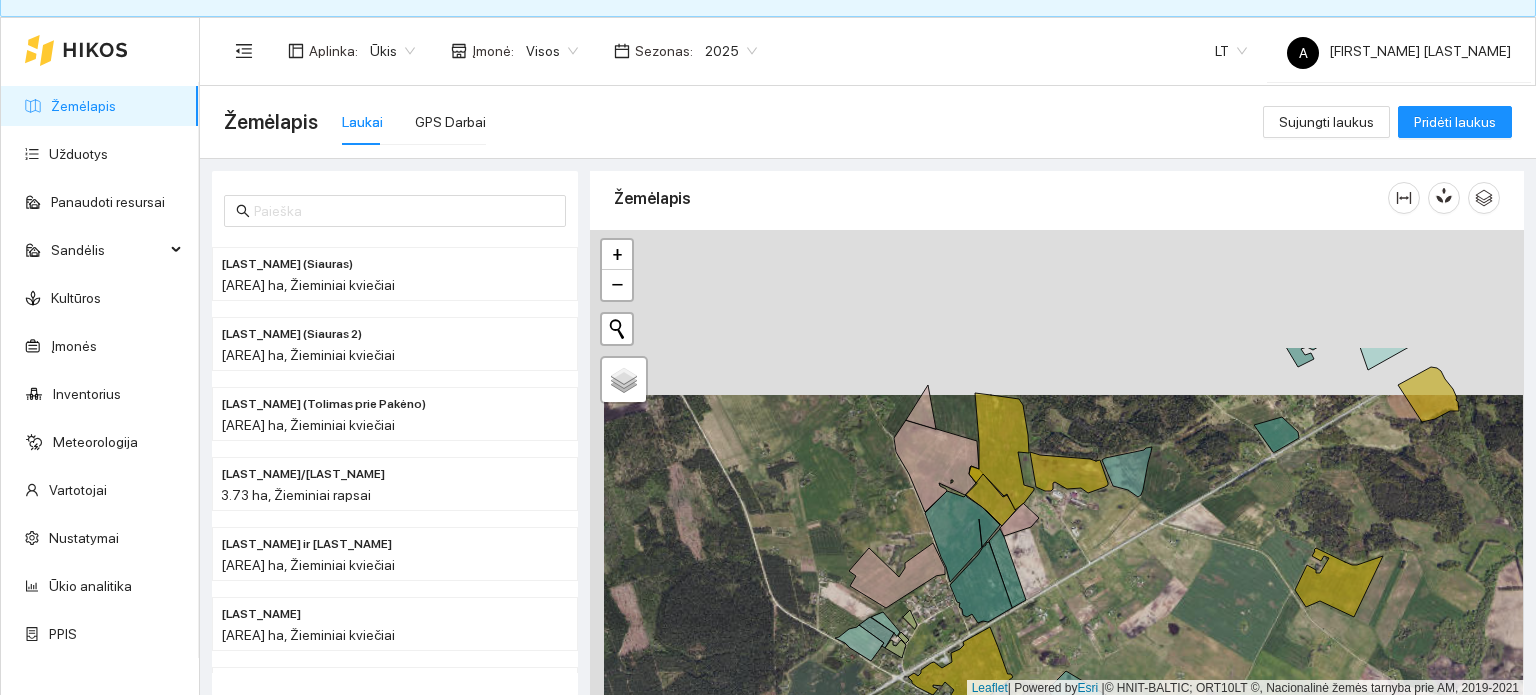 click on "+ −   Nieko nerasta. Bandykite dar kartą.  Žemėlapis  Palydovas Leaflet  | Powered by  Esri   |  © HNIT-BALTIC; ORT10LT ©, Nacionalinė žemės tarnyba prie AM, 2019-2021" at bounding box center [1057, 463] 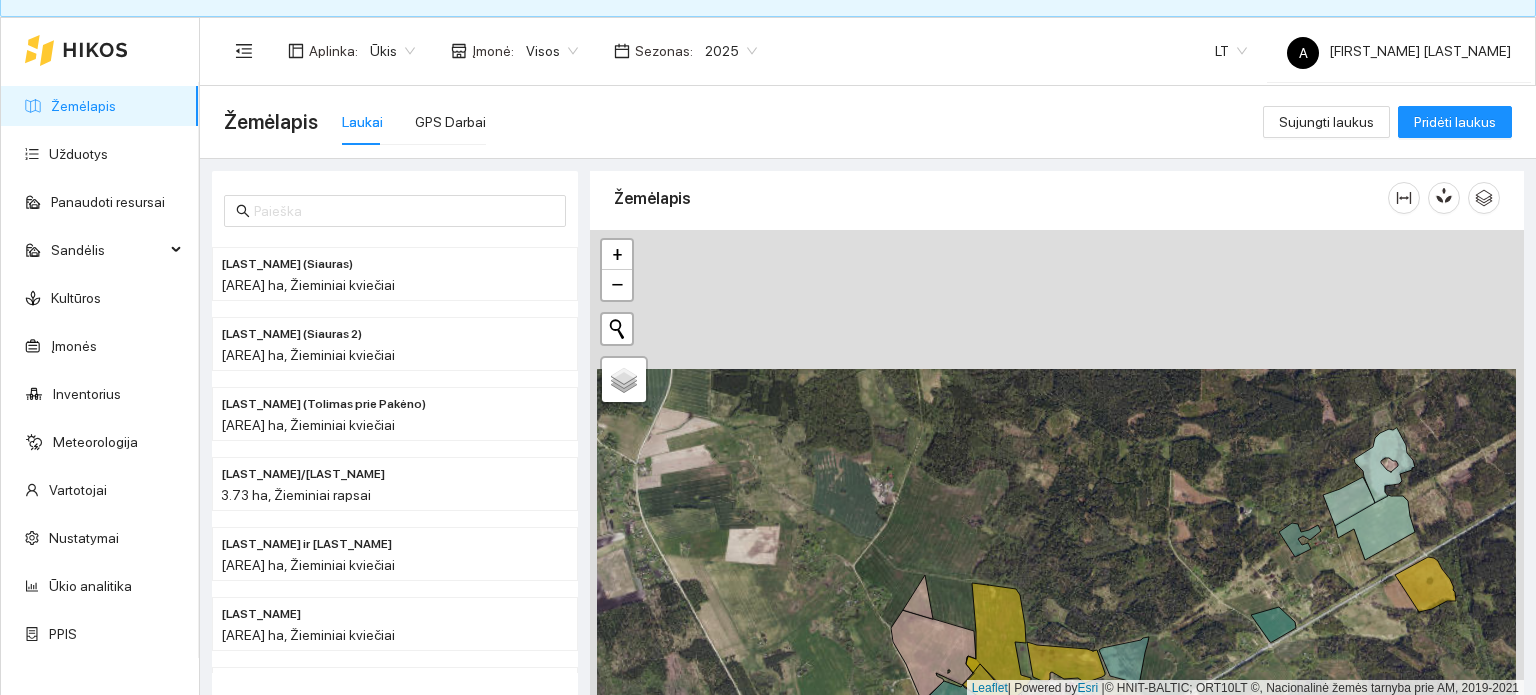 drag, startPoint x: 1080, startPoint y: 455, endPoint x: 1088, endPoint y: 643, distance: 188.17014 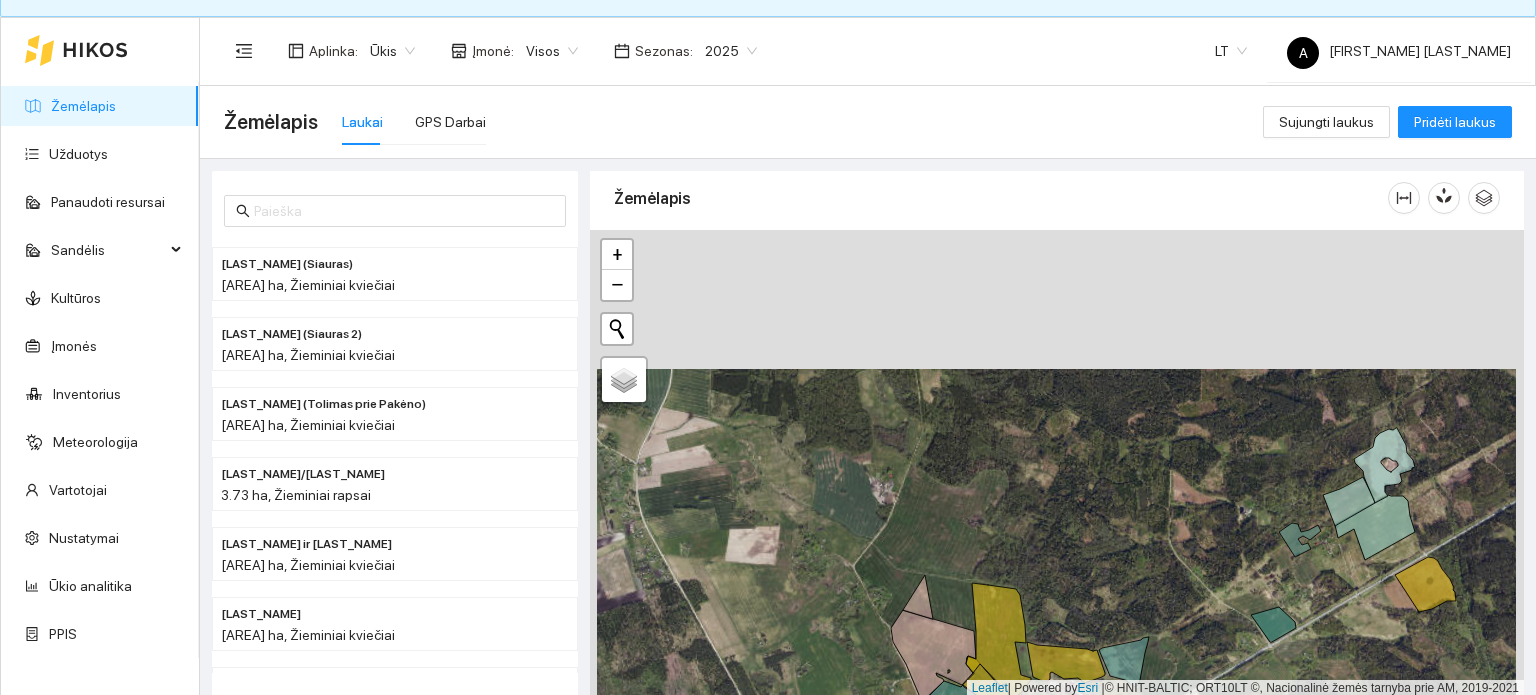 click on "+ −   Nieko nerasta. Bandykite dar kartą.  Žemėlapis  Palydovas Leaflet  | Powered by  Esri   |  © HNIT-BALTIC; ORT10LT ©, Nacionalinė žemės tarnyba prie AM, 2019-2021" at bounding box center [1057, 463] 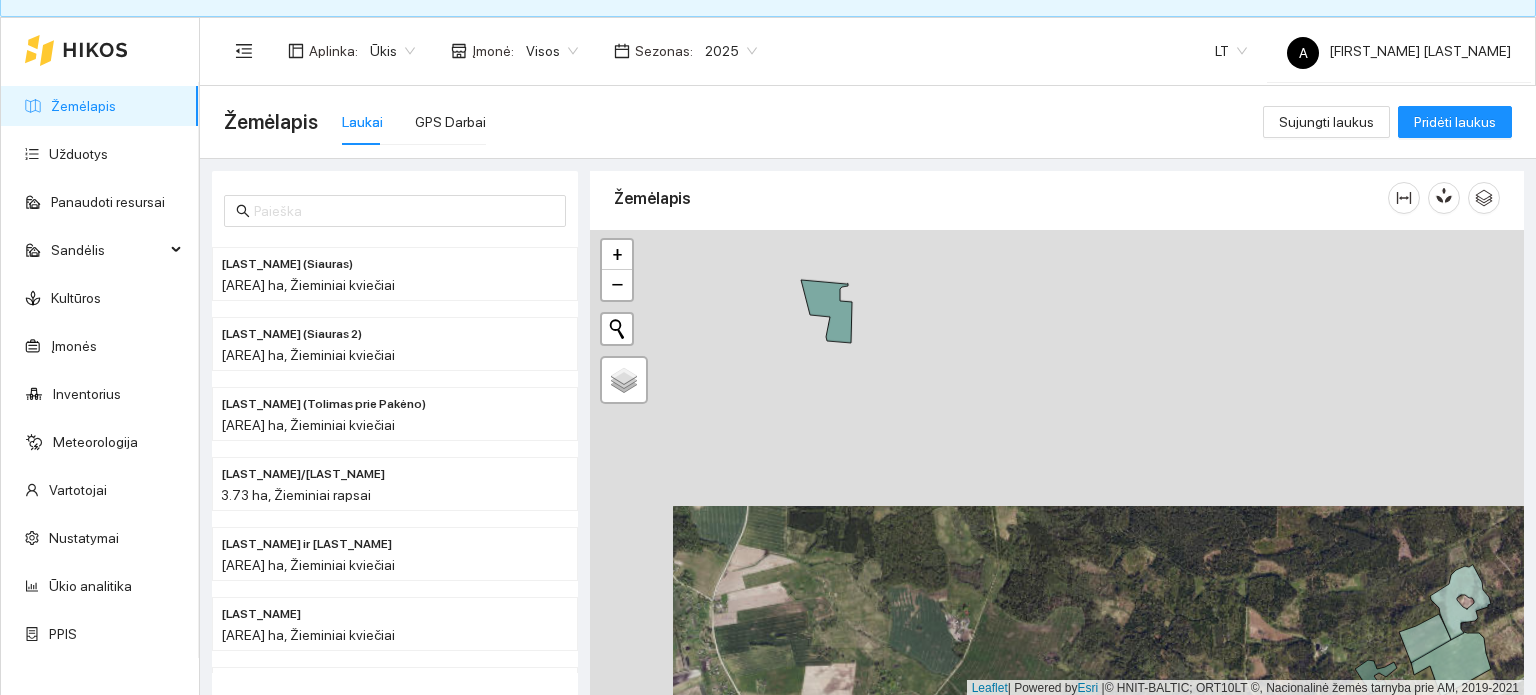 drag, startPoint x: 897, startPoint y: 375, endPoint x: 1008, endPoint y: 509, distance: 174.00287 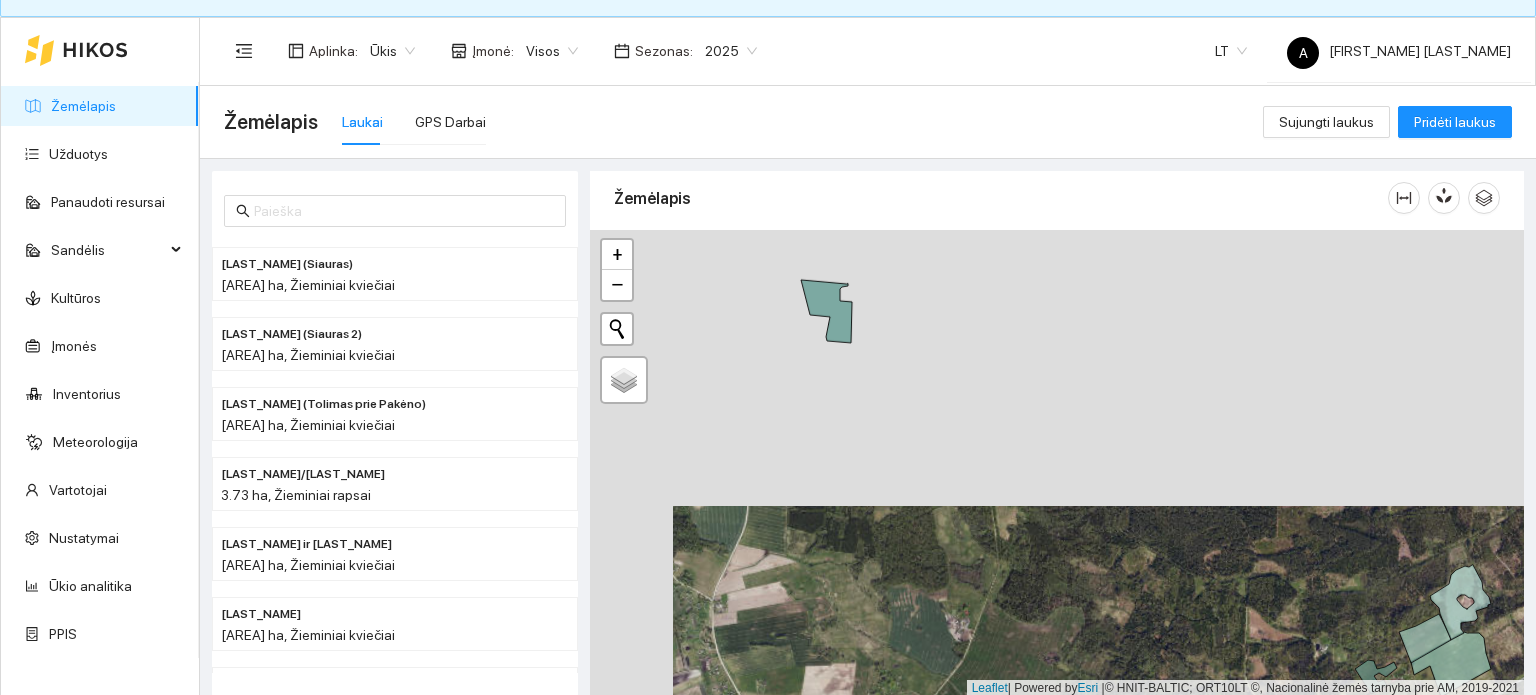 click on "+ −   Nieko nerasta. Bandykite dar kartą.  Žemėlapis  Palydovas Leaflet  | Powered by  Esri   |  © HNIT-BALTIC; ORT10LT ©, Nacionalinė žemės tarnyba prie AM, 2019-2021" at bounding box center (1057, 463) 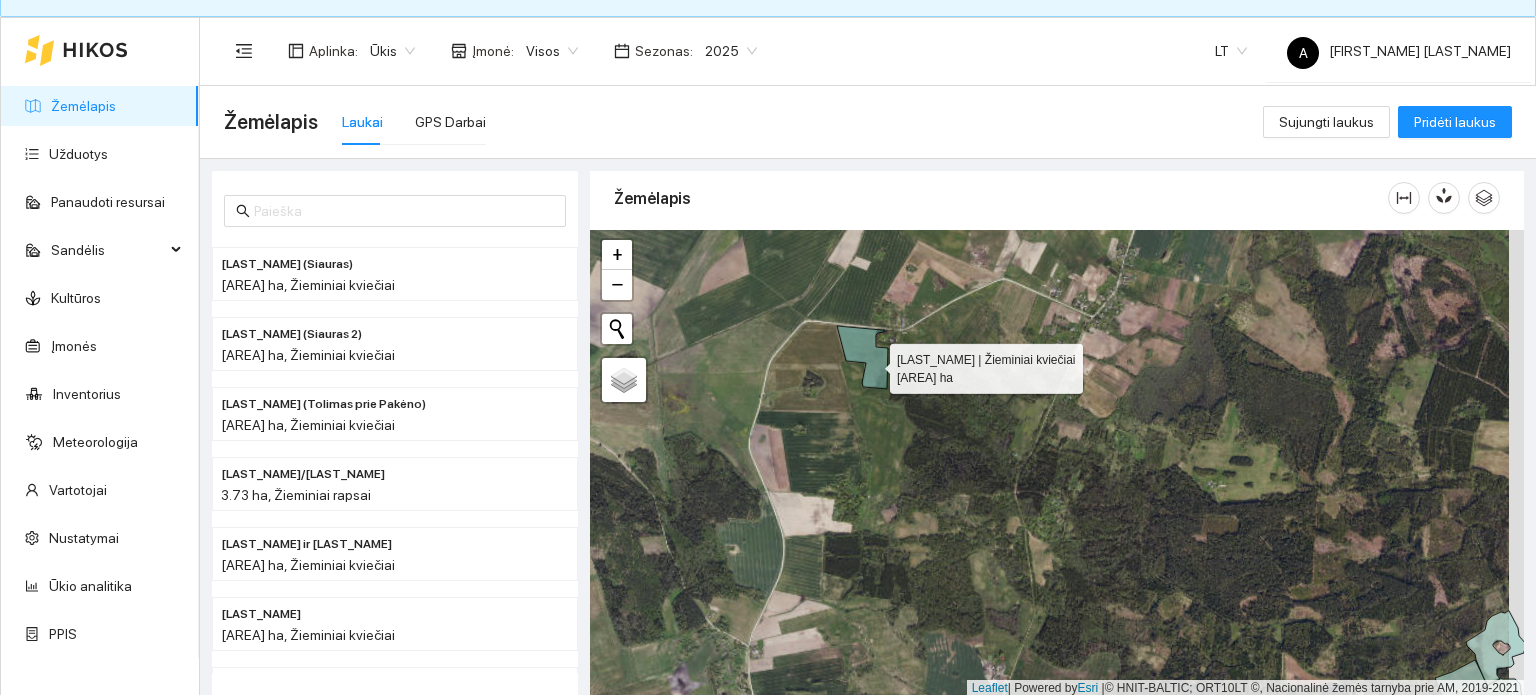 click 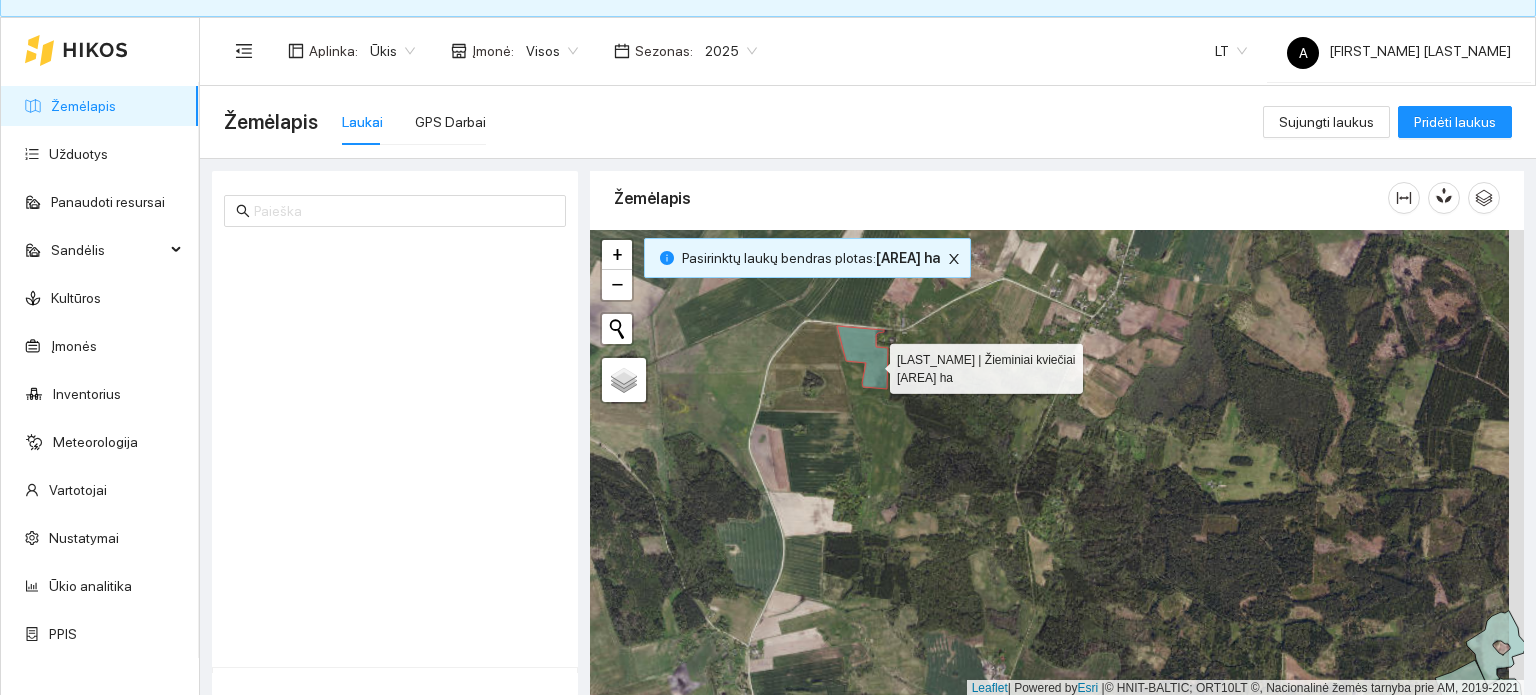 scroll, scrollTop: 490, scrollLeft: 0, axis: vertical 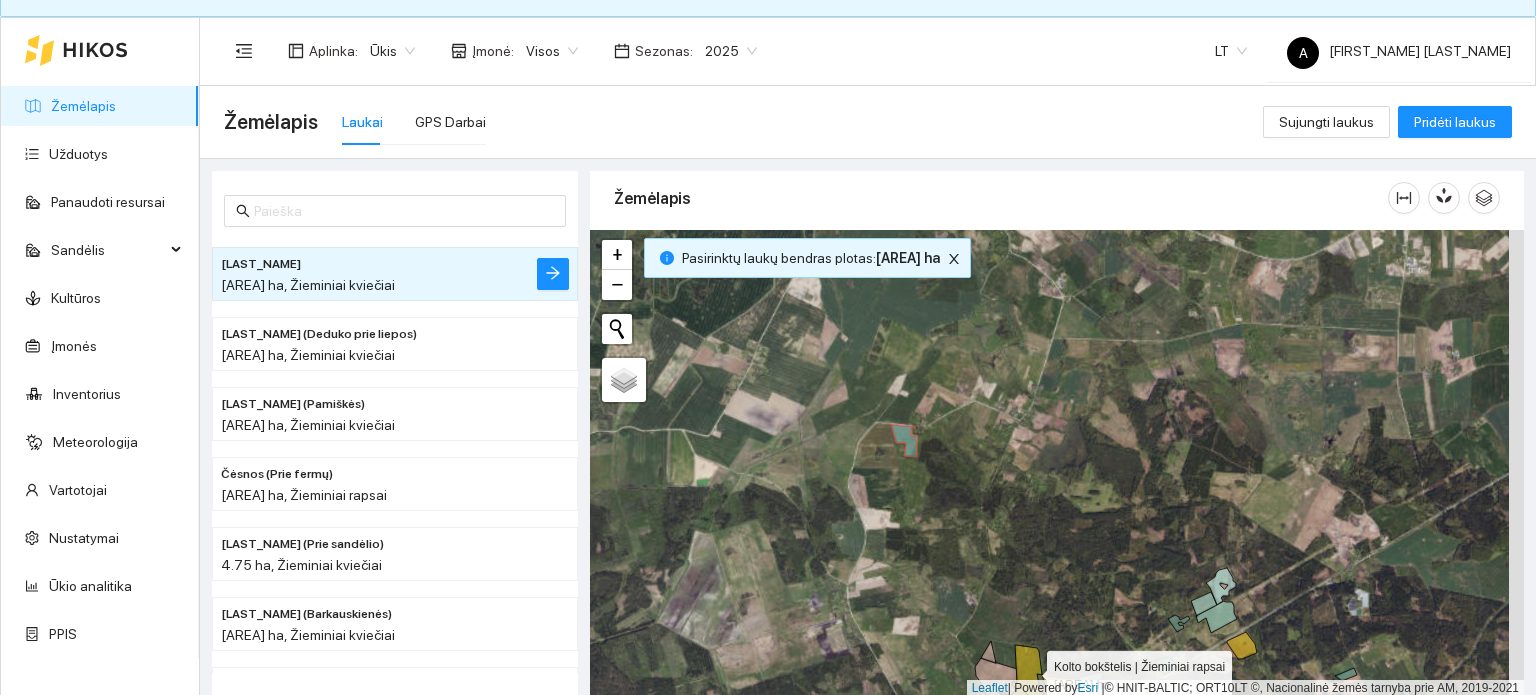 click 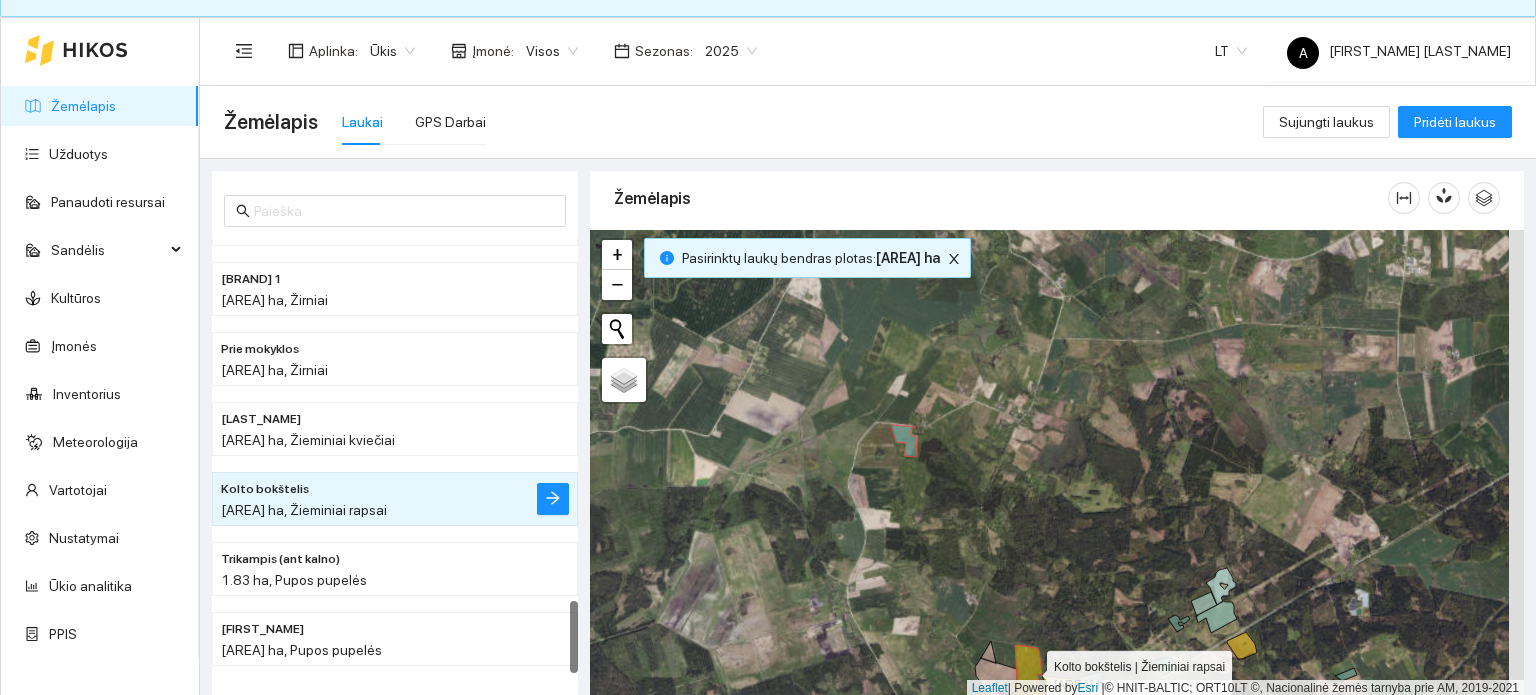 click 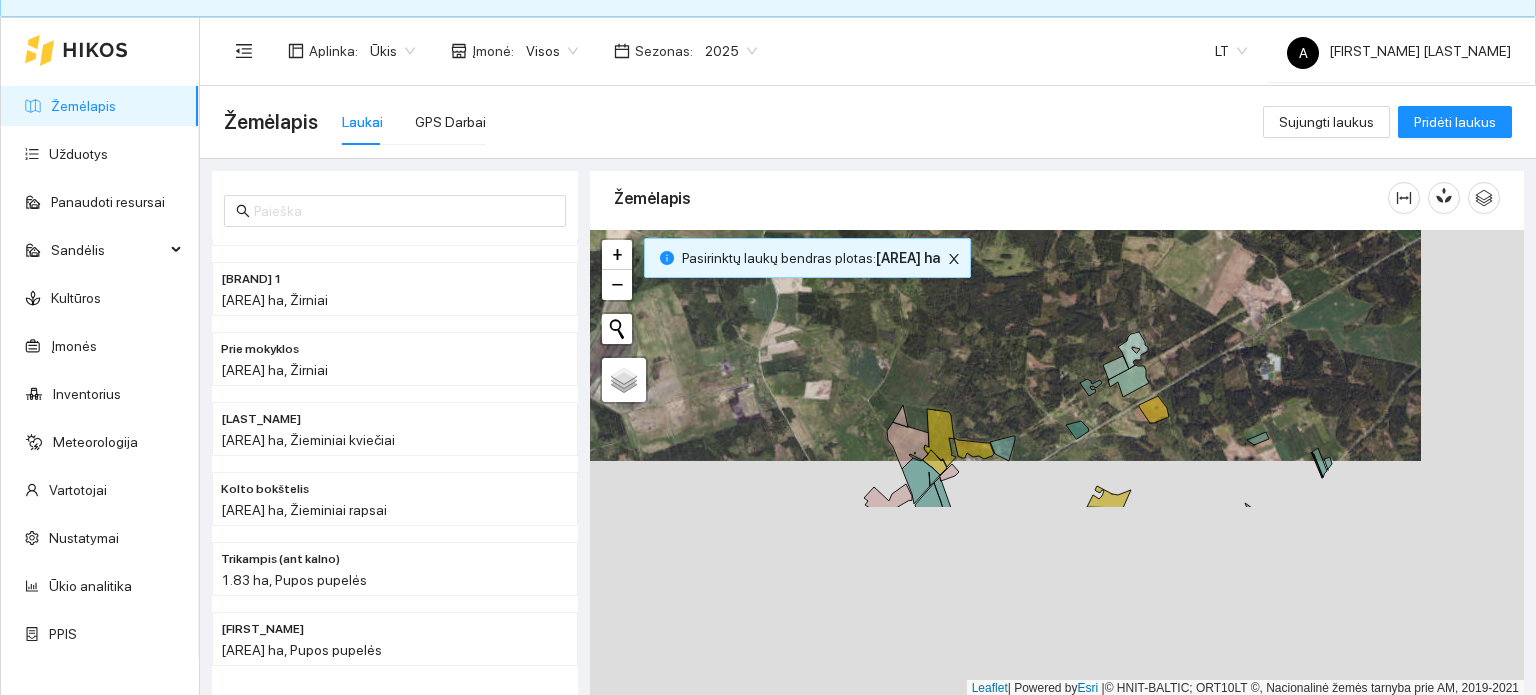drag, startPoint x: 1148, startPoint y: 582, endPoint x: 1060, endPoint y: 346, distance: 251.87299 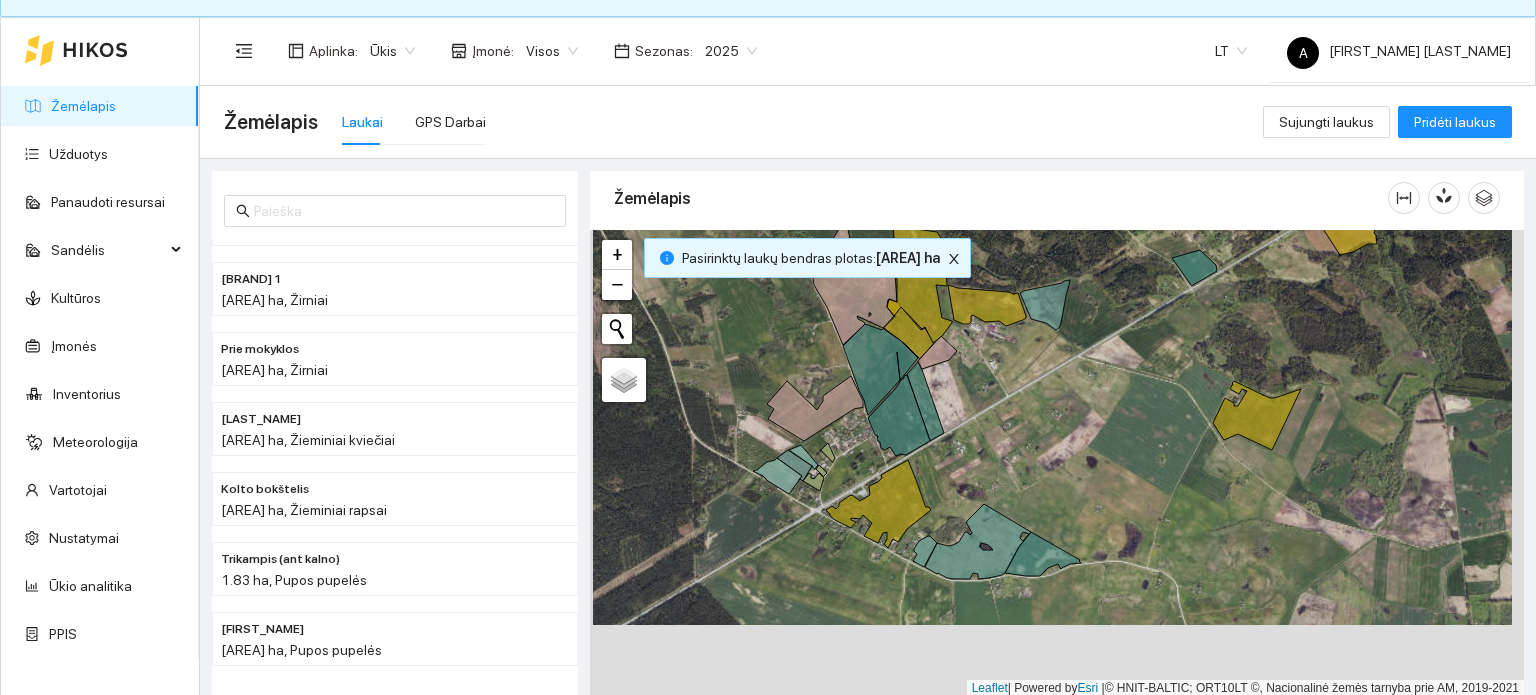 drag, startPoint x: 1060, startPoint y: 626, endPoint x: 1064, endPoint y: 543, distance: 83.09633 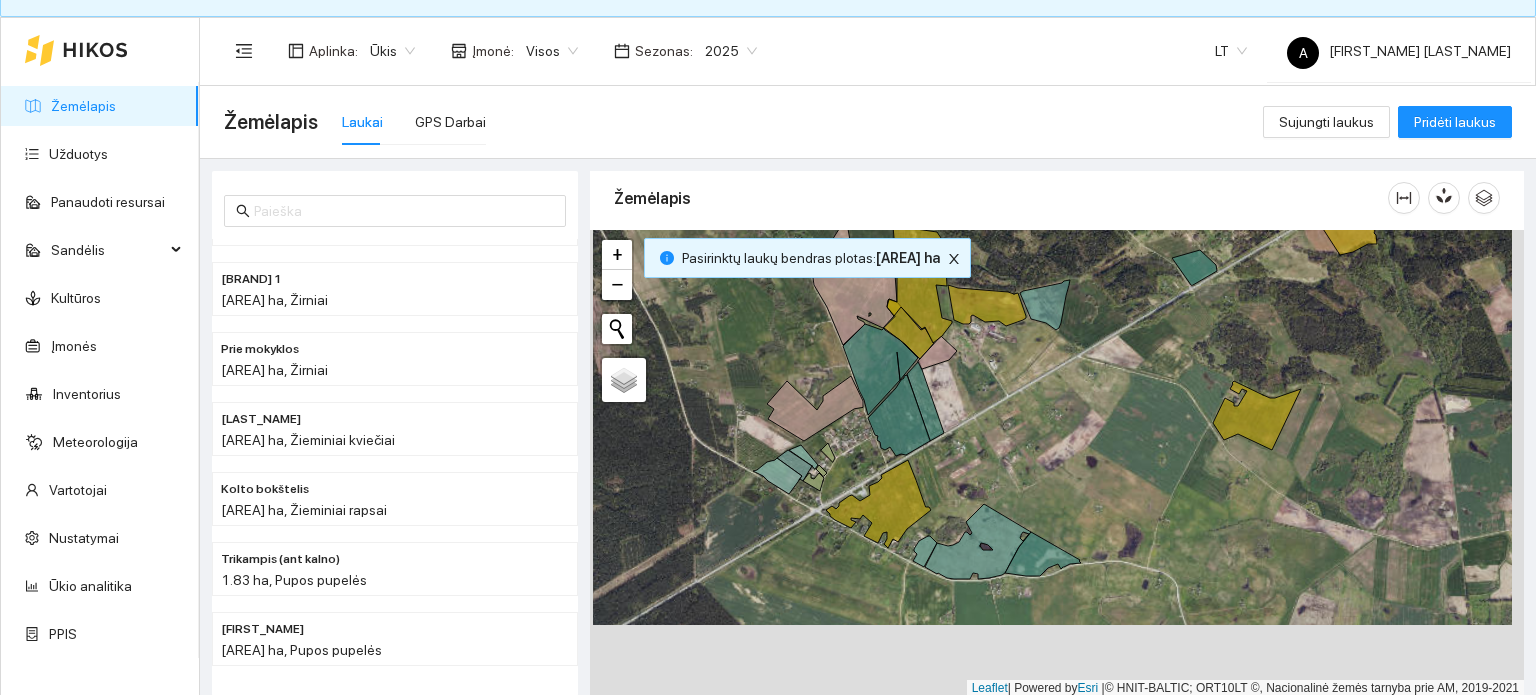 click 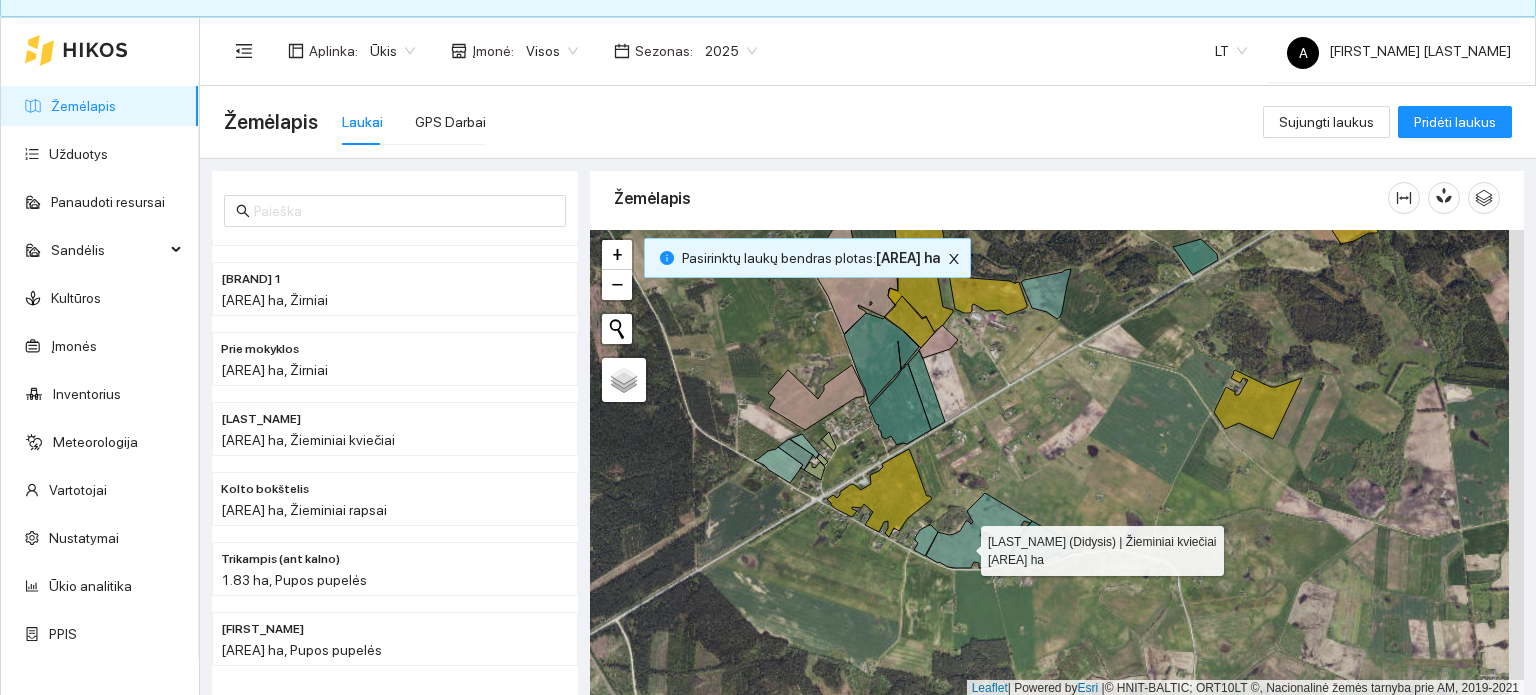 click 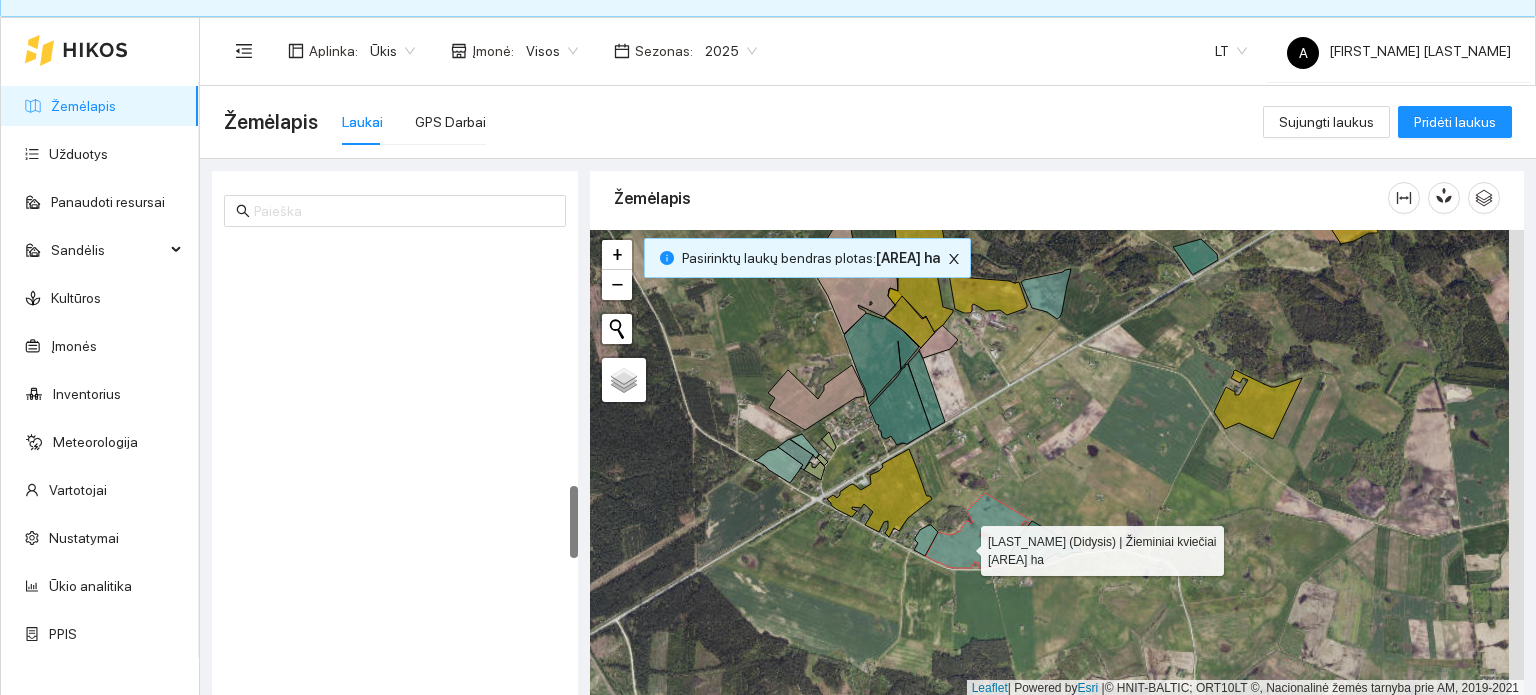 scroll, scrollTop: 1468, scrollLeft: 0, axis: vertical 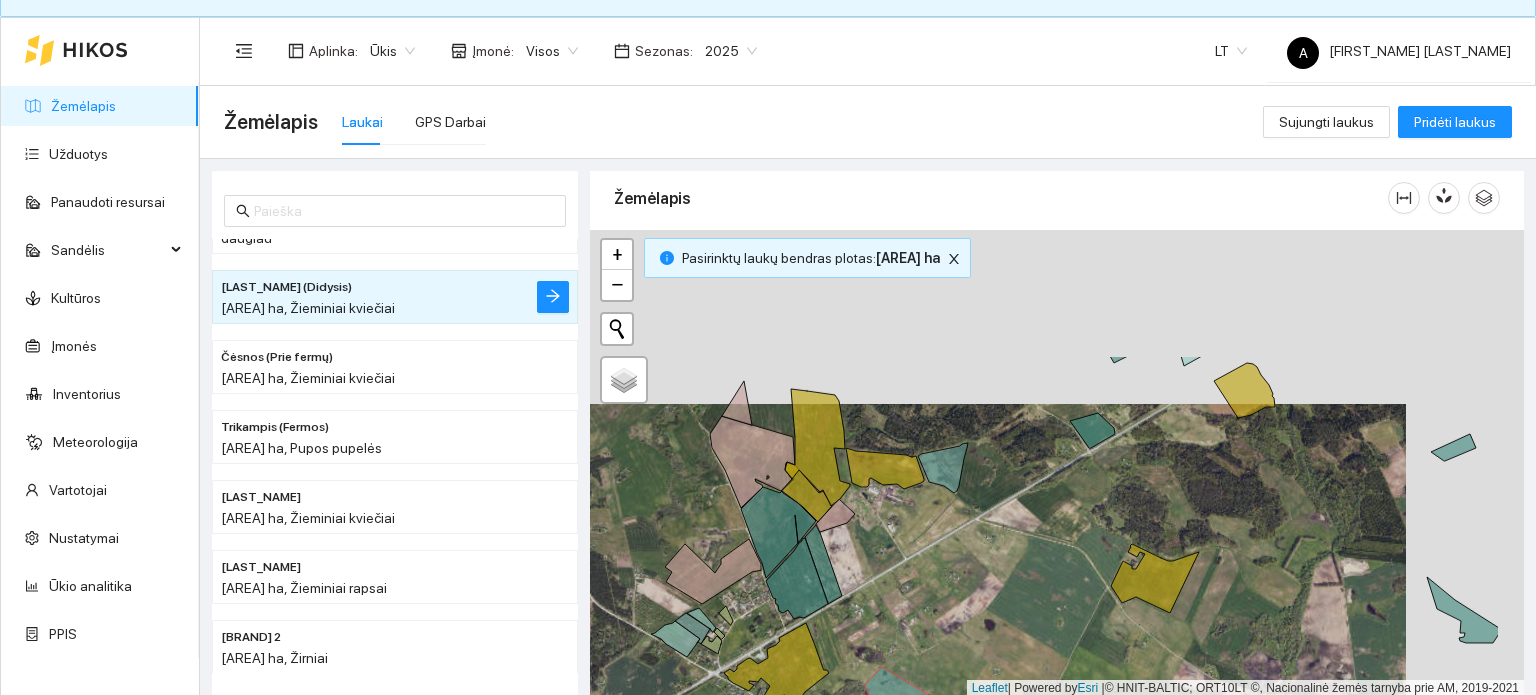 drag, startPoint x: 1080, startPoint y: 393, endPoint x: 974, endPoint y: 574, distance: 209.75462 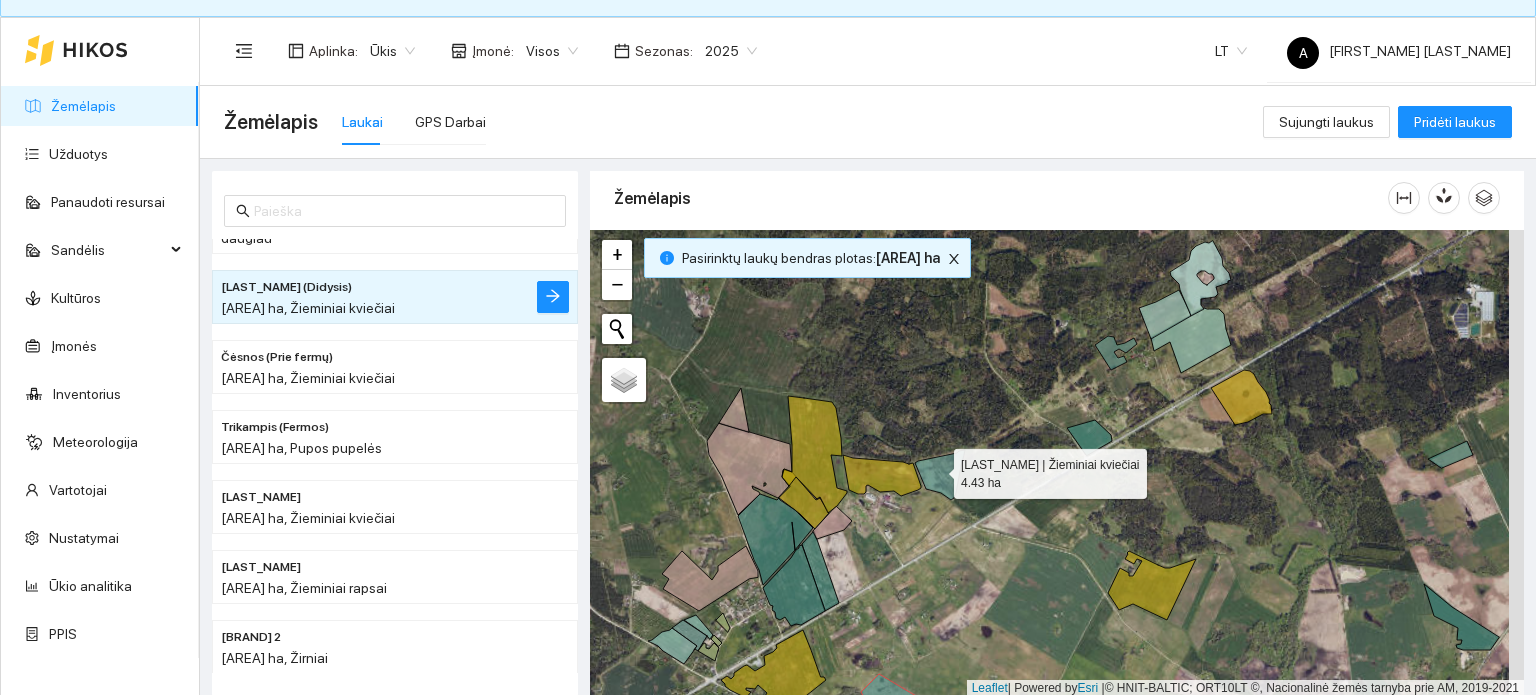 click 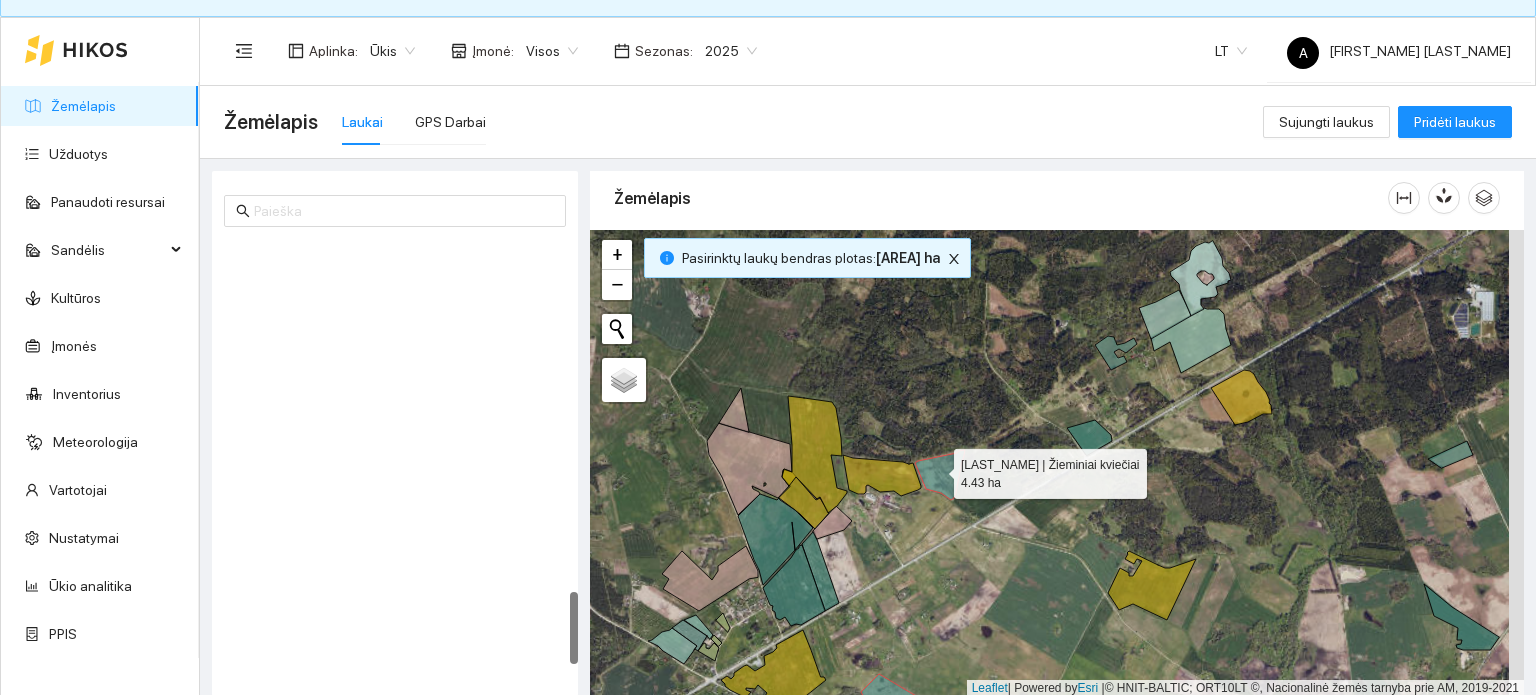 scroll, scrollTop: 2099, scrollLeft: 0, axis: vertical 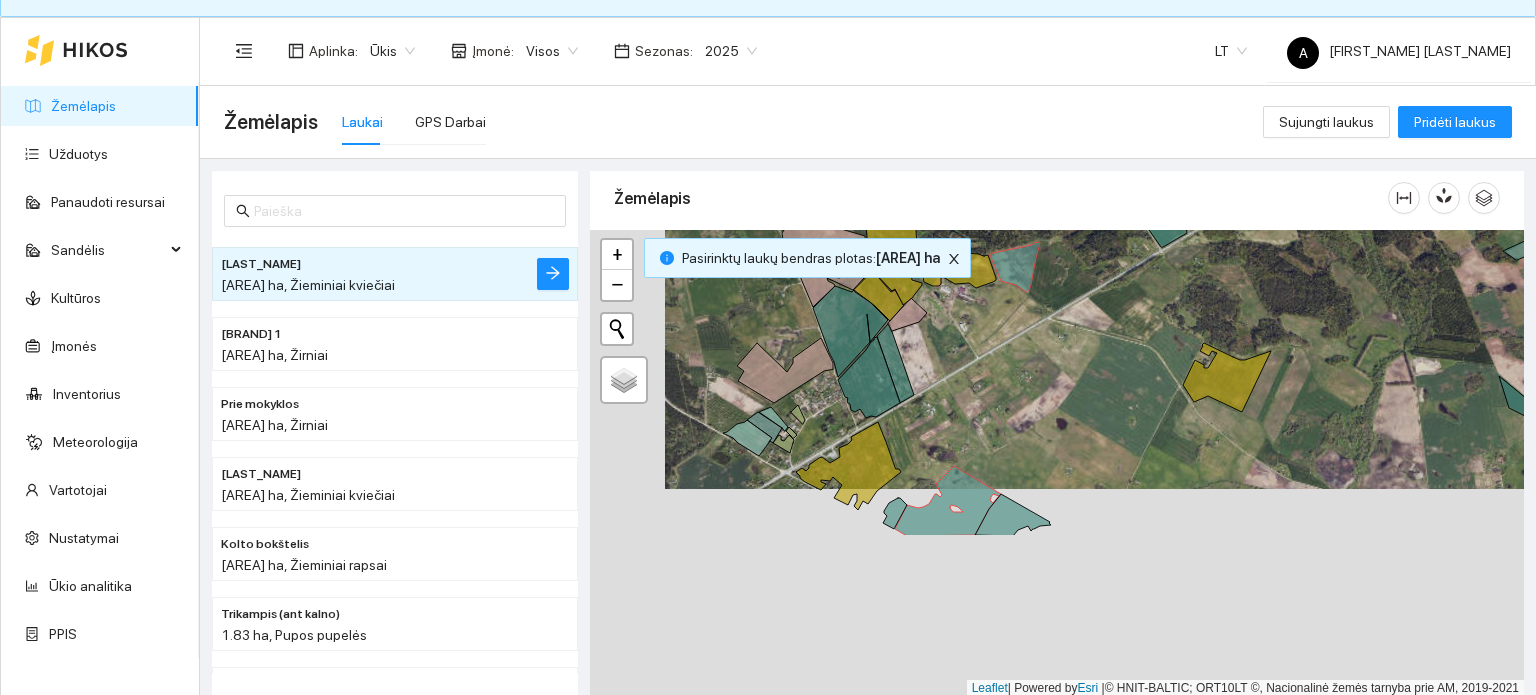 drag, startPoint x: 832, startPoint y: 516, endPoint x: 911, endPoint y: 314, distance: 216.89859 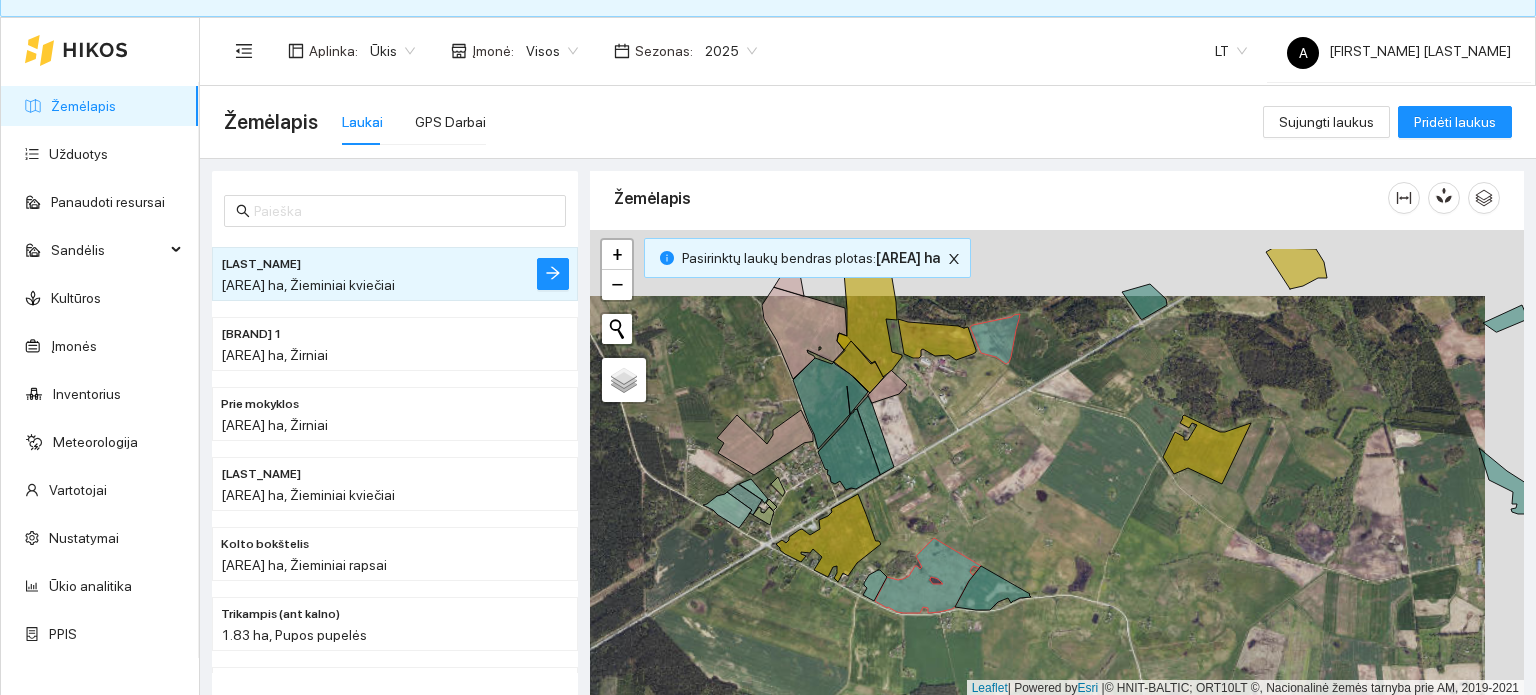 drag, startPoint x: 960, startPoint y: 405, endPoint x: 936, endPoint y: 471, distance: 70.2282 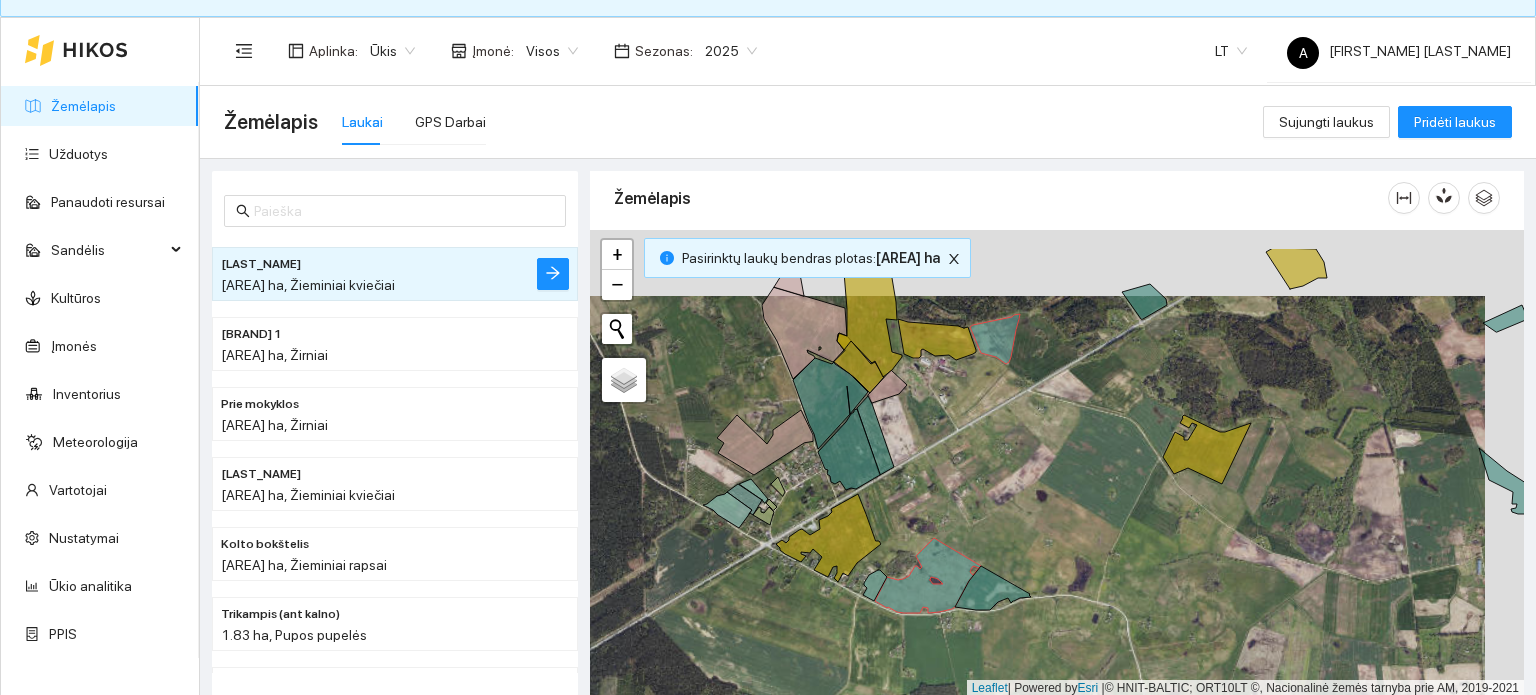 click on "+ −   Nieko nerasta. Bandykite dar kartą.  Žemėlapis  Palydovas Leaflet  | Powered by  Esri   |  © HNIT-BALTIC; ORT10LT ©, Nacionalinė žemės tarnyba prie AM, 2019-2021" at bounding box center (1057, 463) 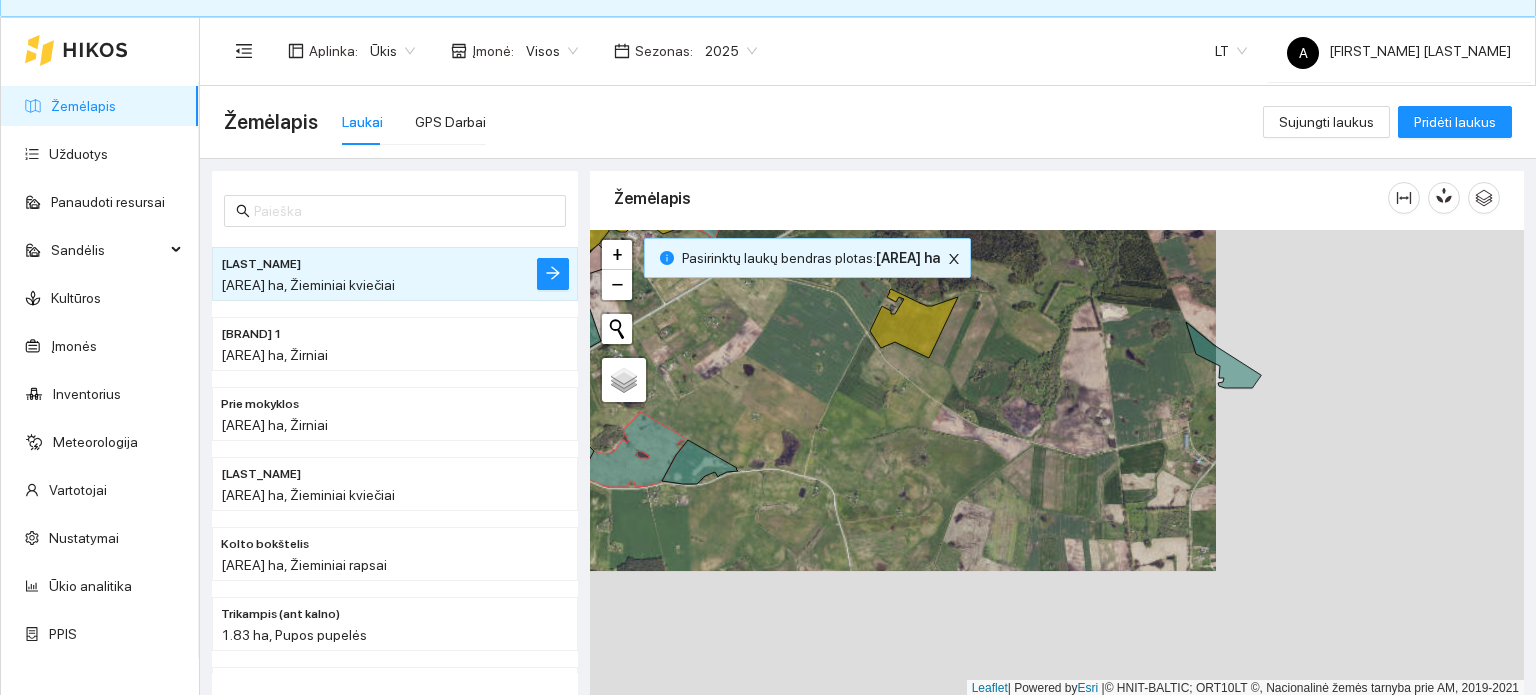 drag, startPoint x: 1251, startPoint y: 547, endPoint x: 943, endPoint y: 415, distance: 335.09402 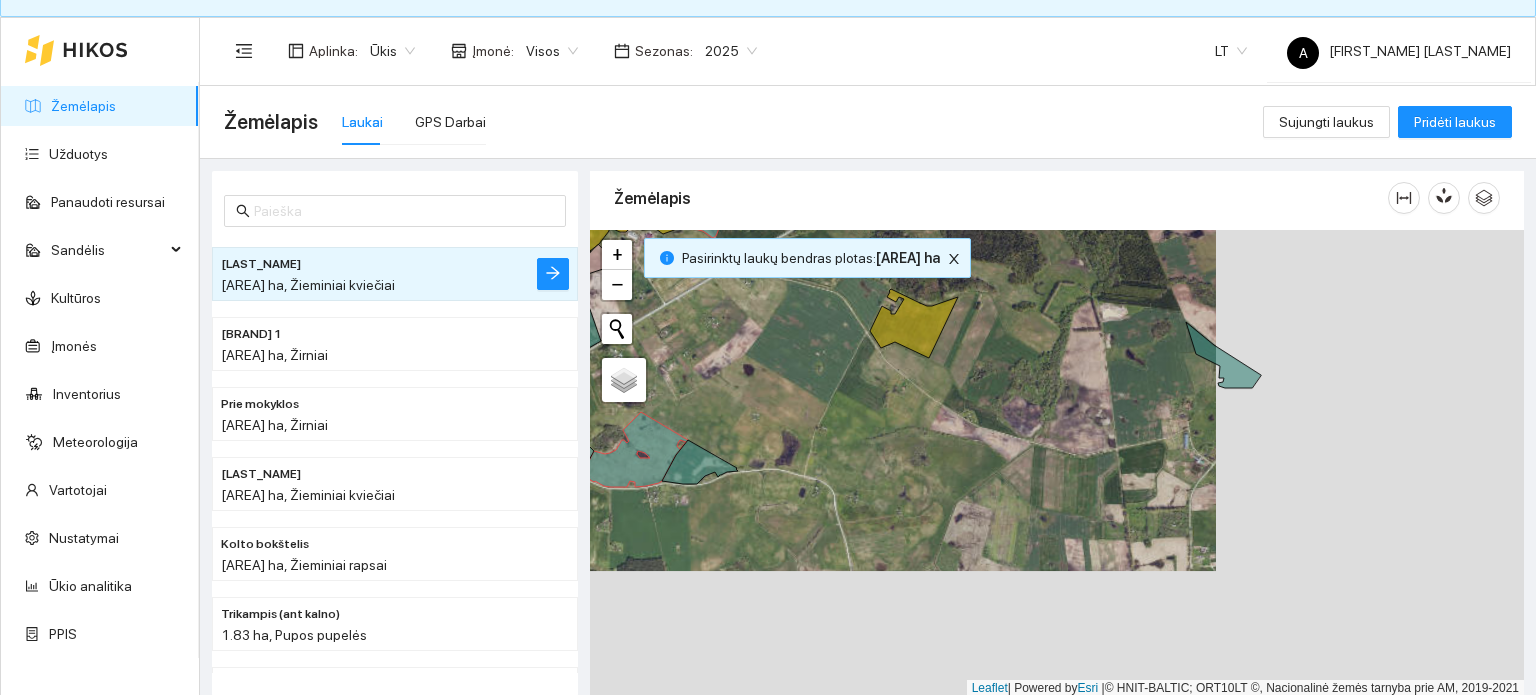 click on "+ −   Nieko nerasta. Bandykite dar kartą.  Žemėlapis  Palydovas Leaflet  | Powered by  Esri   |  © HNIT-BALTIC; ORT10LT ©, Nacionalinė žemės tarnyba prie AM, 2019-2021" at bounding box center [1057, 463] 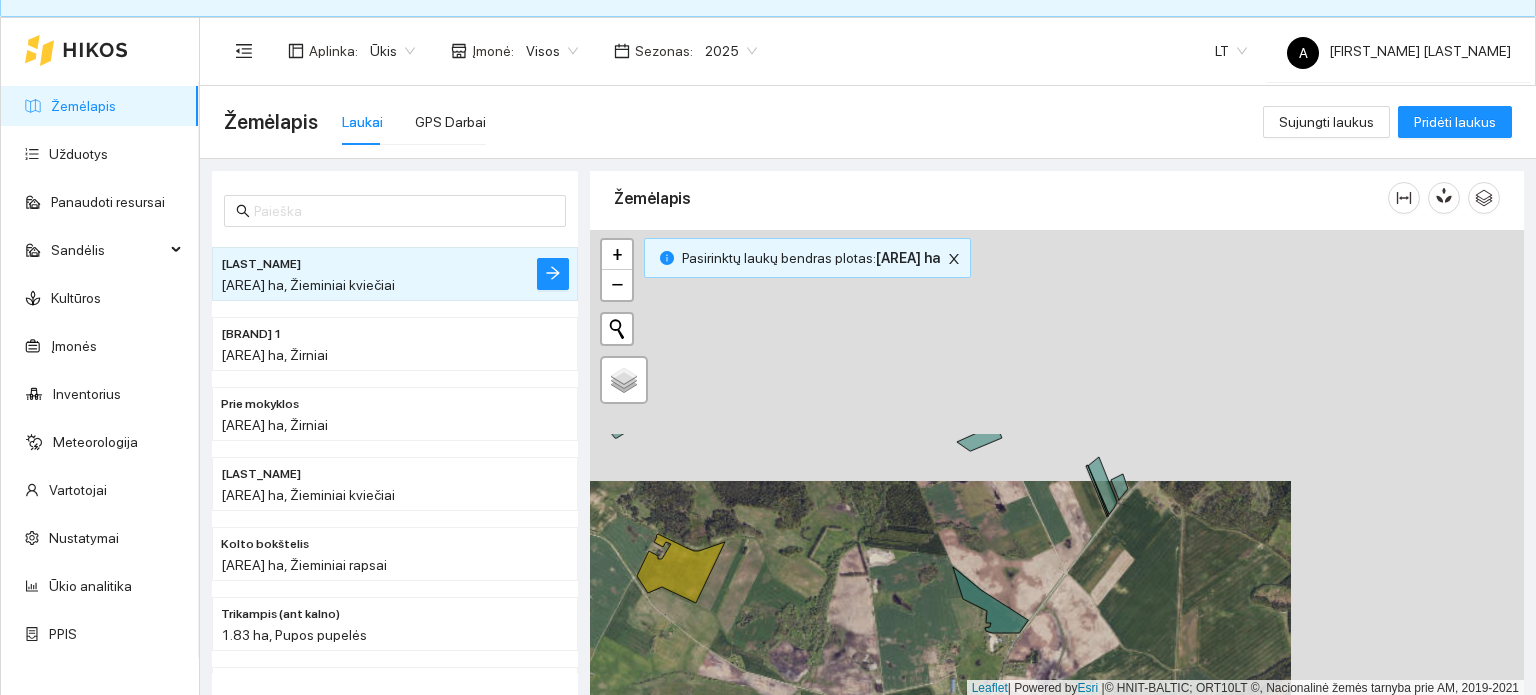 drag, startPoint x: 1265, startPoint y: 323, endPoint x: 1047, endPoint y: 575, distance: 333.20865 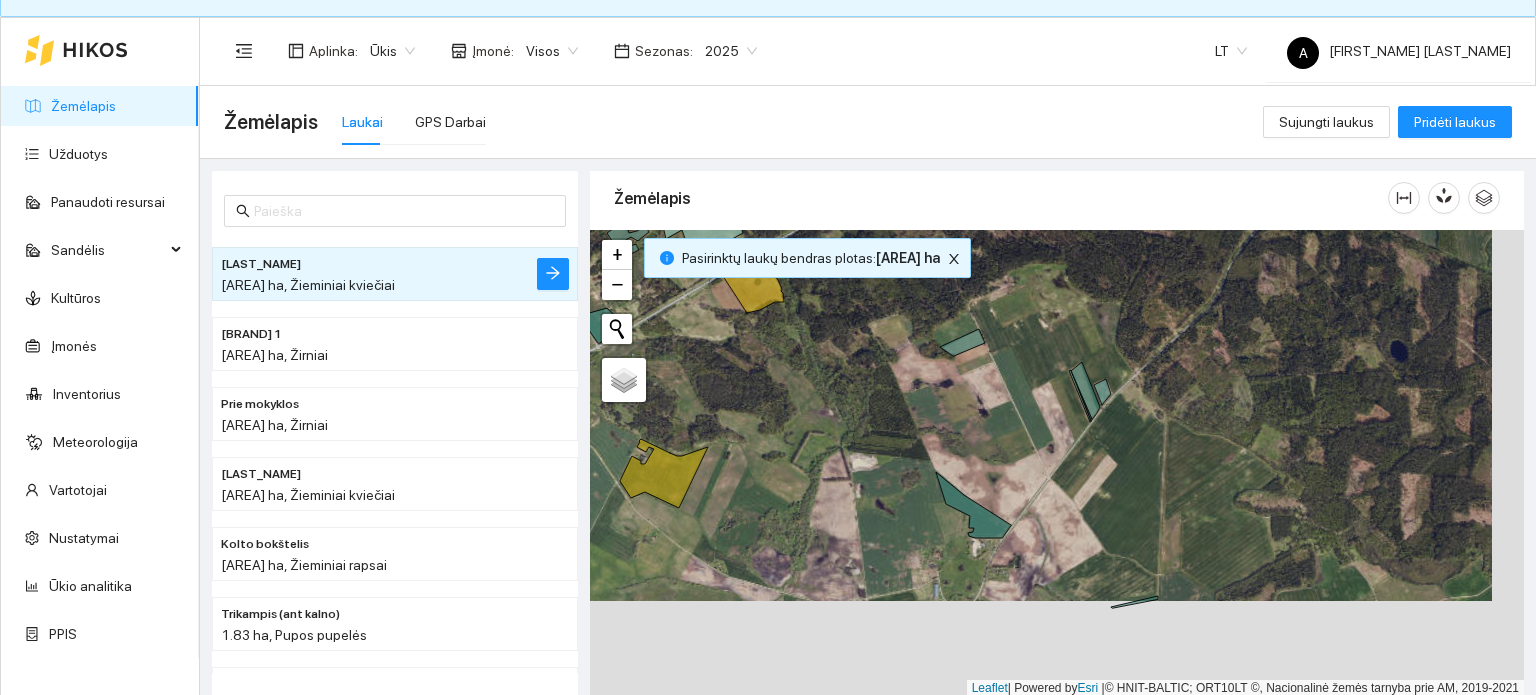drag, startPoint x: 1028, startPoint y: 479, endPoint x: 1009, endPoint y: 377, distance: 103.75452 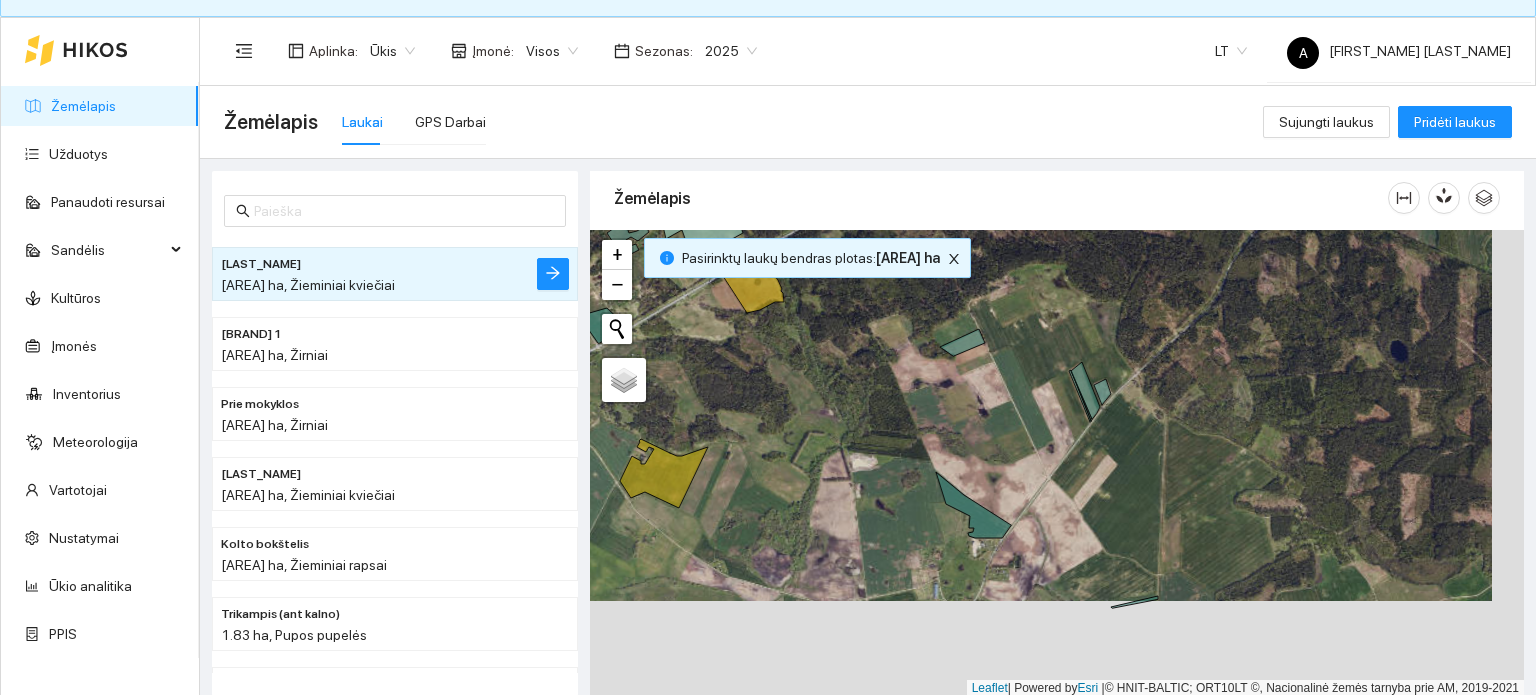 click on "+ −   Nieko nerasta. Bandykite dar kartą.  Žemėlapis  Palydovas Leaflet  | Powered by  Esri   |  © HNIT-BALTIC; ORT10LT ©, Nacionalinė žemės tarnyba prie AM, 2019-2021" at bounding box center [1057, 463] 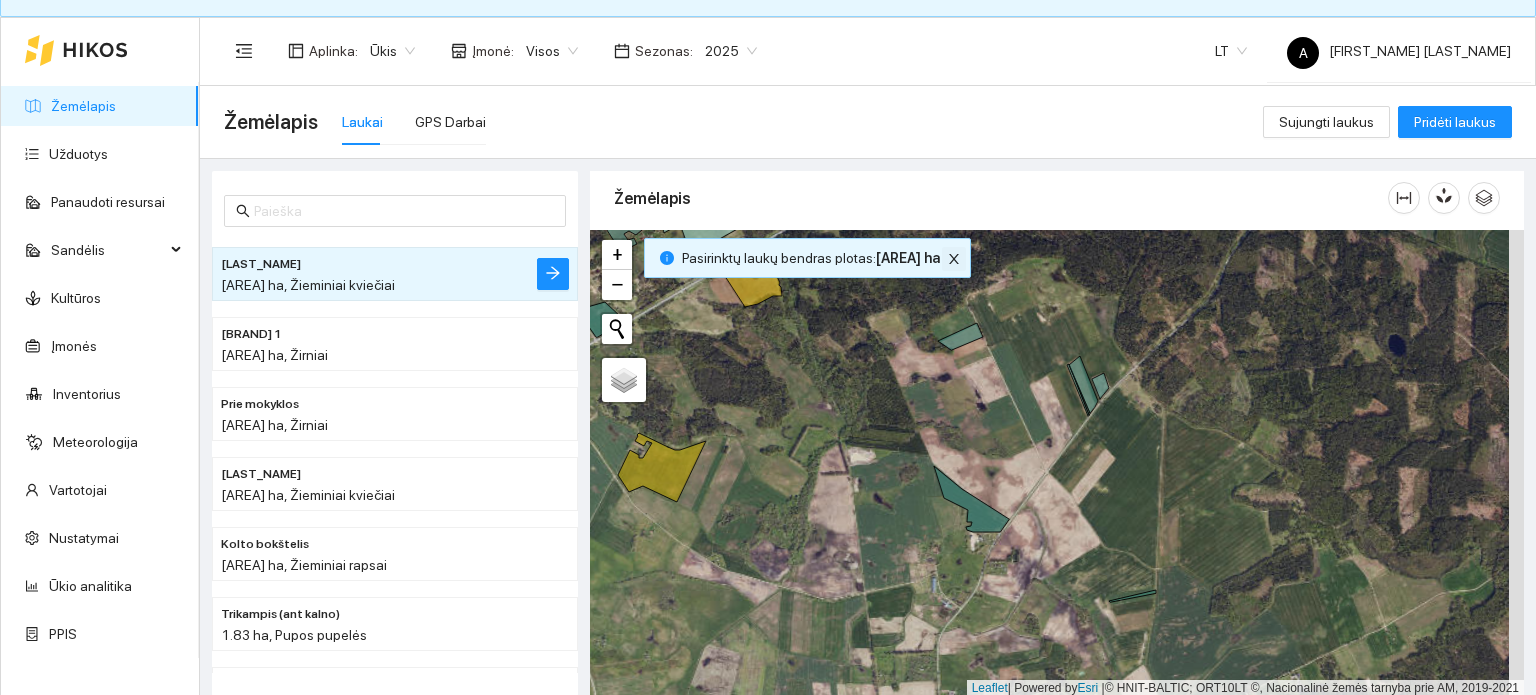 click 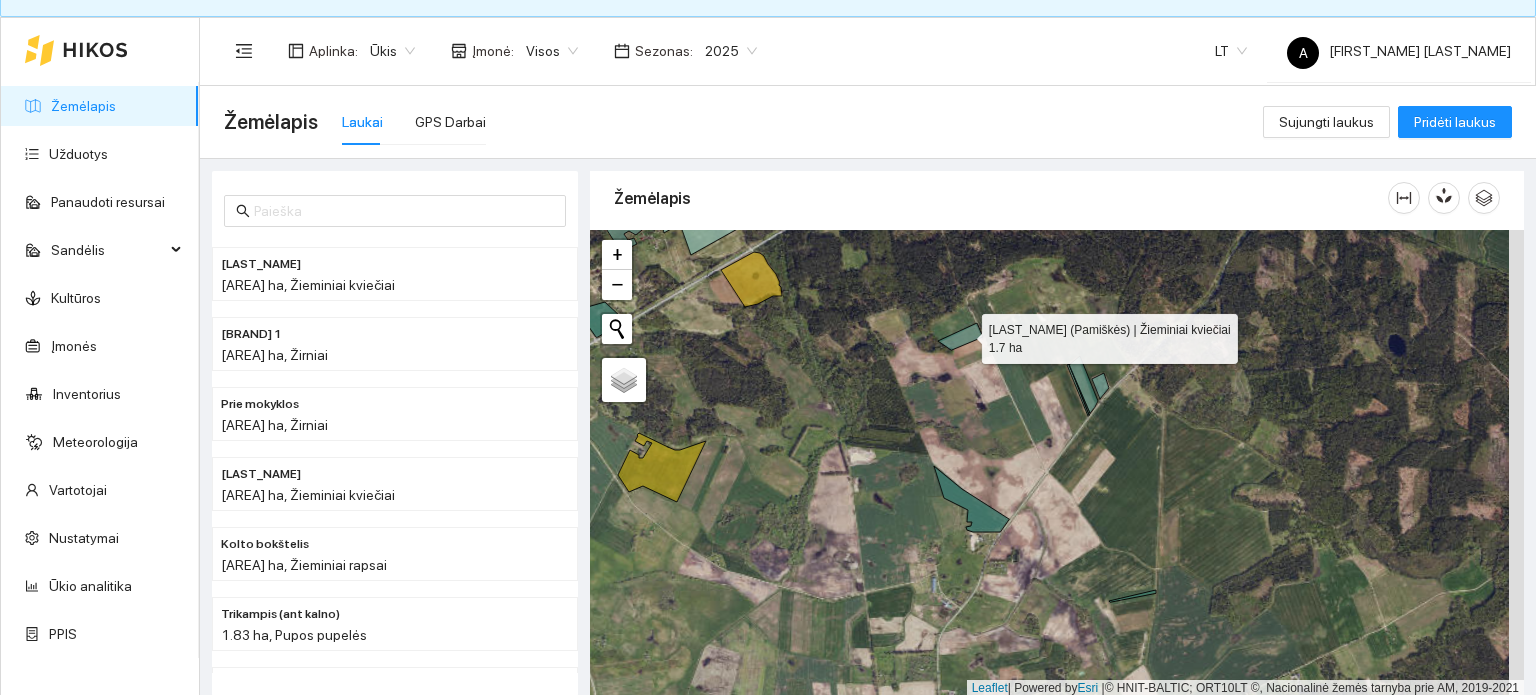 click 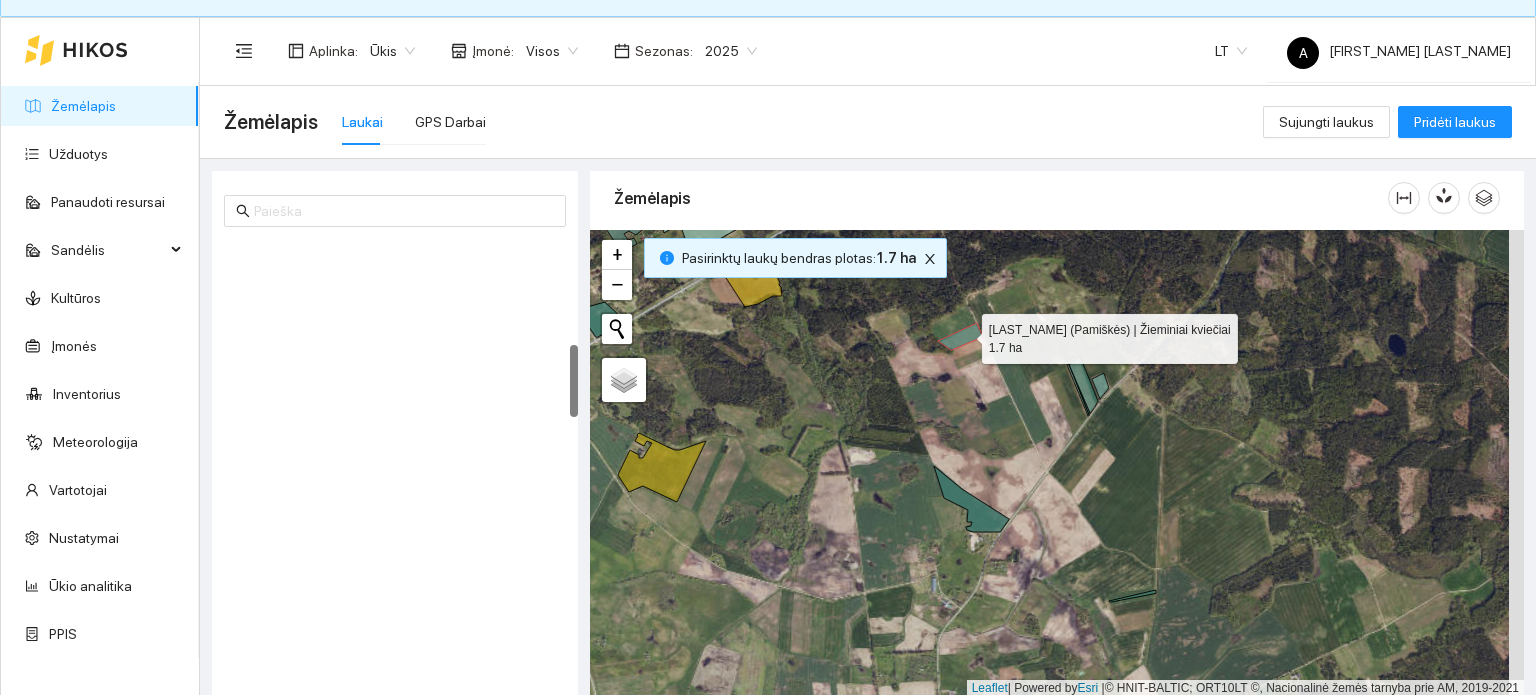 scroll, scrollTop: 630, scrollLeft: 0, axis: vertical 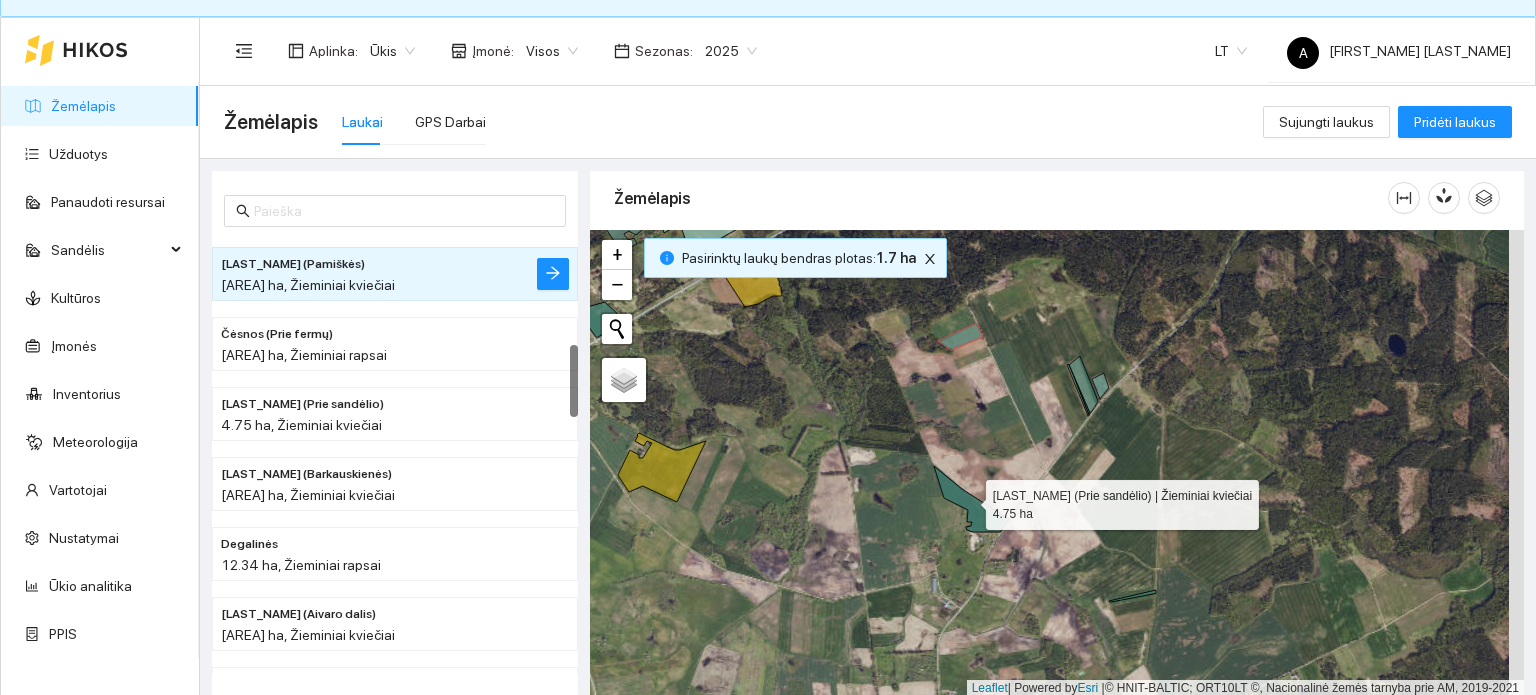 click 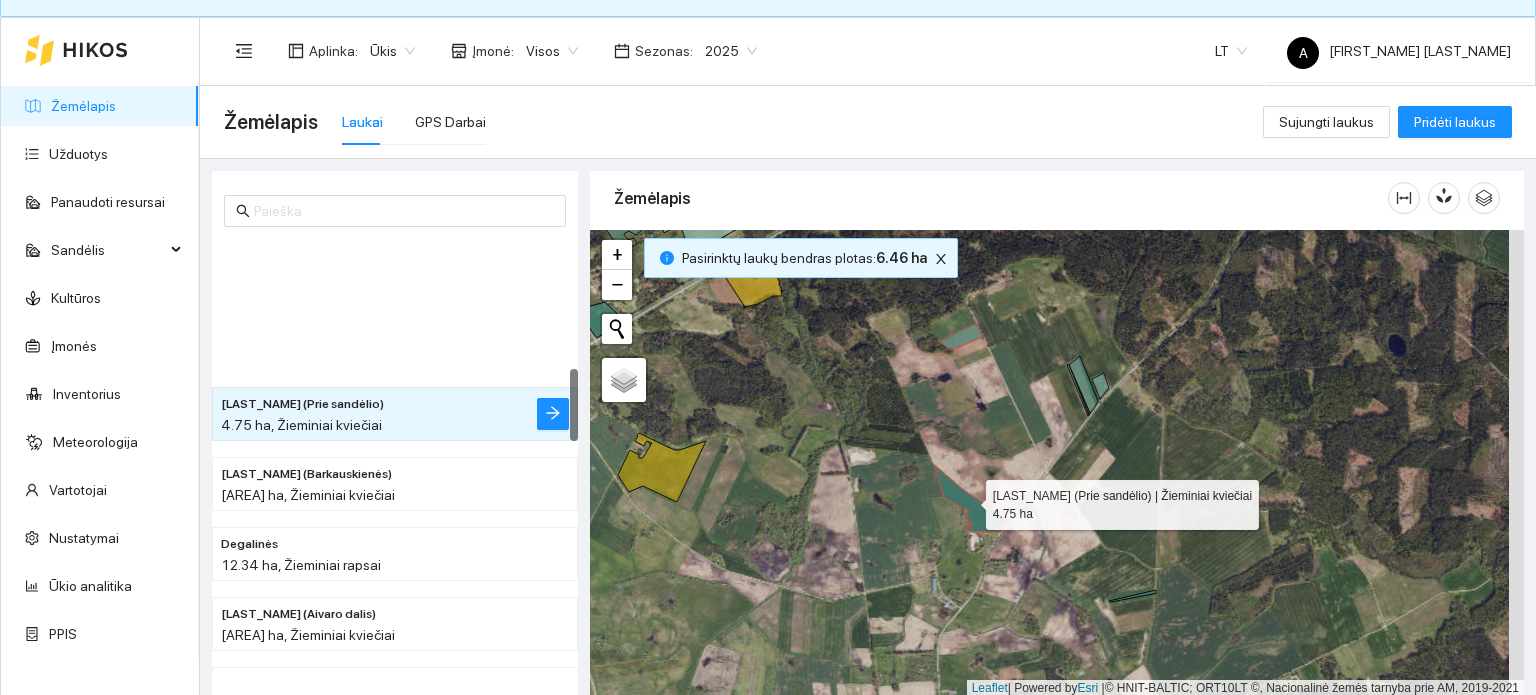 scroll, scrollTop: 770, scrollLeft: 0, axis: vertical 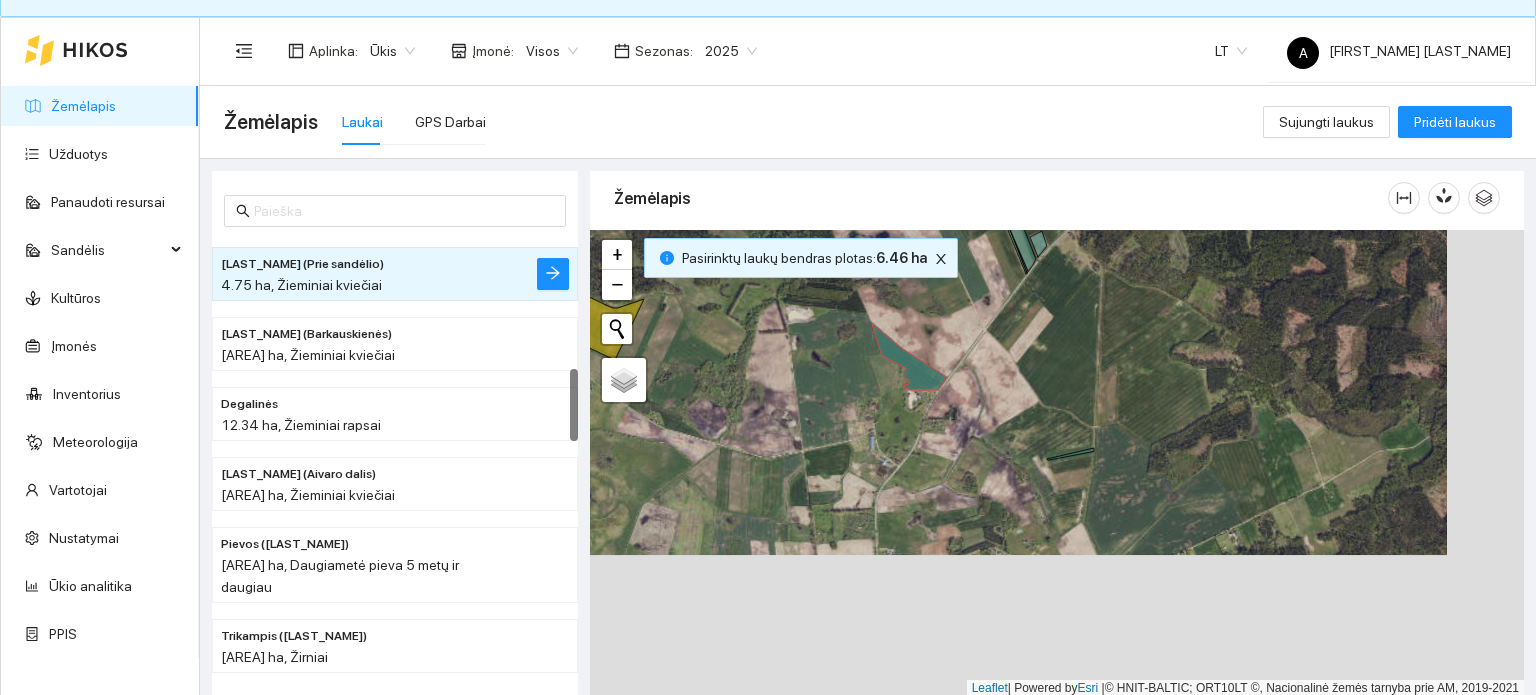 drag, startPoint x: 1089, startPoint y: 532, endPoint x: 1027, endPoint y: 390, distance: 154.94514 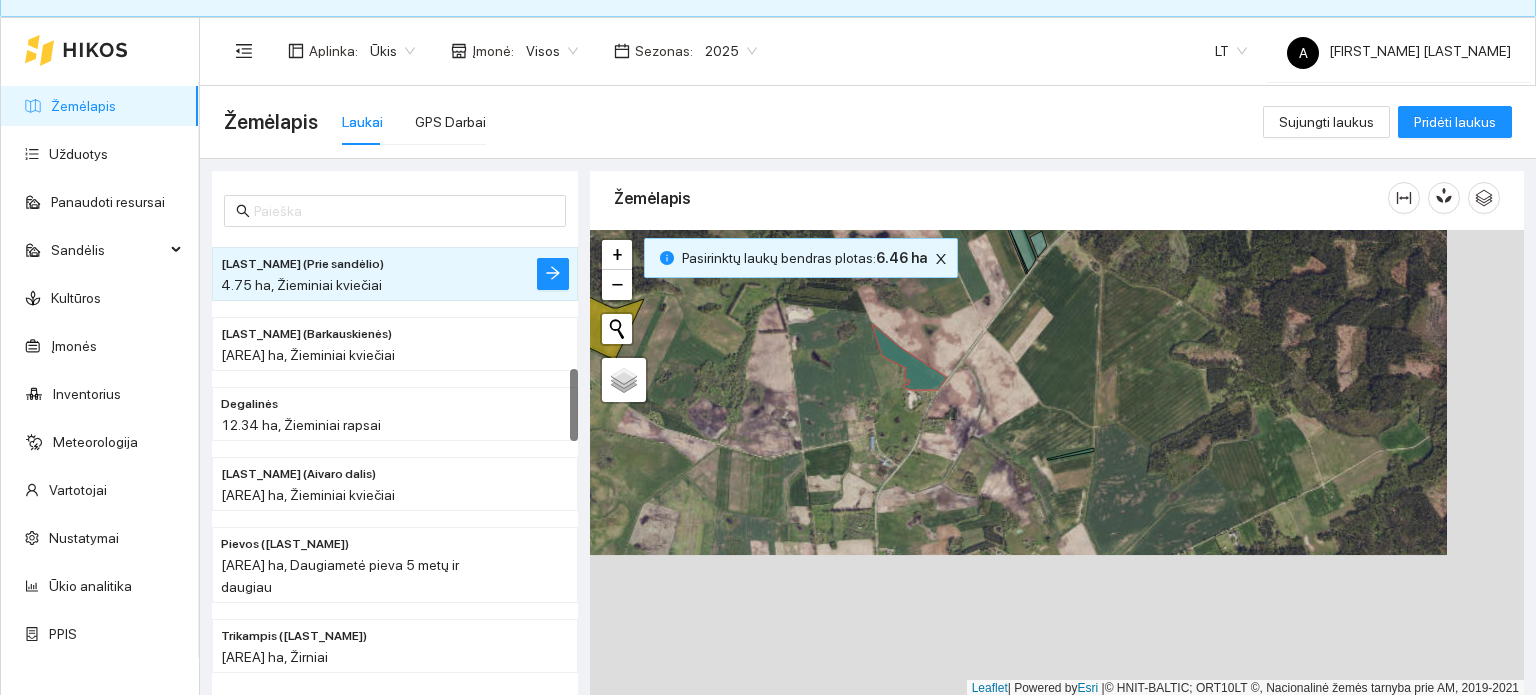 click on "+ −   Nieko nerasta. Bandykite dar kartą.  Žemėlapis  Palydovas Leaflet  | Powered by  Esri   |  © HNIT-BALTIC; ORT10LT ©, Nacionalinė žemės tarnyba prie AM, 2019-2021" at bounding box center (1057, 463) 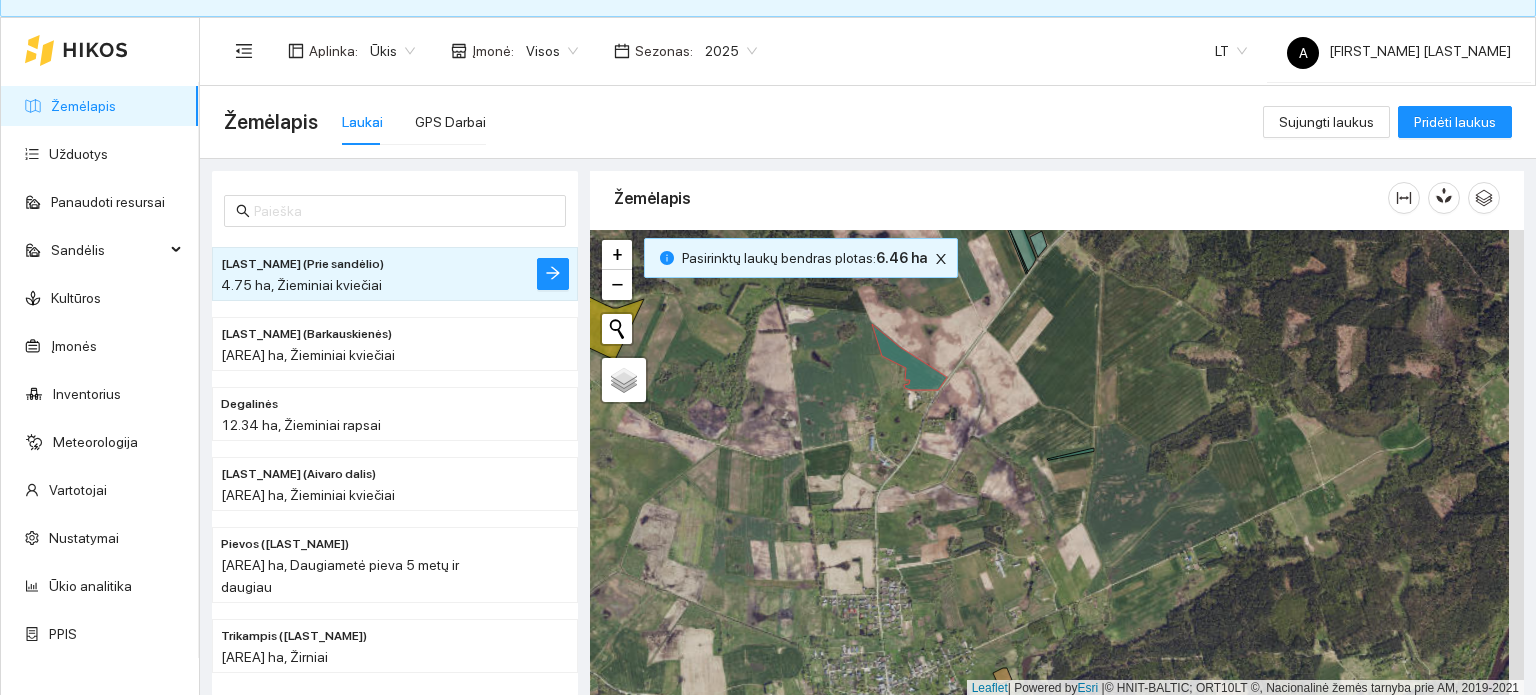 click on "+ −   Nieko nerasta. Bandykite dar kartą.  Žemėlapis  Palydovas Leaflet  | Powered by  Esri   |  © HNIT-BALTIC; ORT10LT ©, Nacionalinė žemės tarnyba prie AM, 2019-2021" at bounding box center (1057, 463) 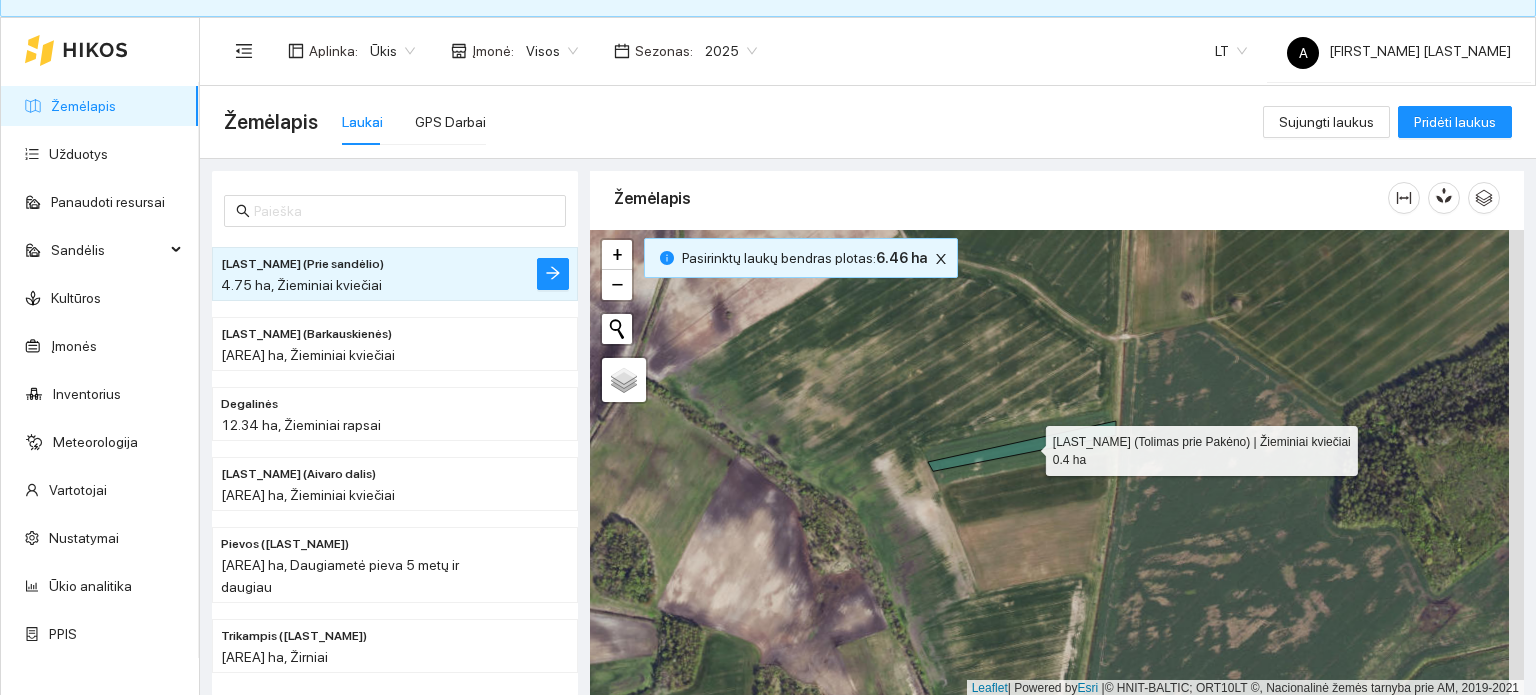 click 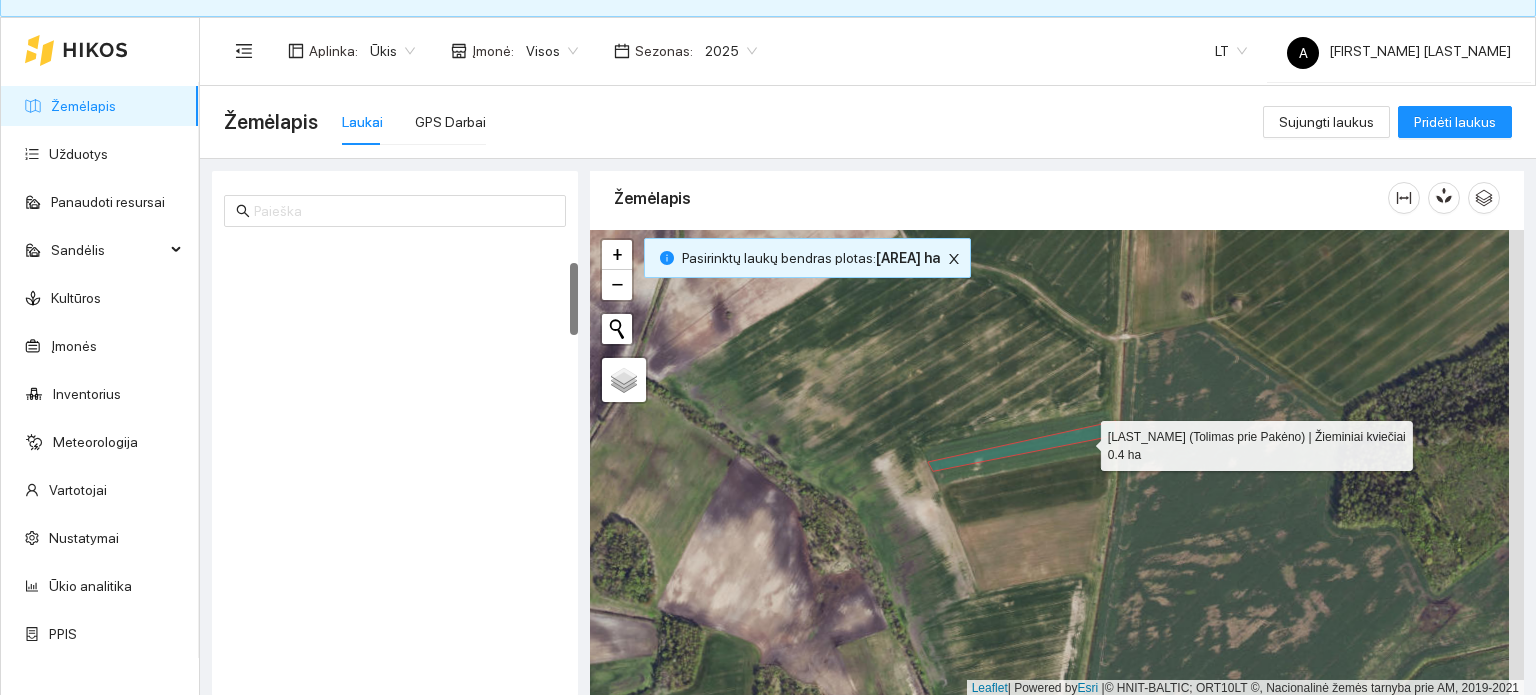scroll, scrollTop: 140, scrollLeft: 0, axis: vertical 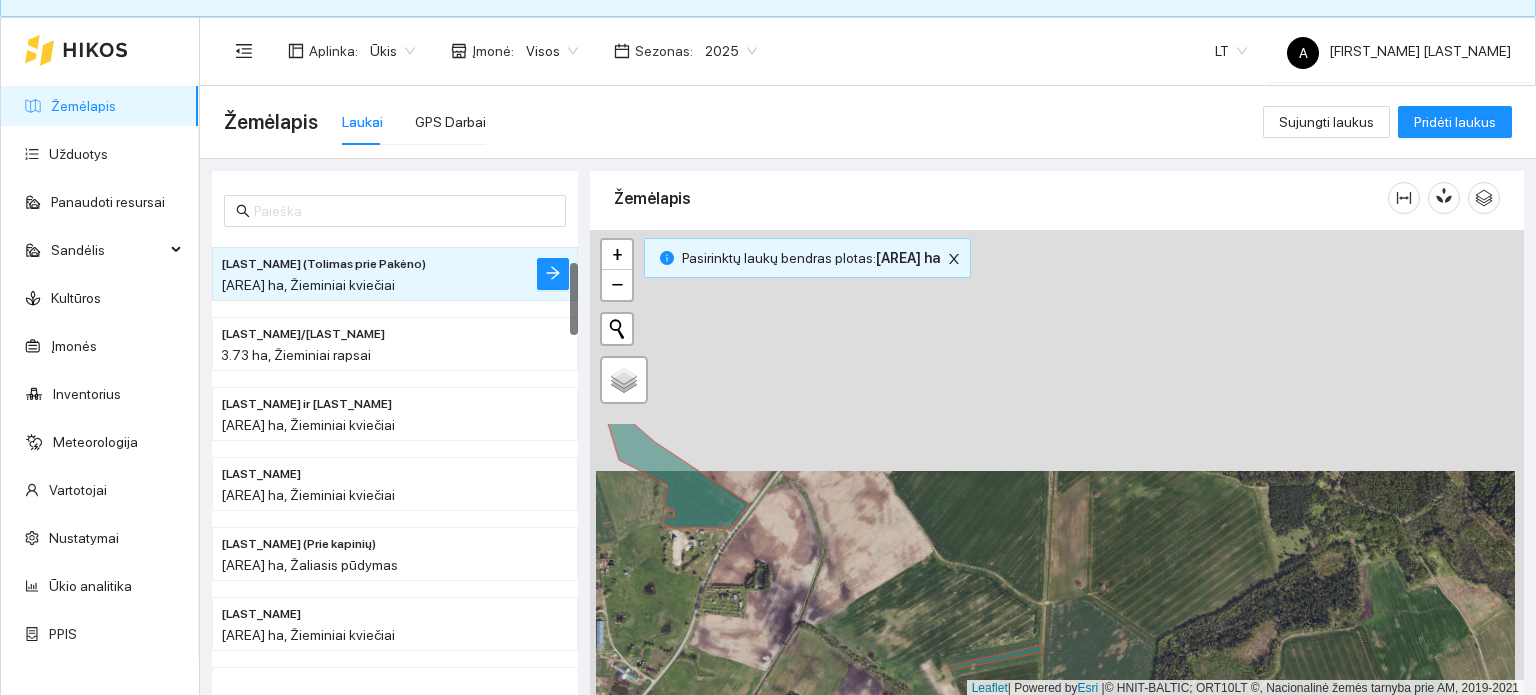 drag, startPoint x: 893, startPoint y: 351, endPoint x: 899, endPoint y: 592, distance: 241.07468 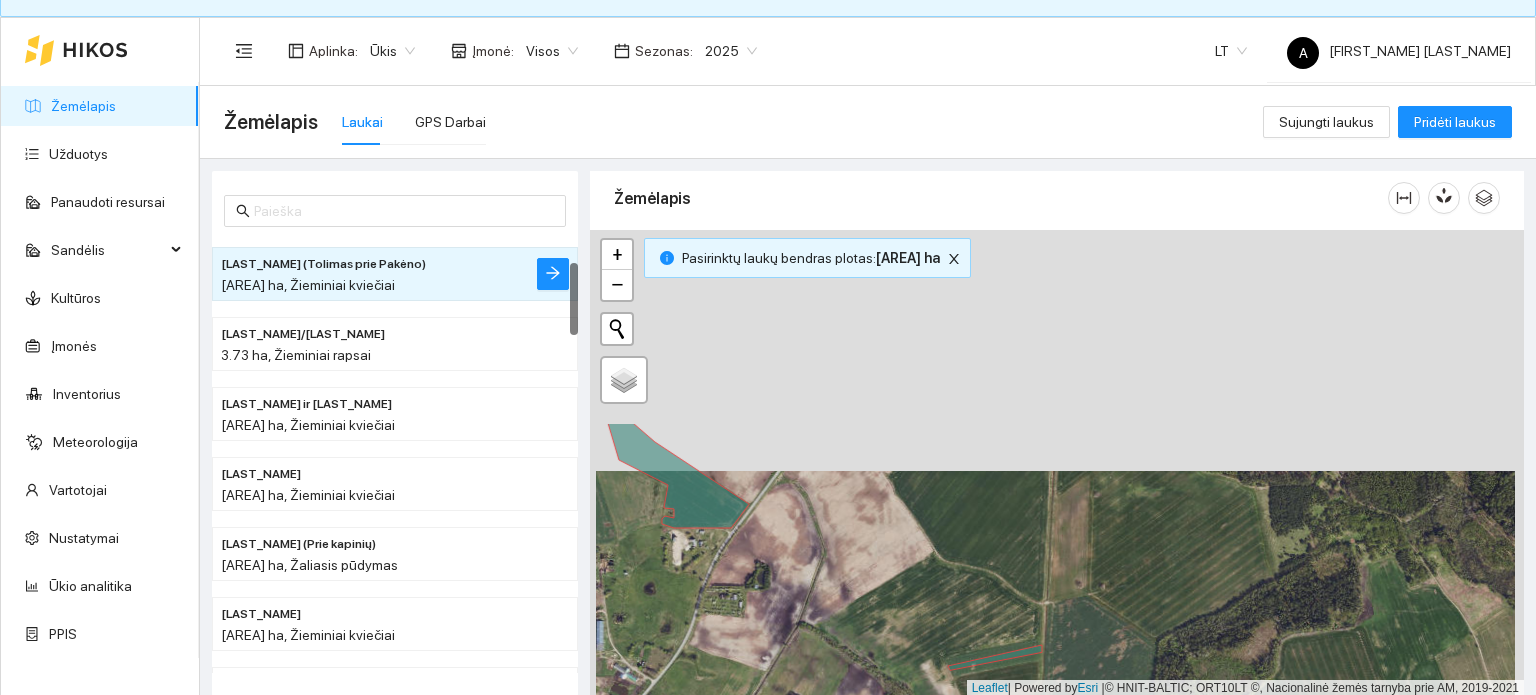 click on "+ −   Nieko nerasta. Bandykite dar kartą.  Žemėlapis  Palydovas Leaflet  | Powered by  Esri   |  © HNIT-BALTIC; ORT10LT ©, Nacionalinė žemės tarnyba prie AM, 2019-2021" at bounding box center (1057, 463) 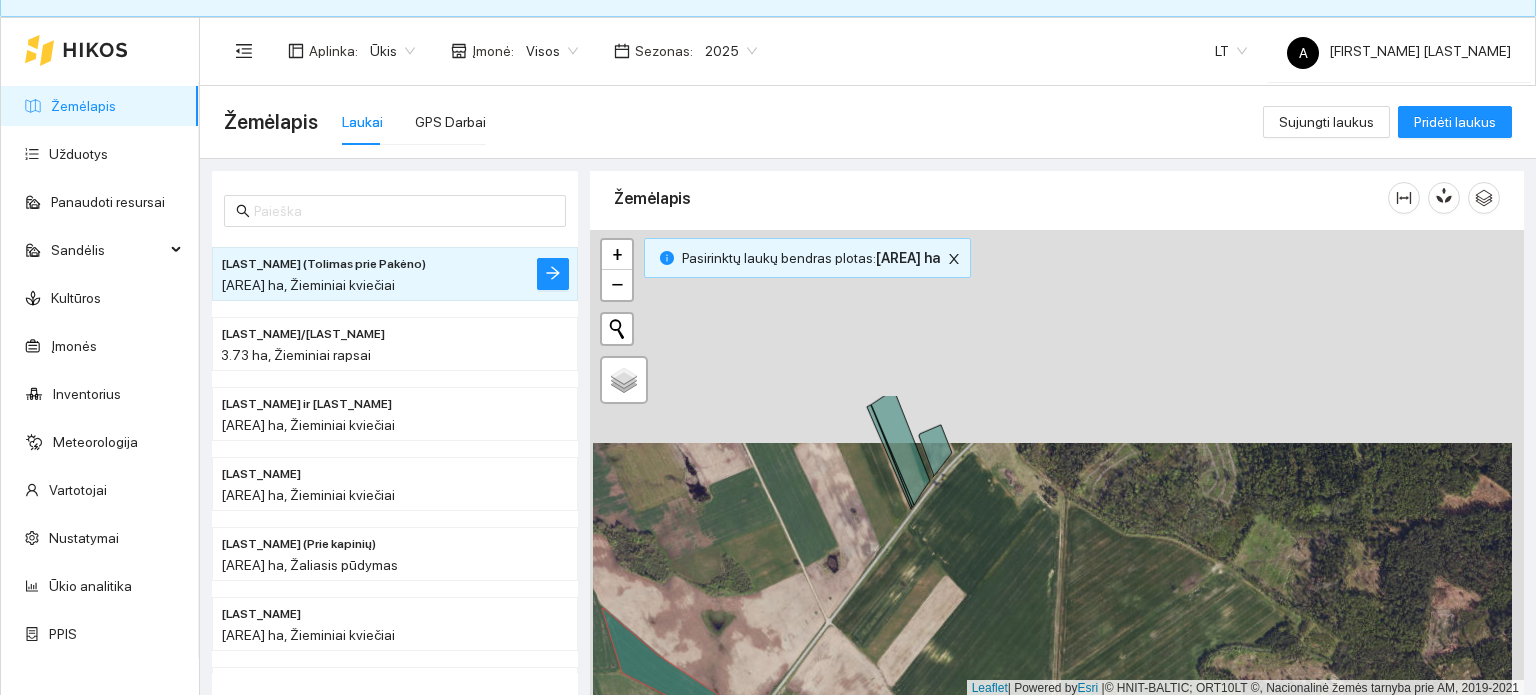 drag, startPoint x: 985, startPoint y: 374, endPoint x: 990, endPoint y: 617, distance: 243.05144 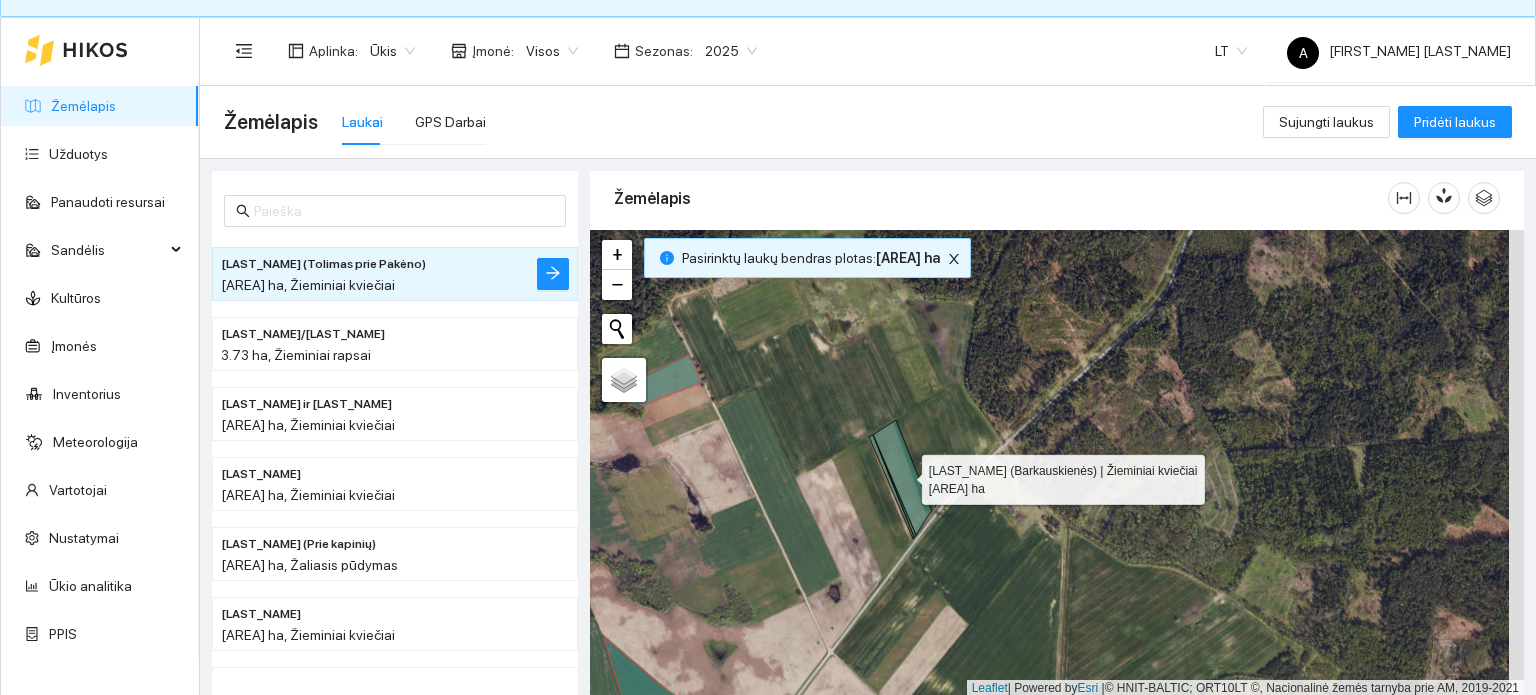 click 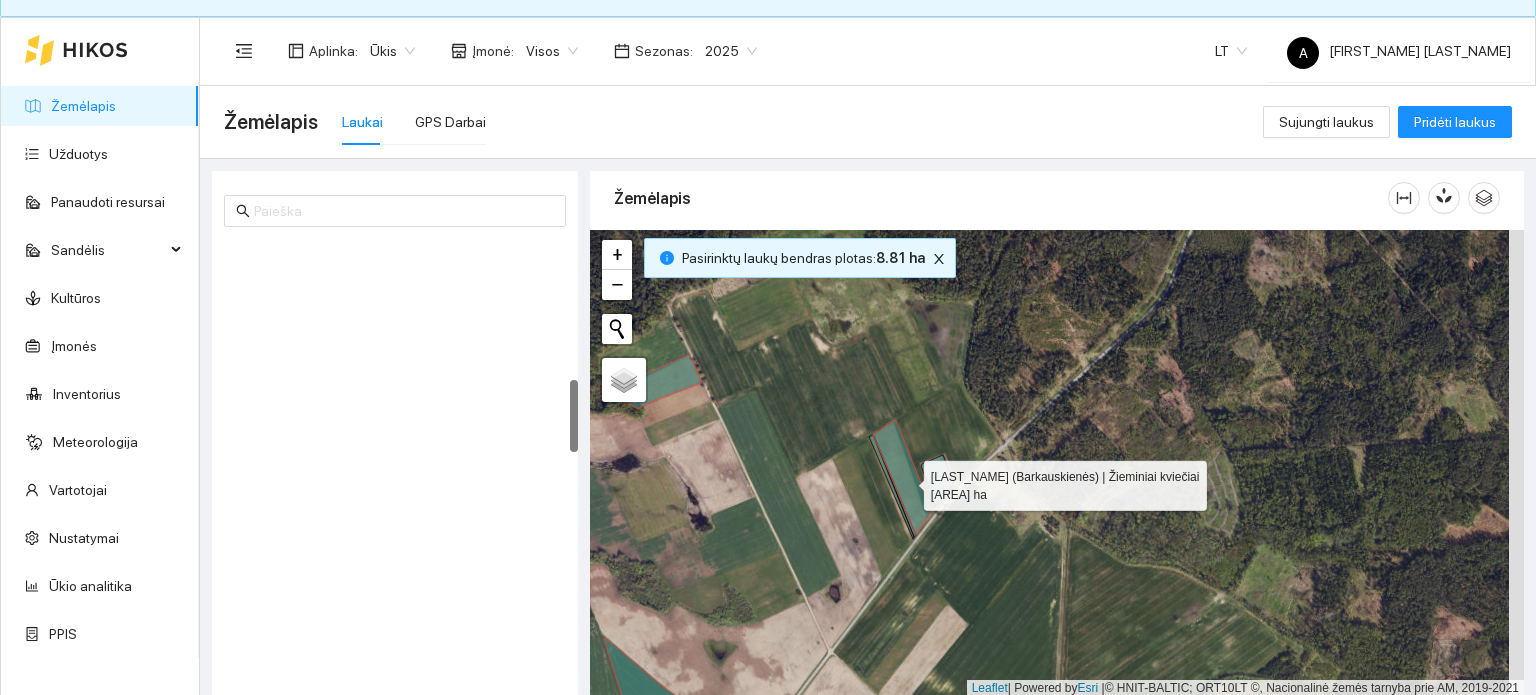 scroll, scrollTop: 840, scrollLeft: 0, axis: vertical 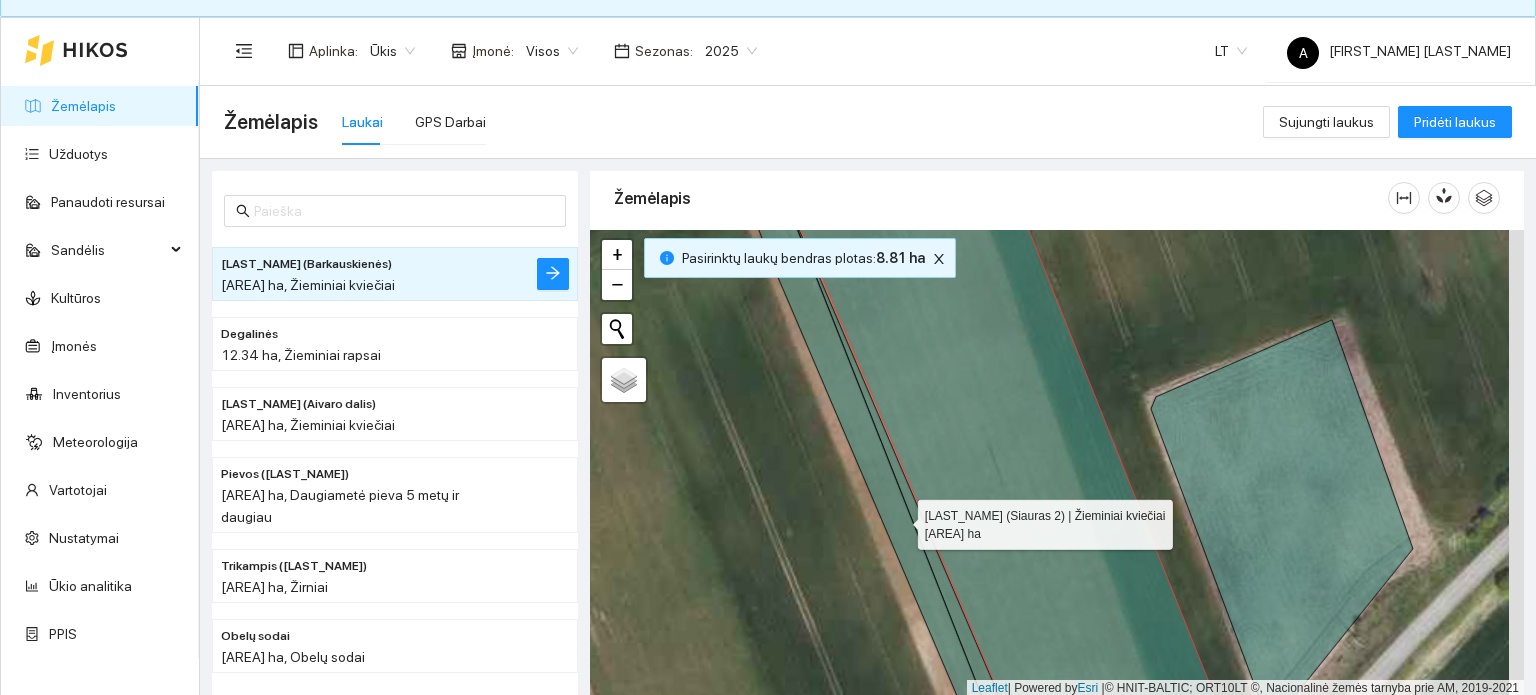 click 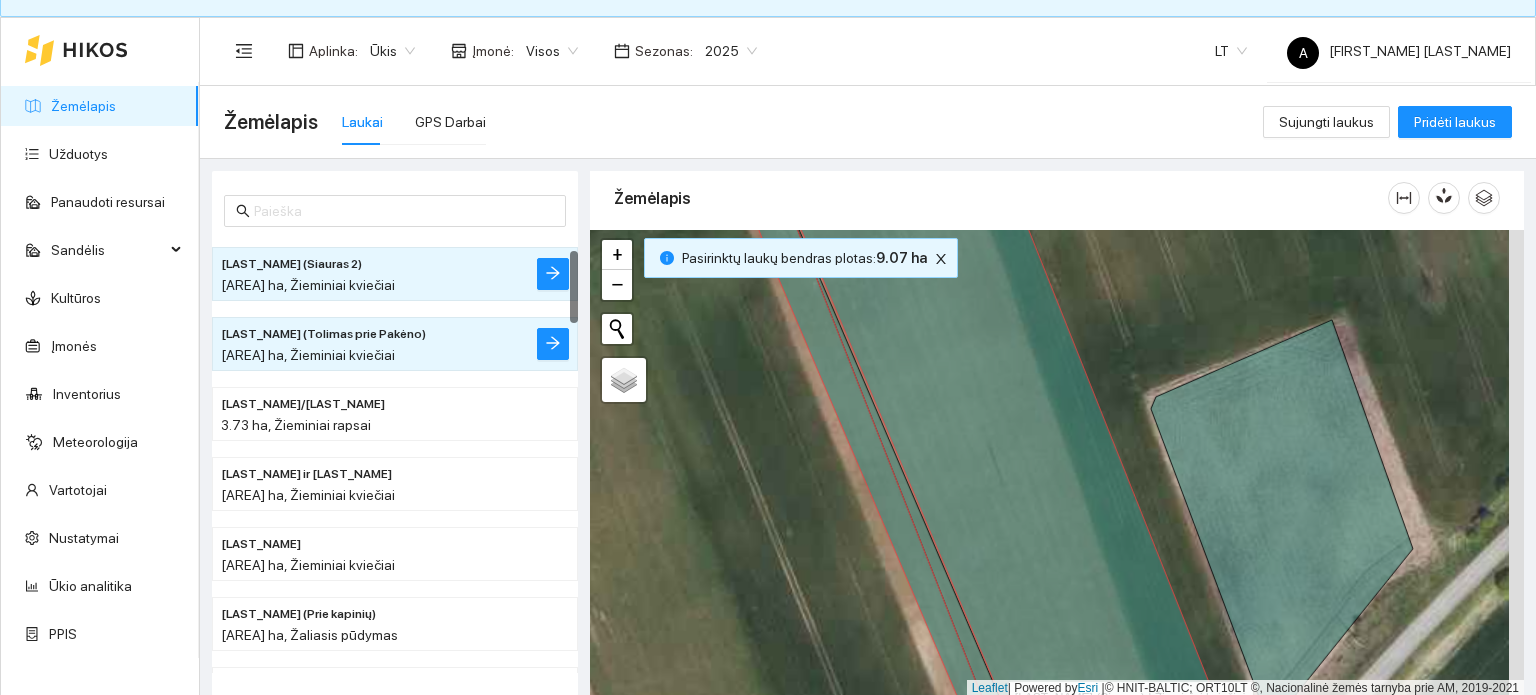 click 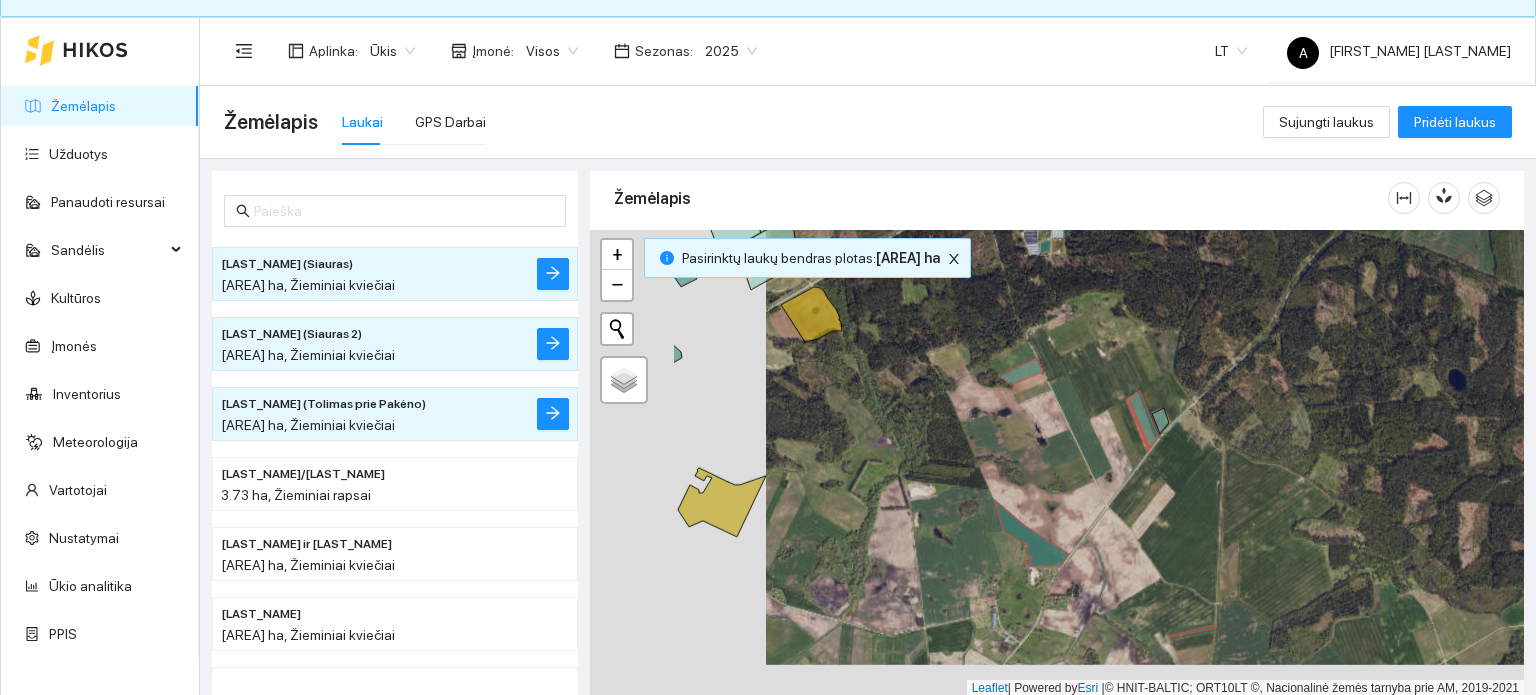 drag, startPoint x: 802, startPoint y: 451, endPoint x: 986, endPoint y: 419, distance: 186.76189 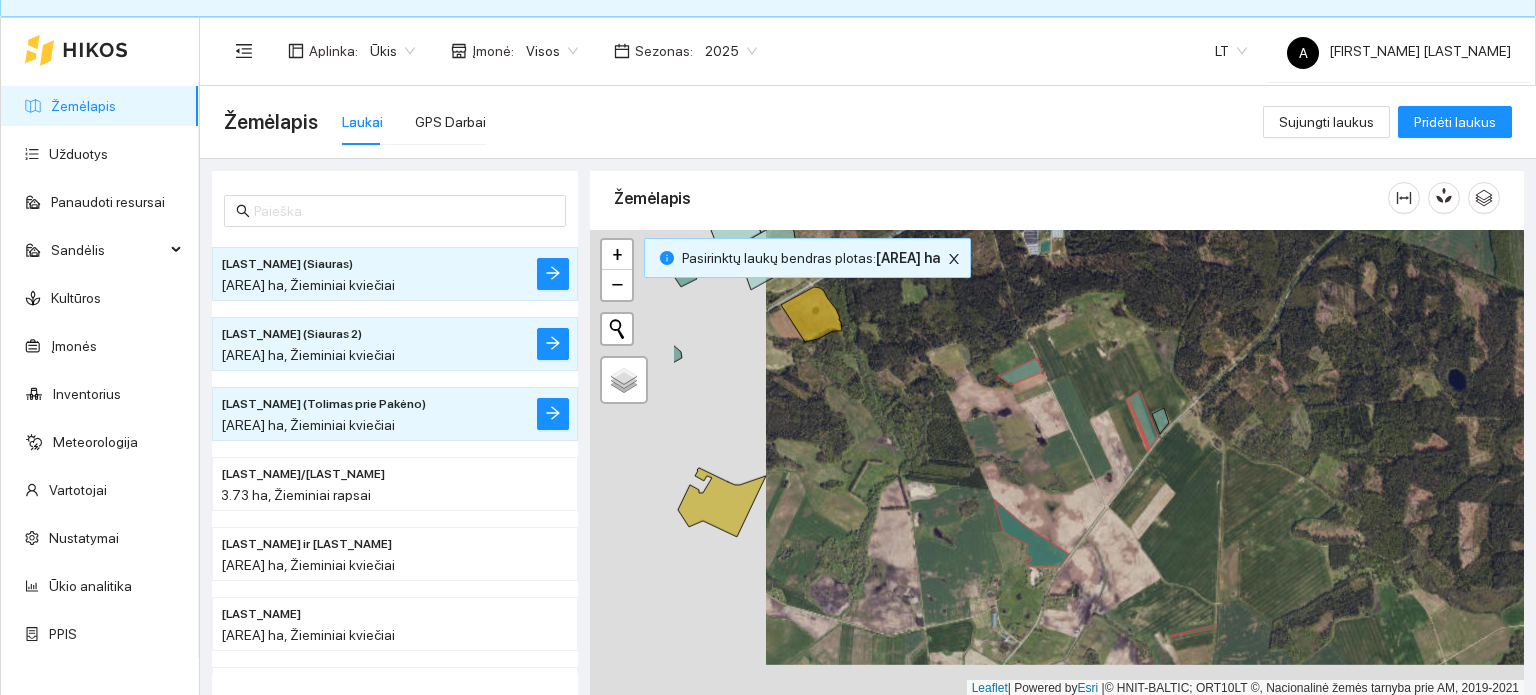 click on "+ −   Nieko nerasta. Bandykite dar kartą.  Žemėlapis  Palydovas Leaflet  | Powered by  Esri   |  © HNIT-BALTIC; ORT10LT ©, Nacionalinė žemės tarnyba prie AM, 2019-2021" at bounding box center [1057, 463] 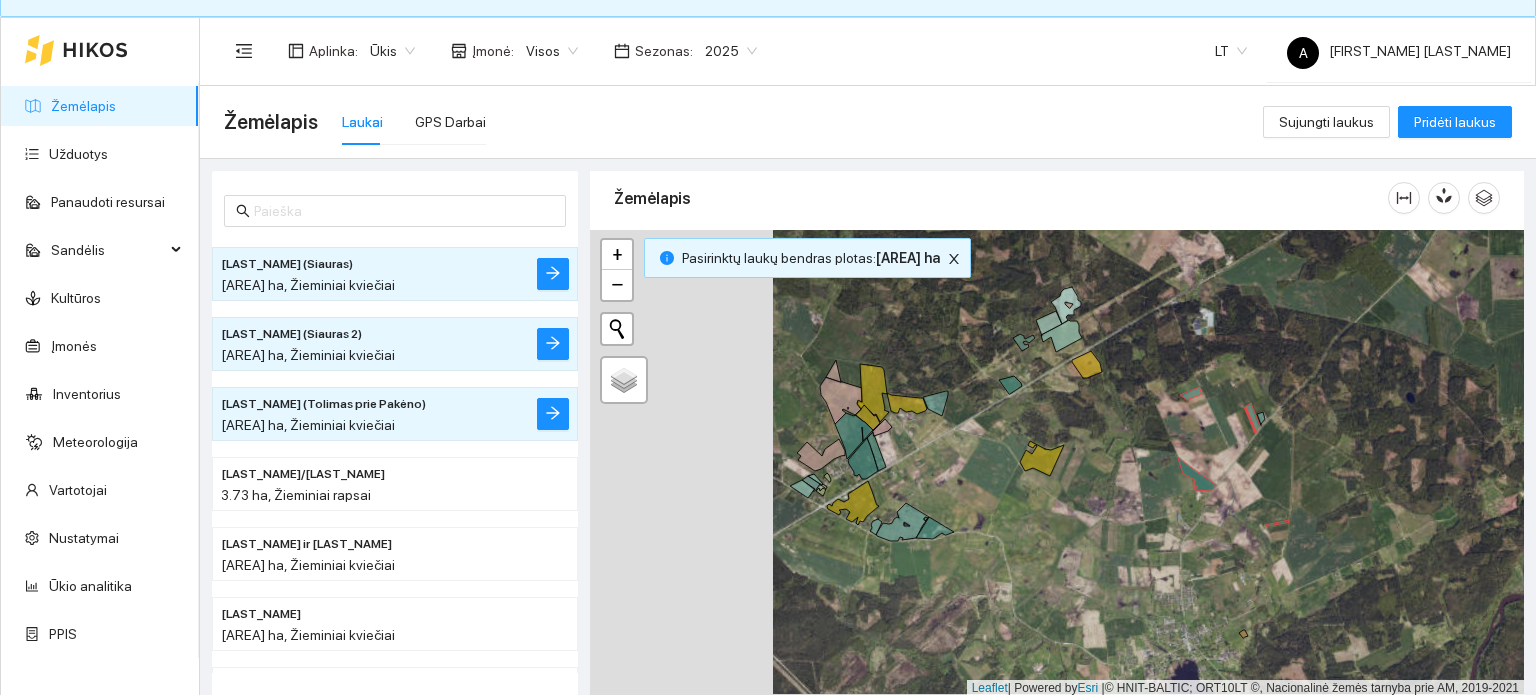 drag, startPoint x: 717, startPoint y: 469, endPoint x: 900, endPoint y: 466, distance: 183.02458 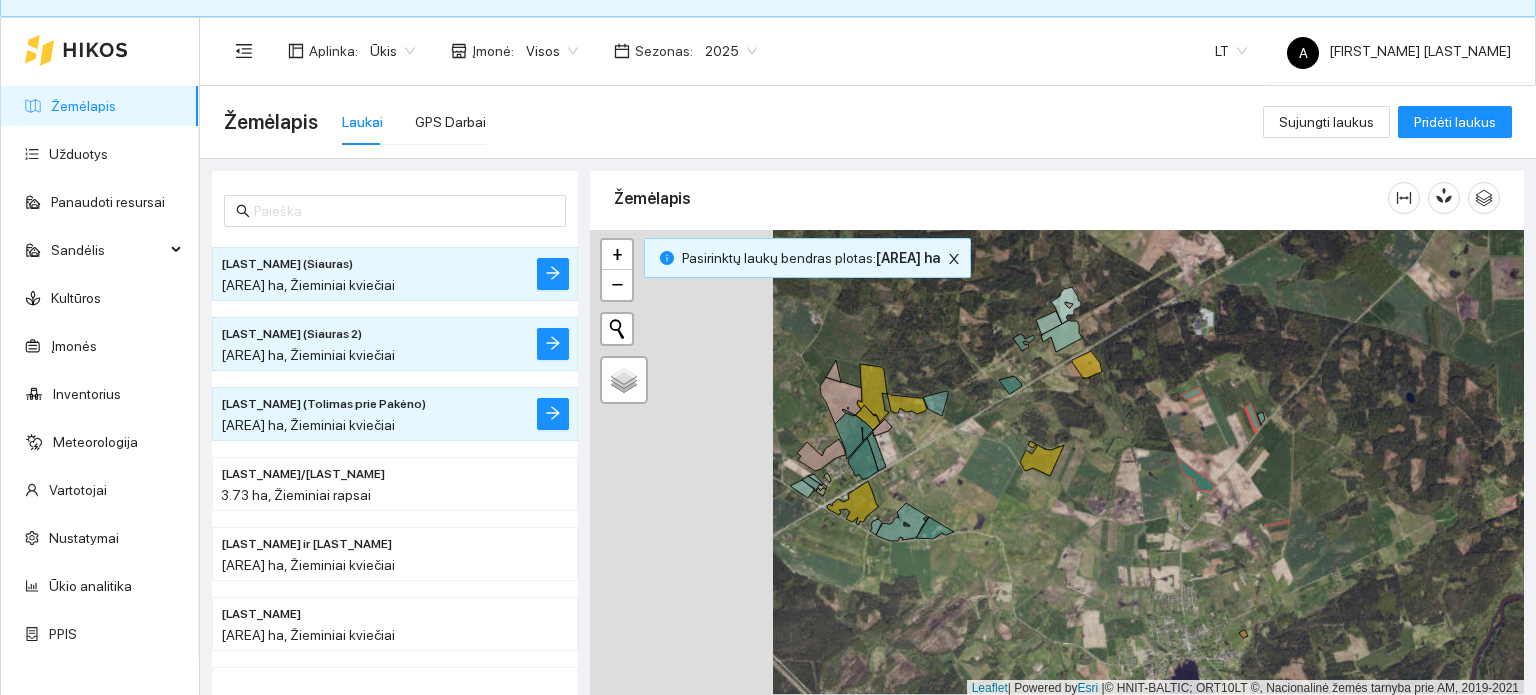 click on "+ −   Nieko nerasta. Bandykite dar kartą.  Žemėlapis  Palydovas Leaflet  | Powered by  Esri   |  © HNIT-BALTIC; ORT10LT ©, Nacionalinė žemės tarnyba prie AM, 2019-2021" at bounding box center [1057, 463] 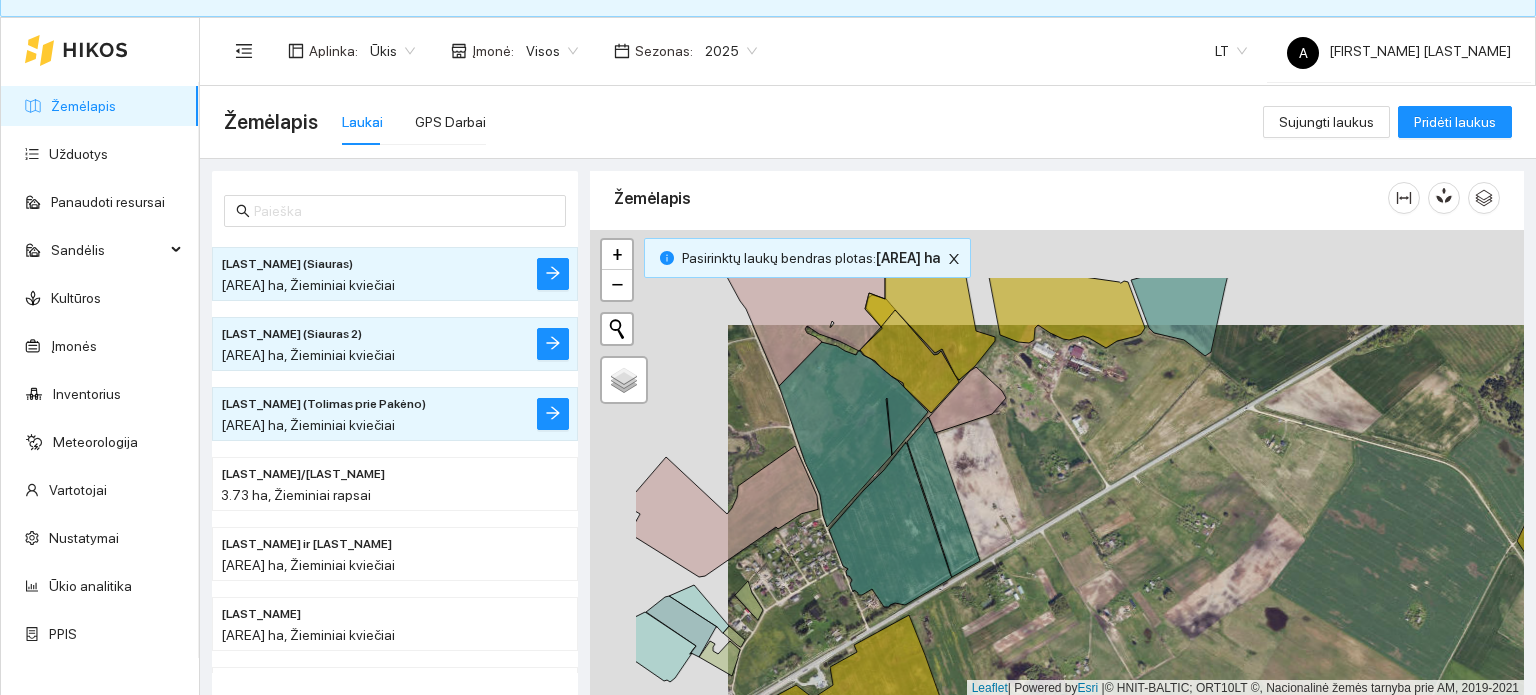 drag, startPoint x: 782, startPoint y: 417, endPoint x: 920, endPoint y: 512, distance: 167.53806 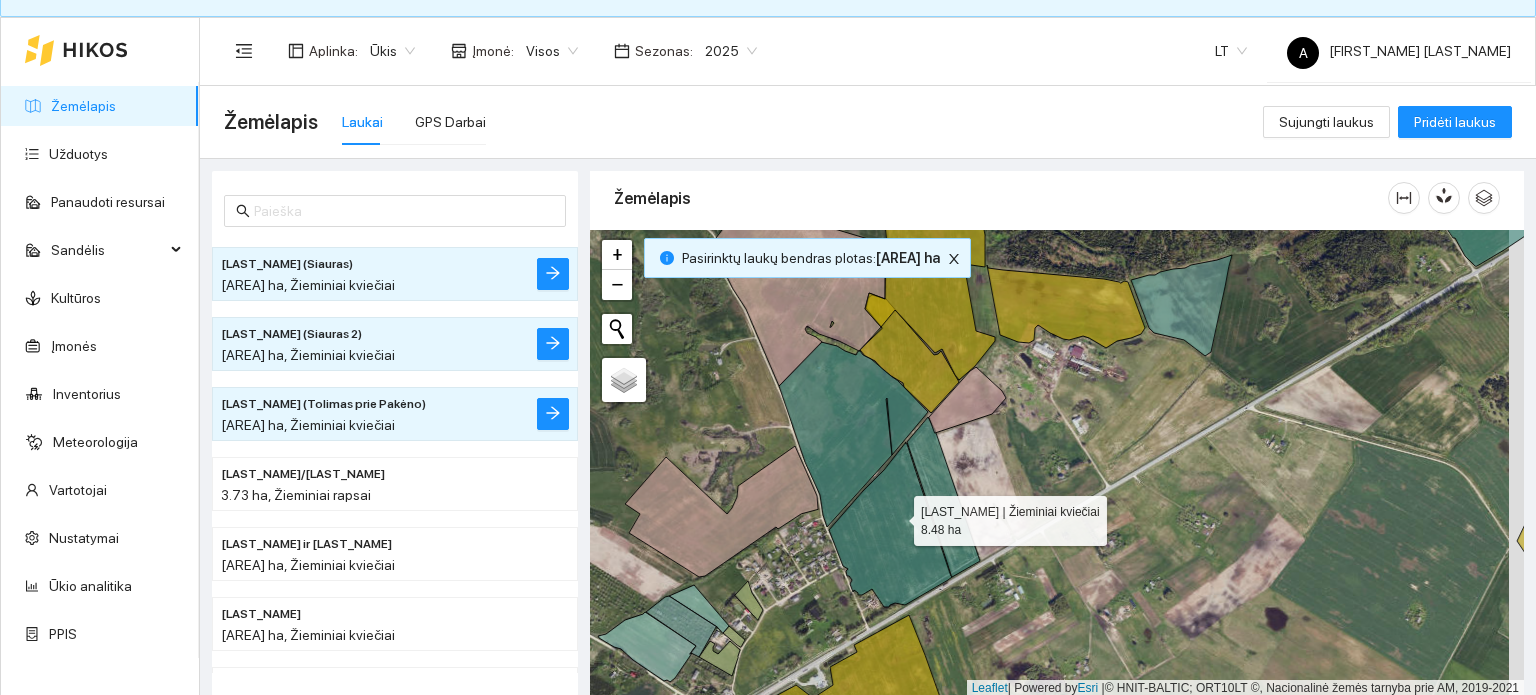 click 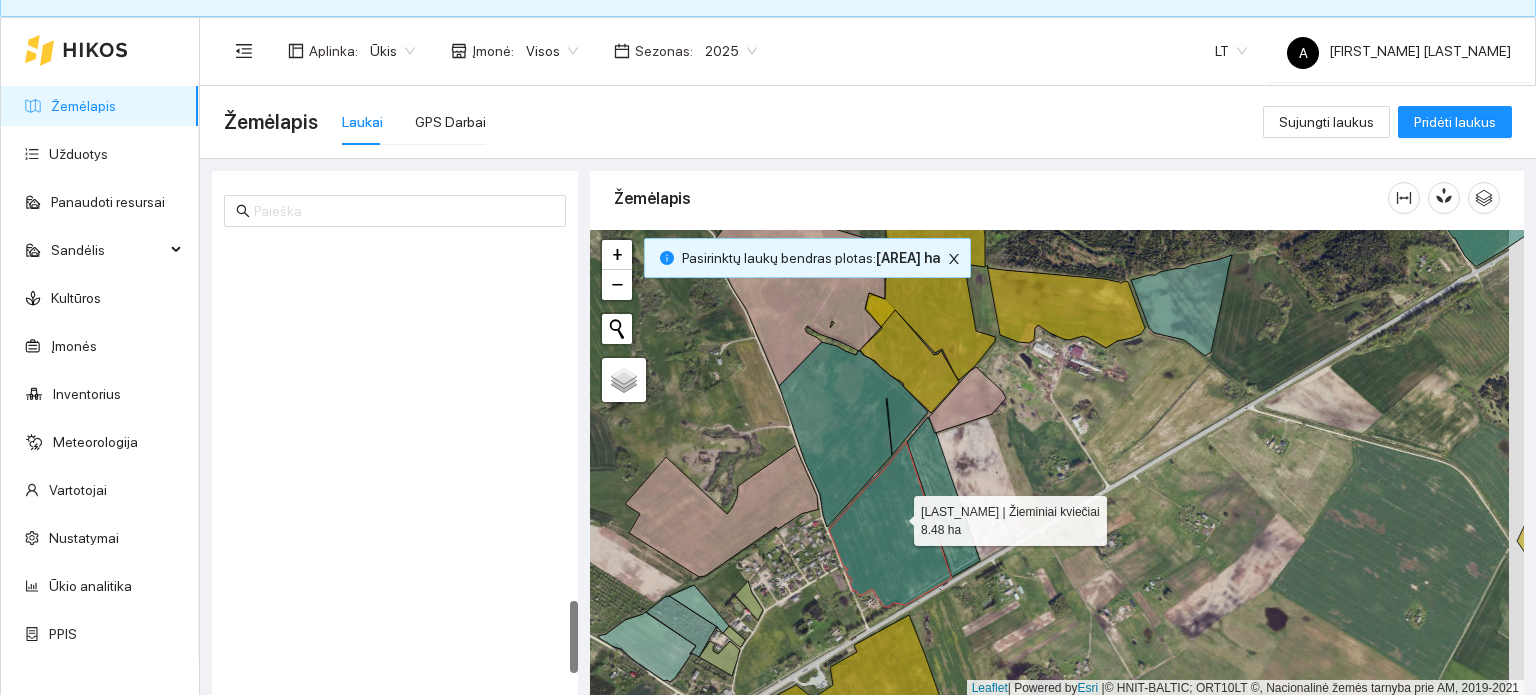 scroll, scrollTop: 2156, scrollLeft: 0, axis: vertical 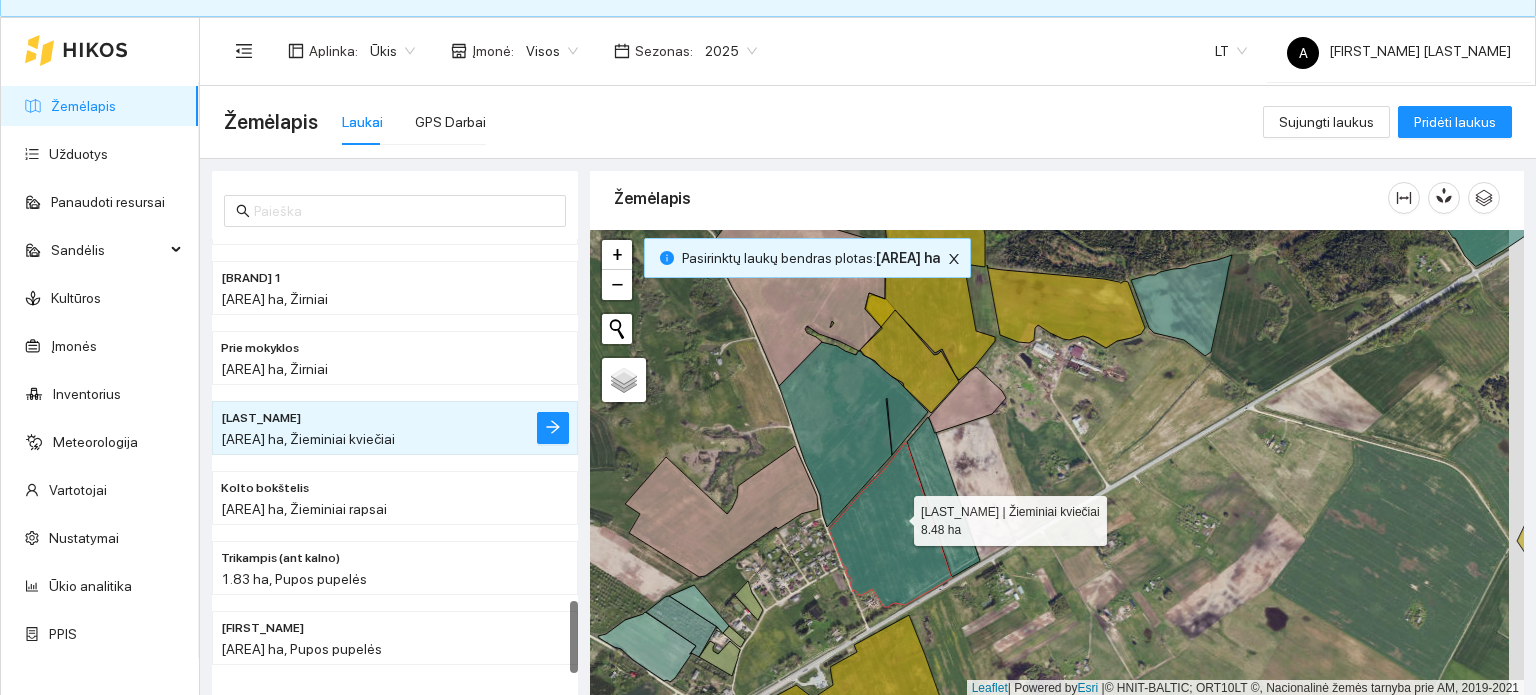click 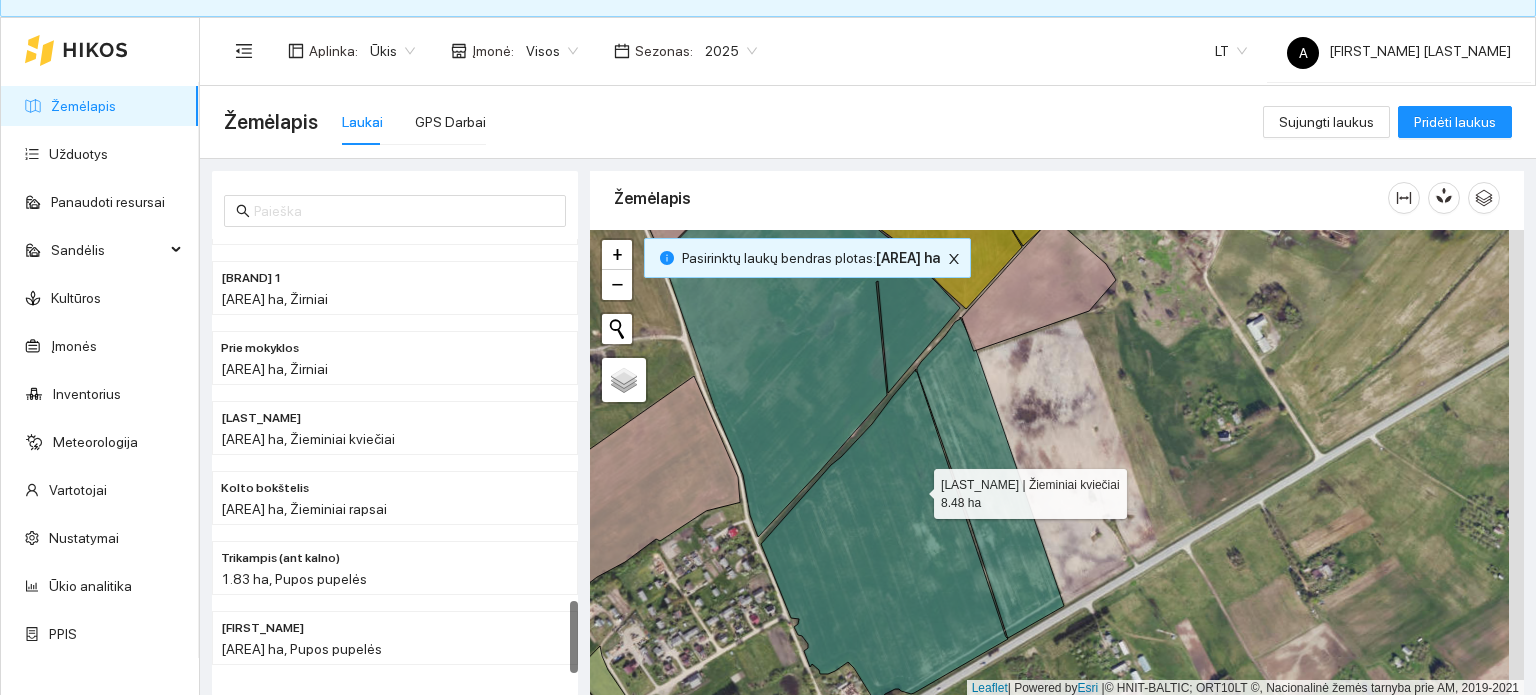 click 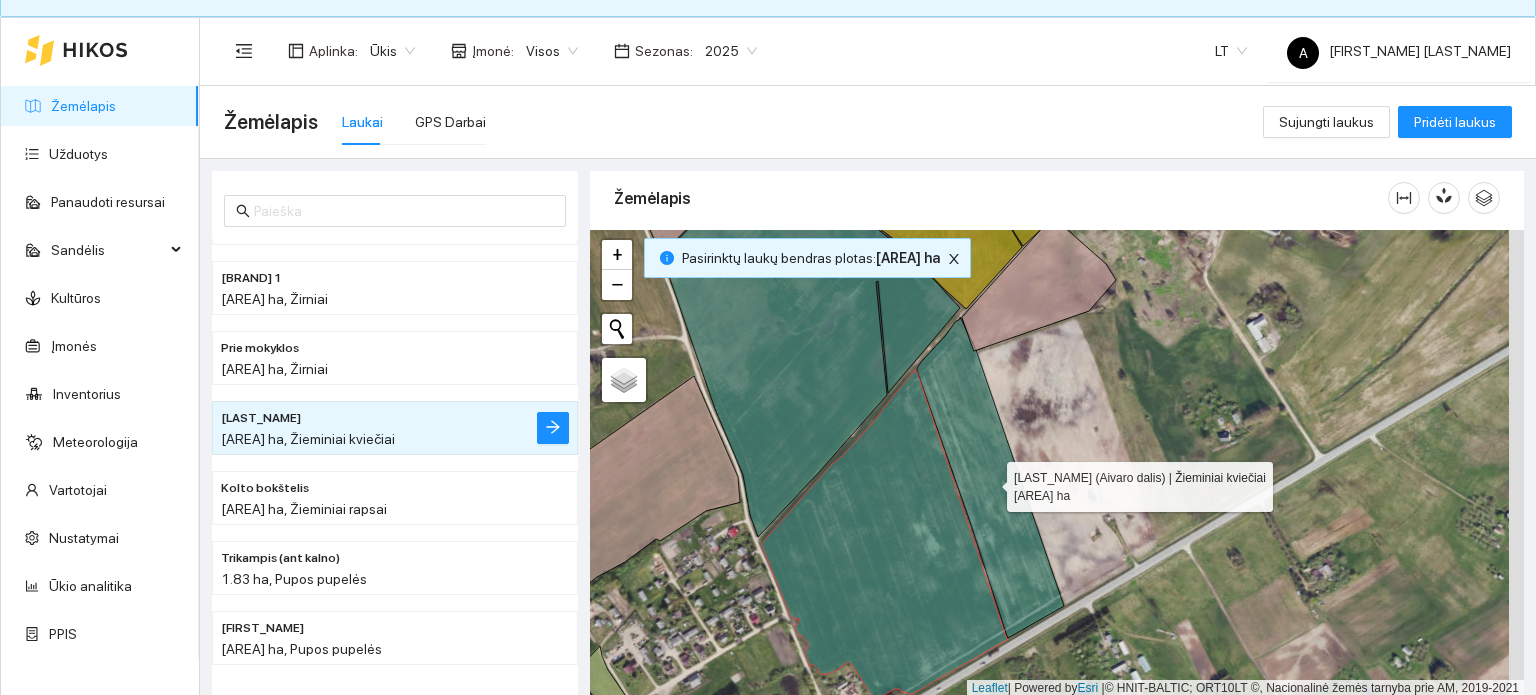 click 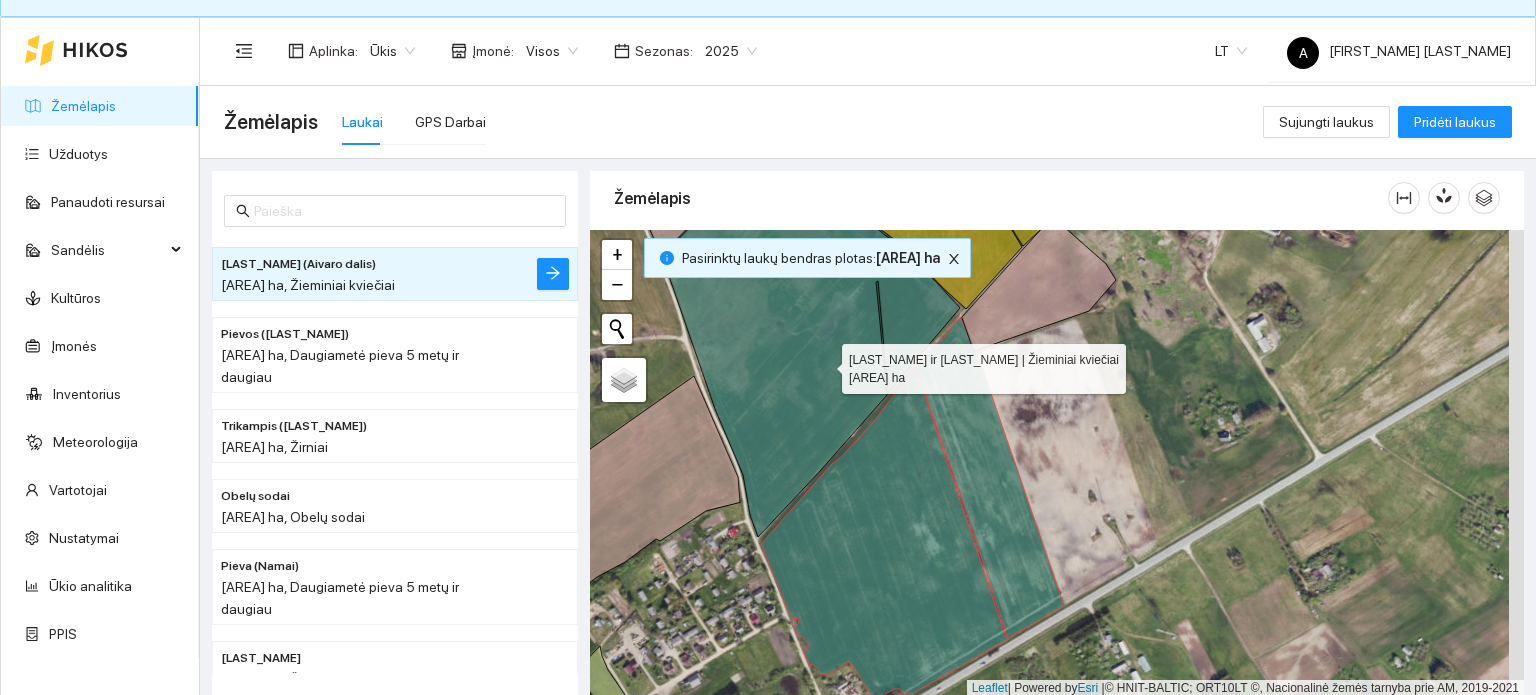click 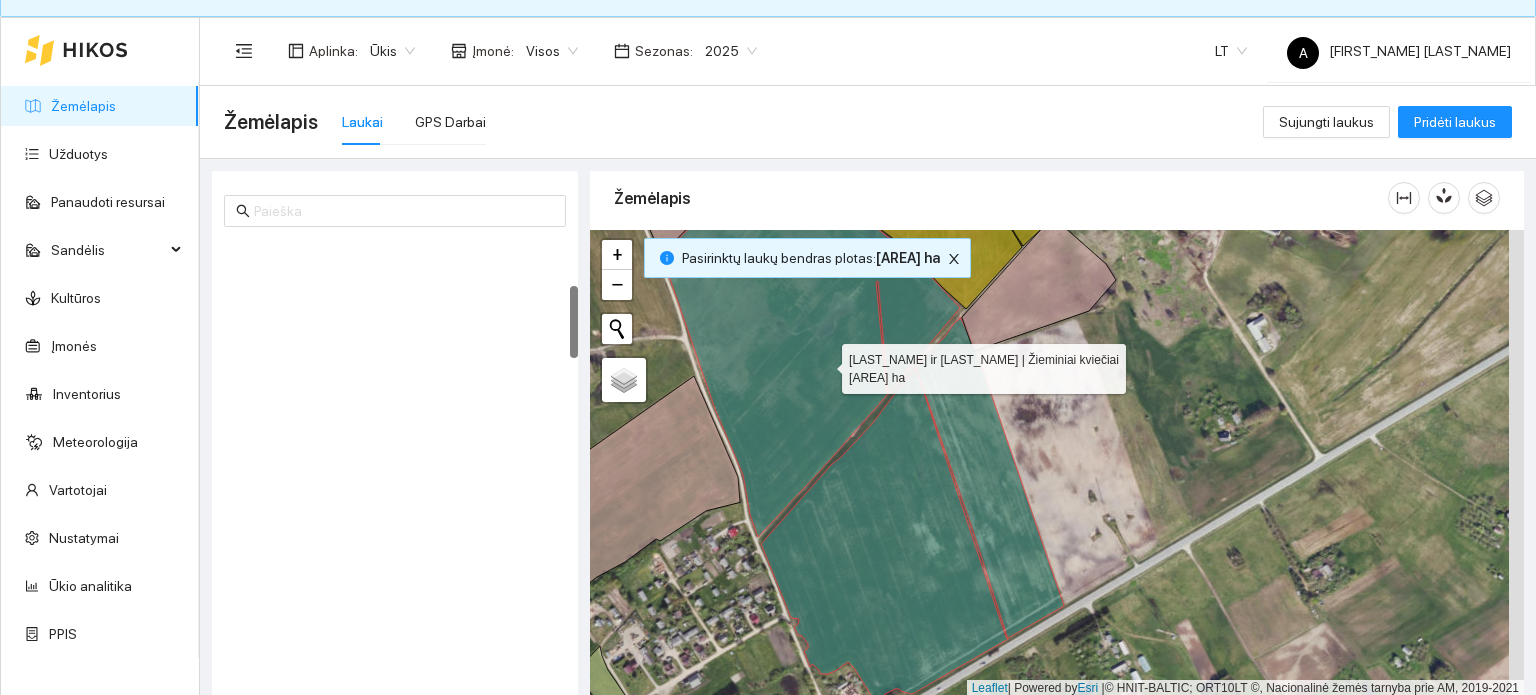 scroll, scrollTop: 280, scrollLeft: 0, axis: vertical 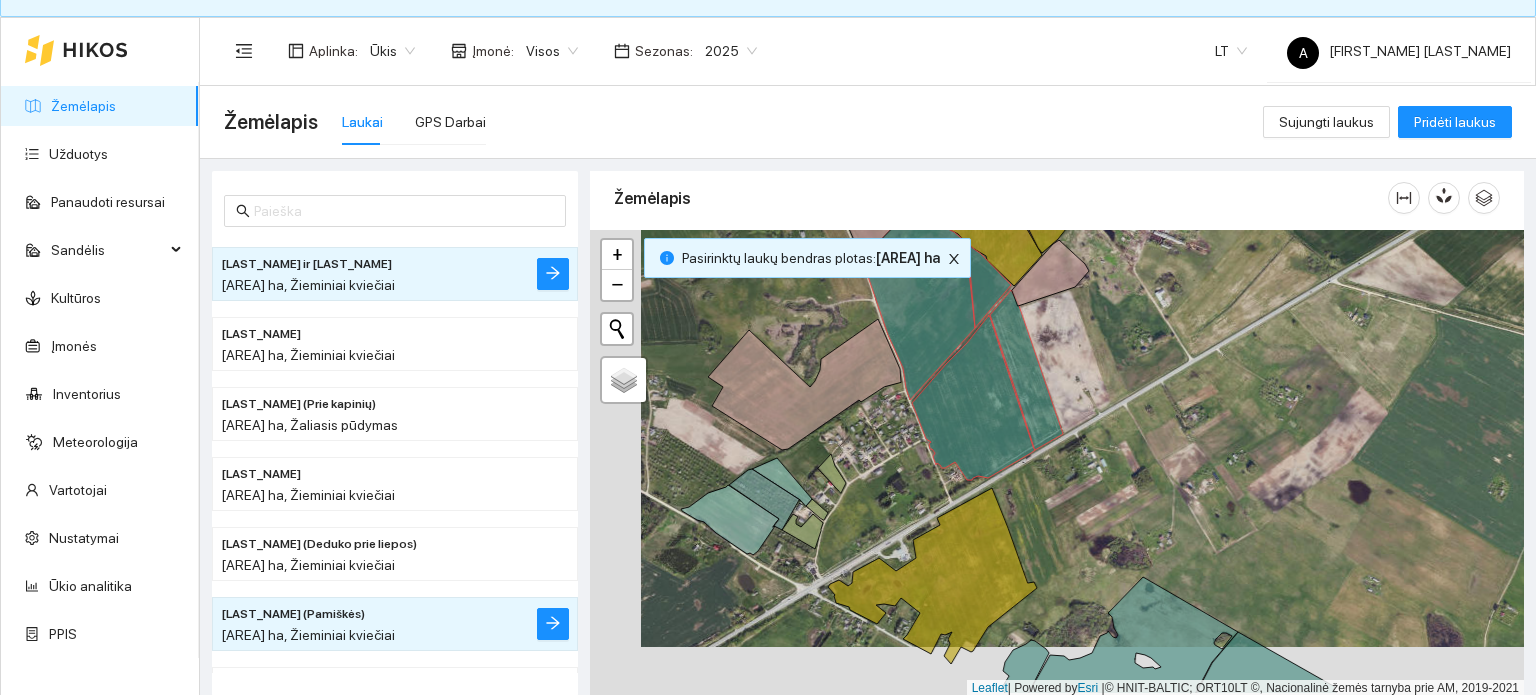 drag, startPoint x: 1011, startPoint y: 471, endPoint x: 1065, endPoint y: 424, distance: 71.5891 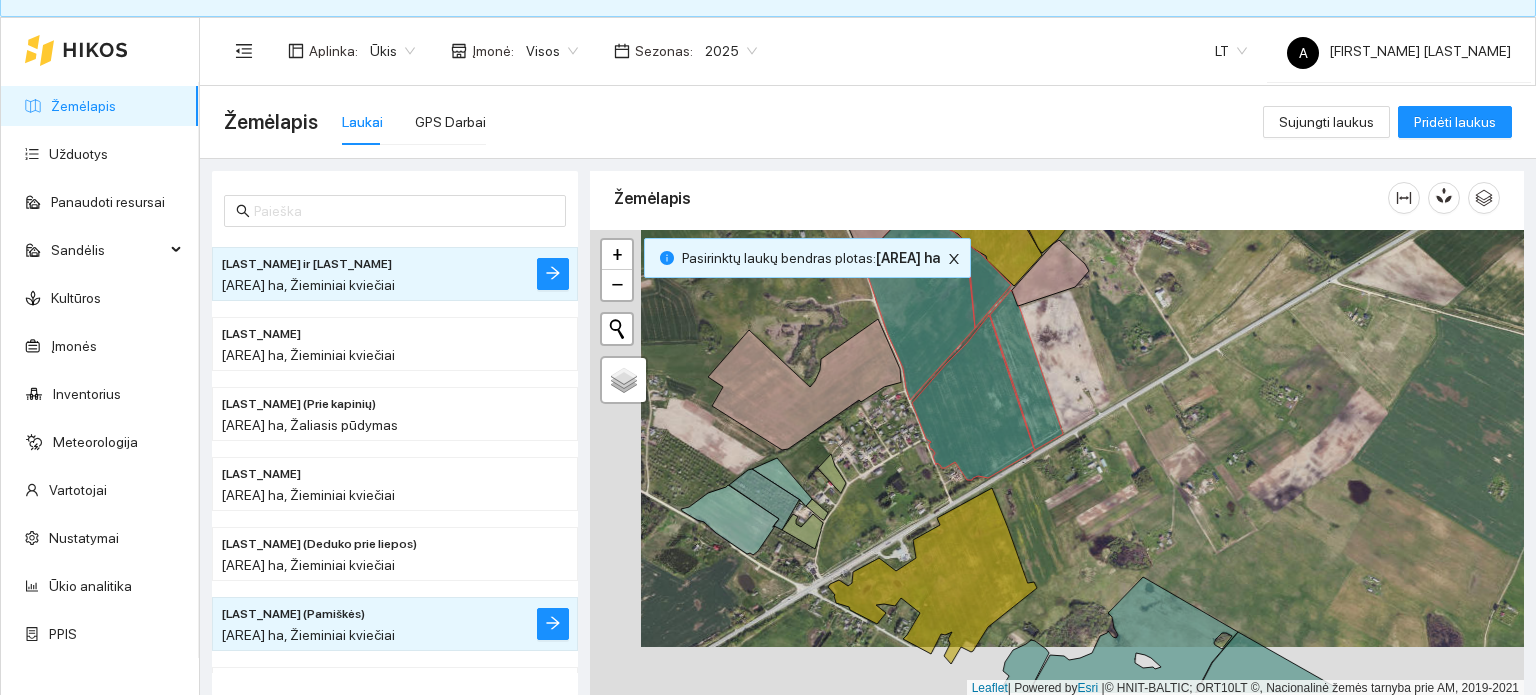 click on "+ −   Nieko nerasta. Bandykite dar kartą.  Žemėlapis  Palydovas Leaflet  | Powered by  Esri   |  © HNIT-BALTIC; ORT10LT ©, Nacionalinė žemės tarnyba prie AM, 2019-2021" at bounding box center [1057, 463] 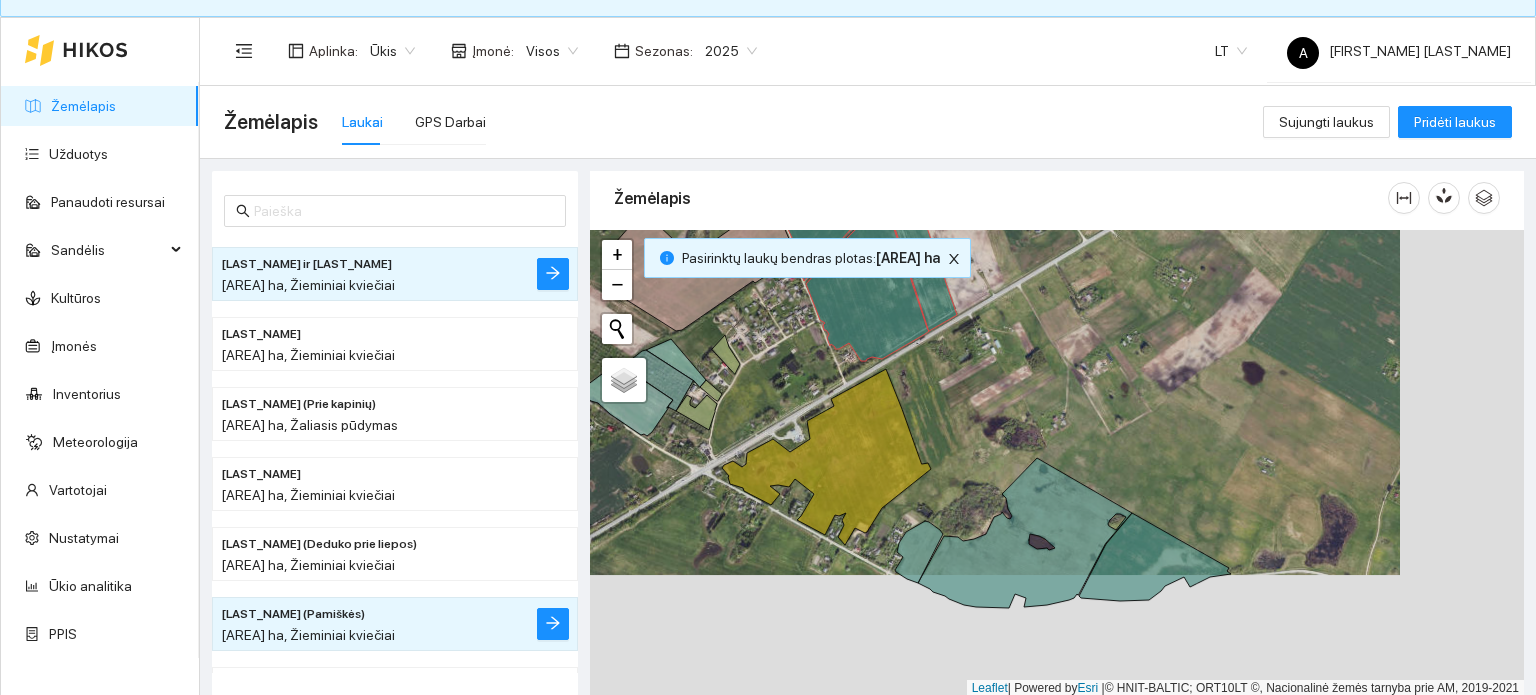 drag, startPoint x: 1159, startPoint y: 506, endPoint x: 1048, endPoint y: 383, distance: 165.68042 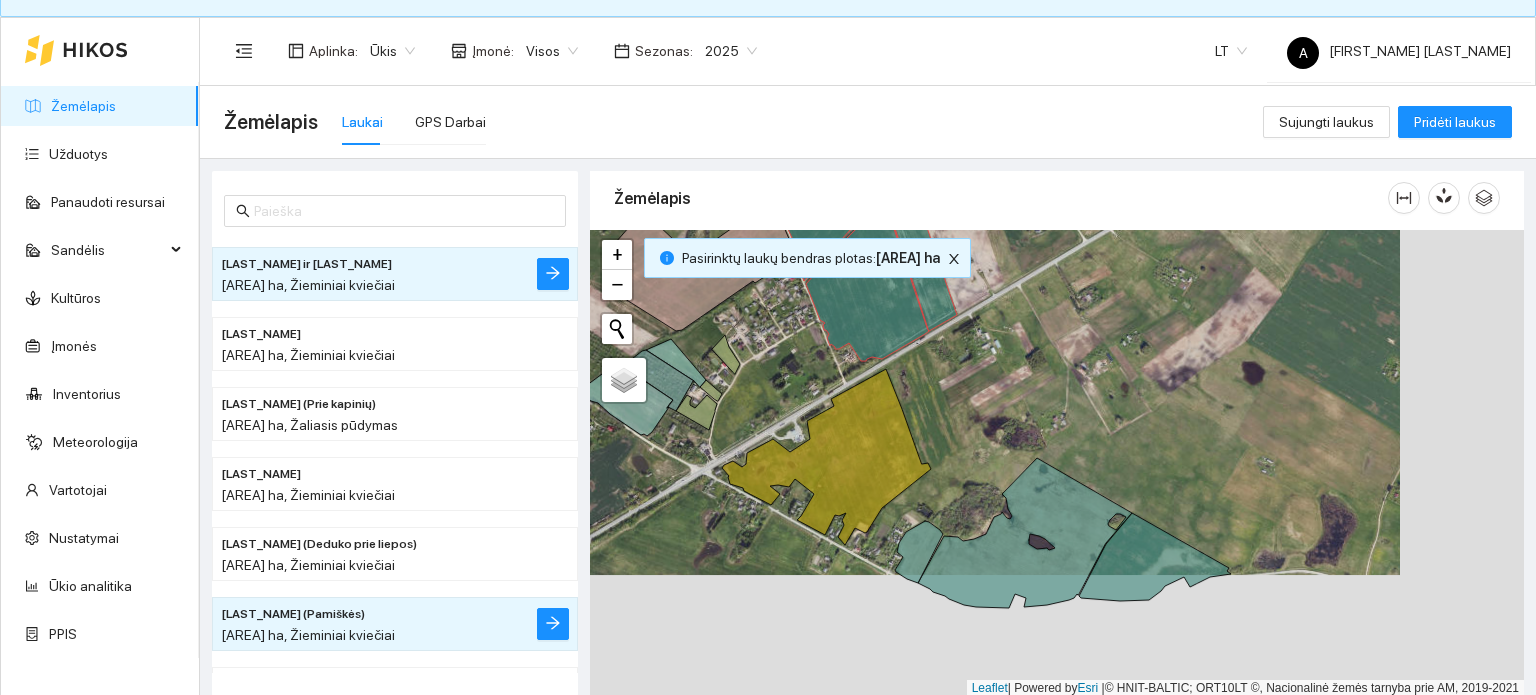 click on "+ −   Nieko nerasta. Bandykite dar kartą.  Žemėlapis  Palydovas Leaflet  | Powered by  Esri   |  © HNIT-BALTIC; ORT10LT ©, Nacionalinė žemės tarnyba prie AM, 2019-2021" at bounding box center [1057, 463] 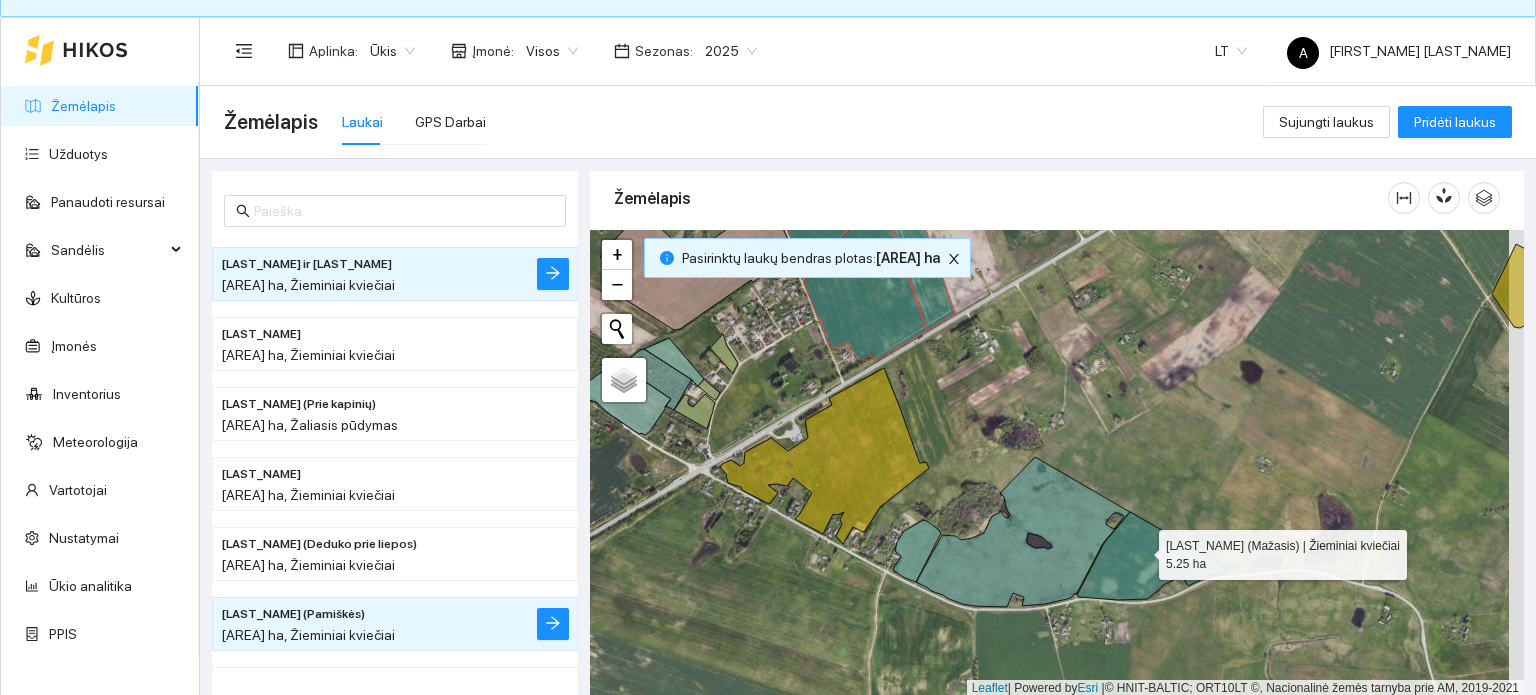 click 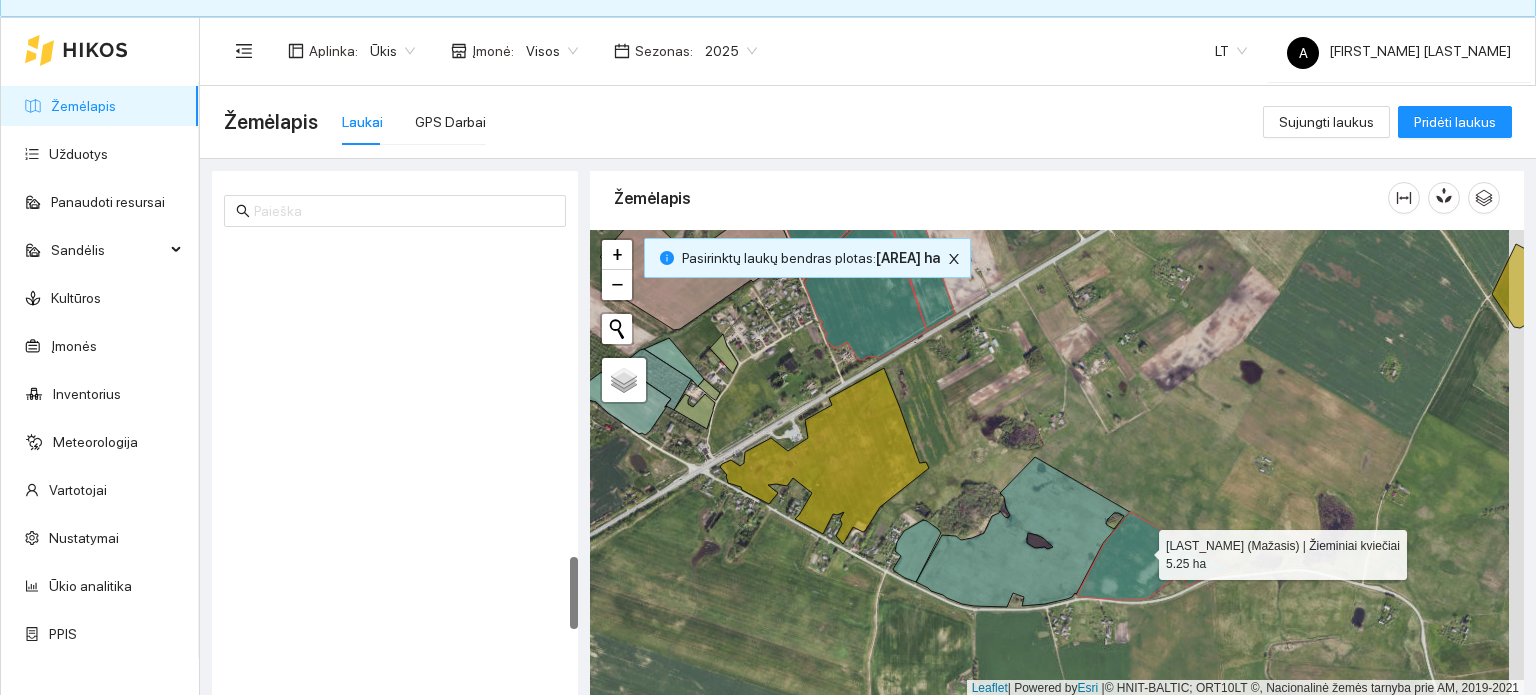 scroll, scrollTop: 1890, scrollLeft: 0, axis: vertical 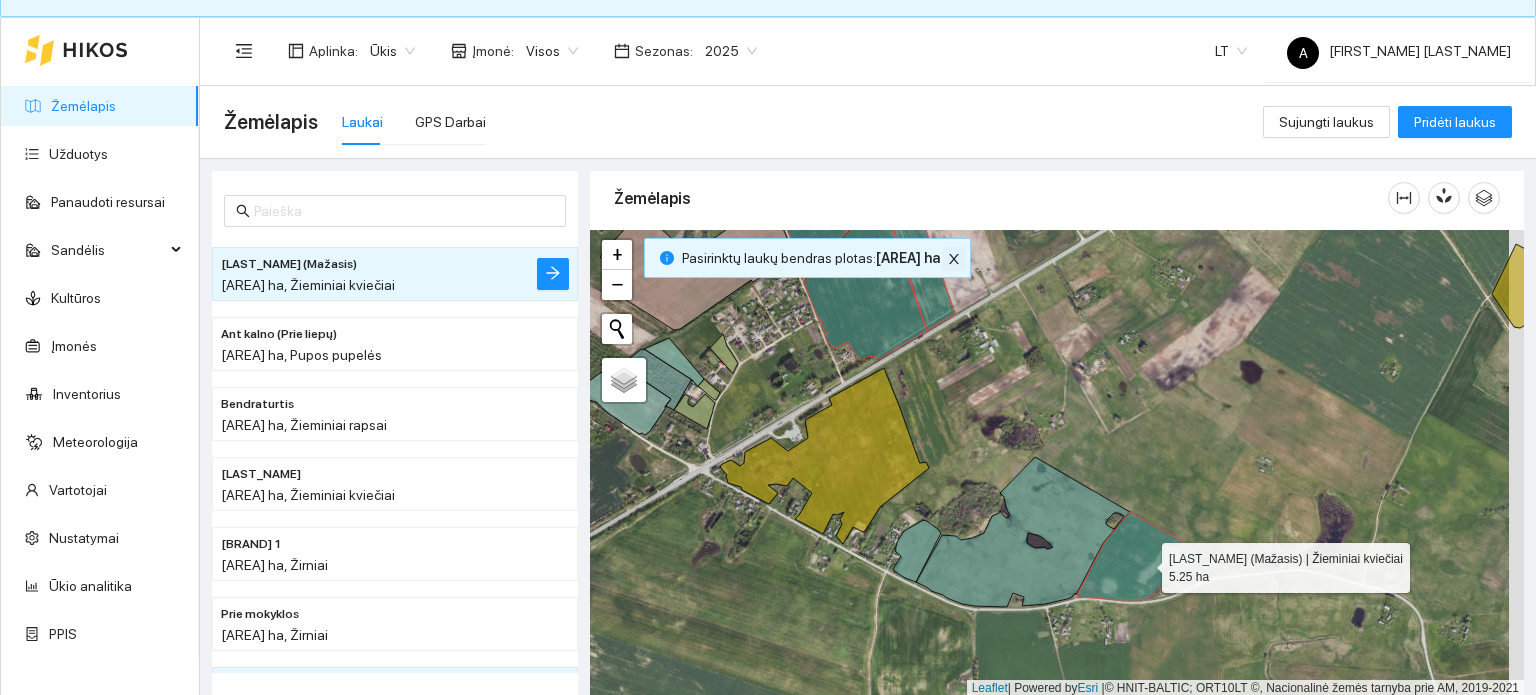 click 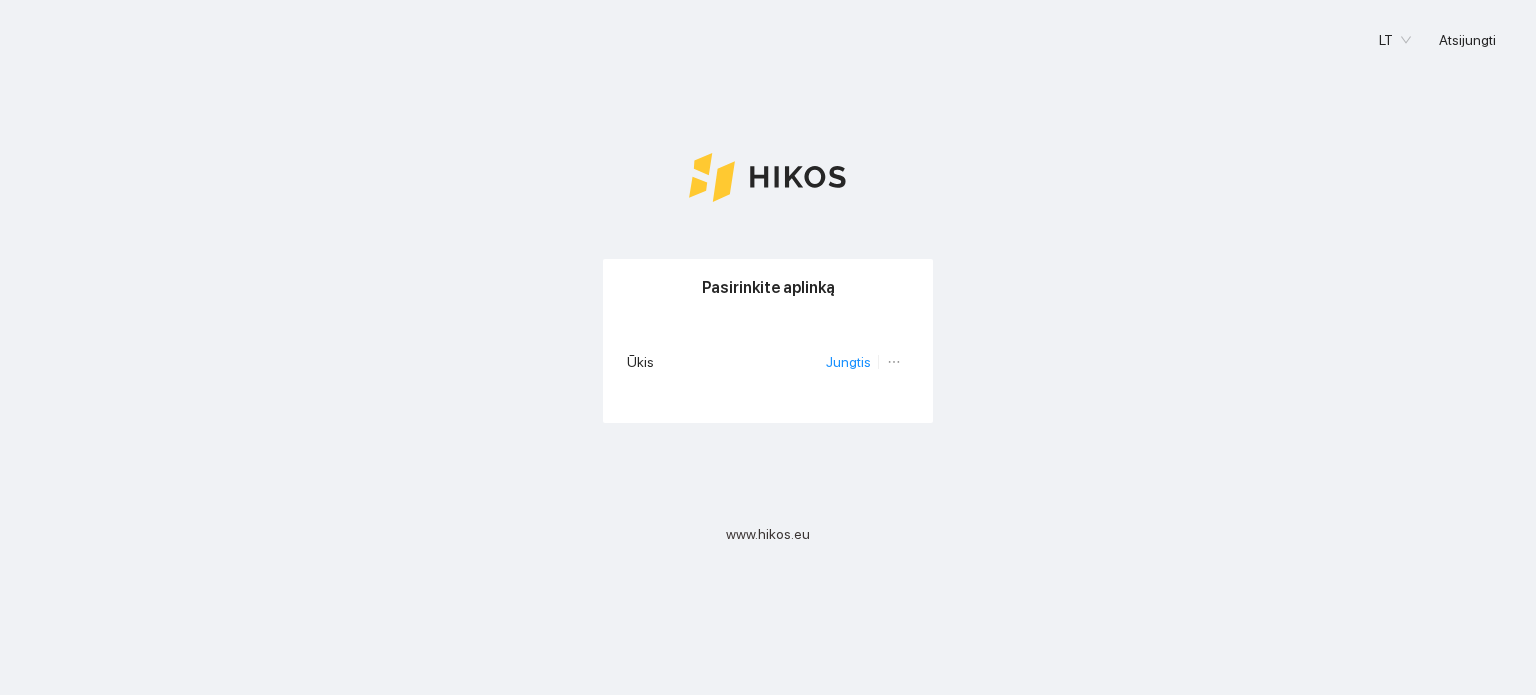 scroll, scrollTop: 0, scrollLeft: 0, axis: both 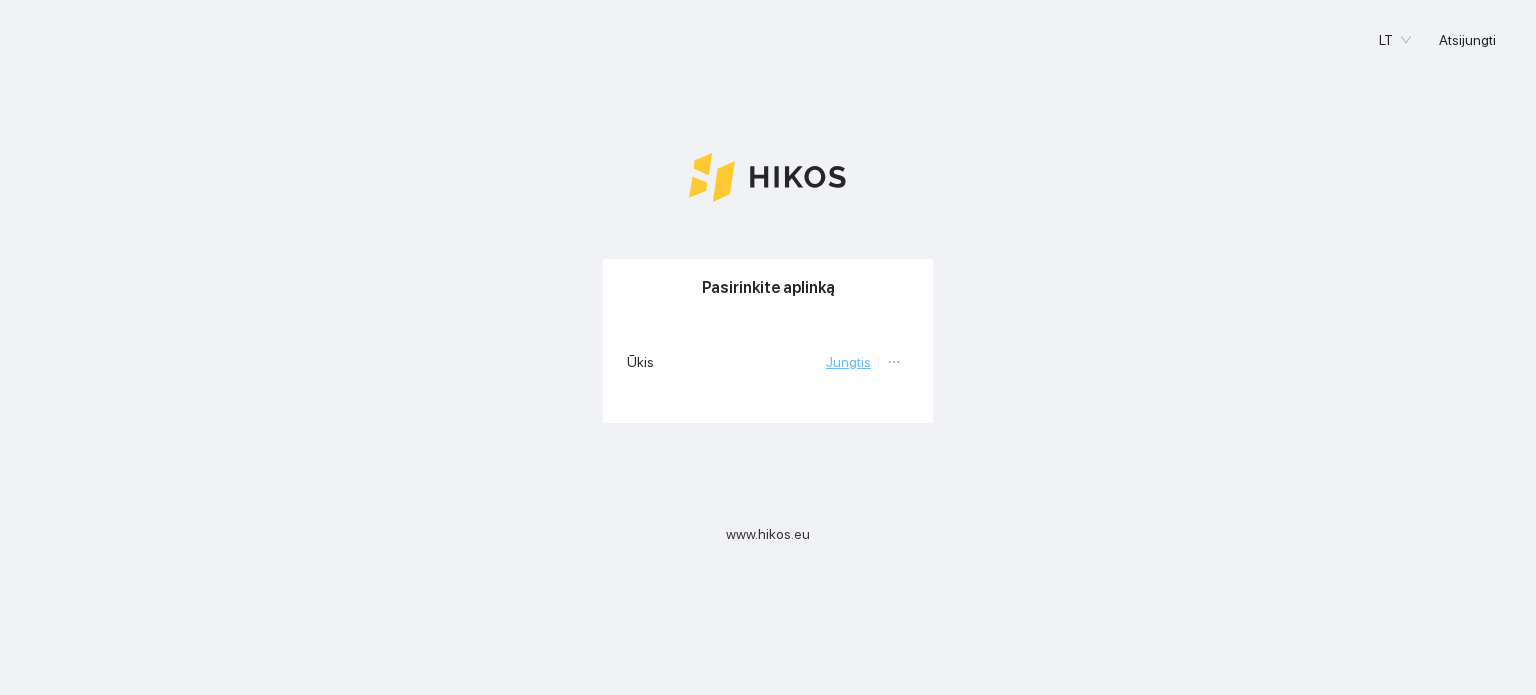 click on "Jungtis" at bounding box center [848, 362] 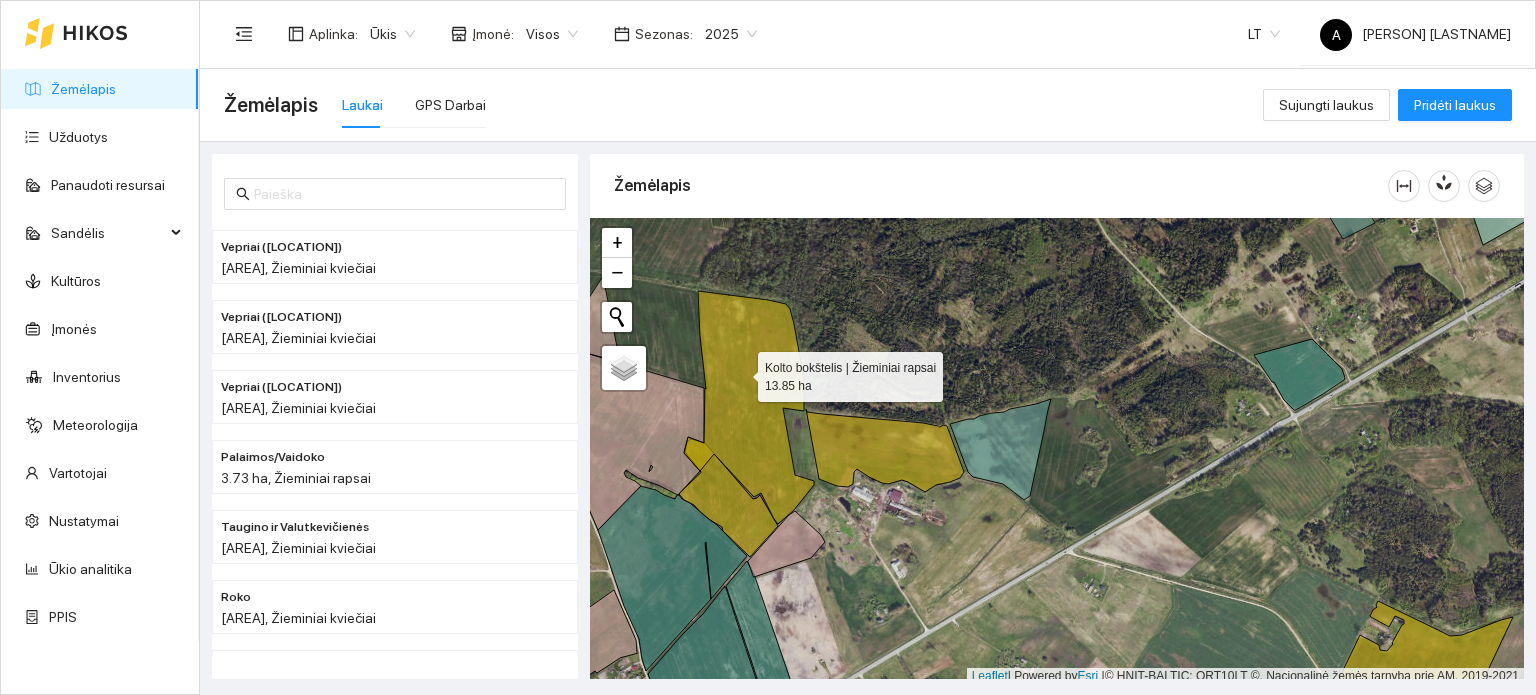 scroll, scrollTop: 5, scrollLeft: 0, axis: vertical 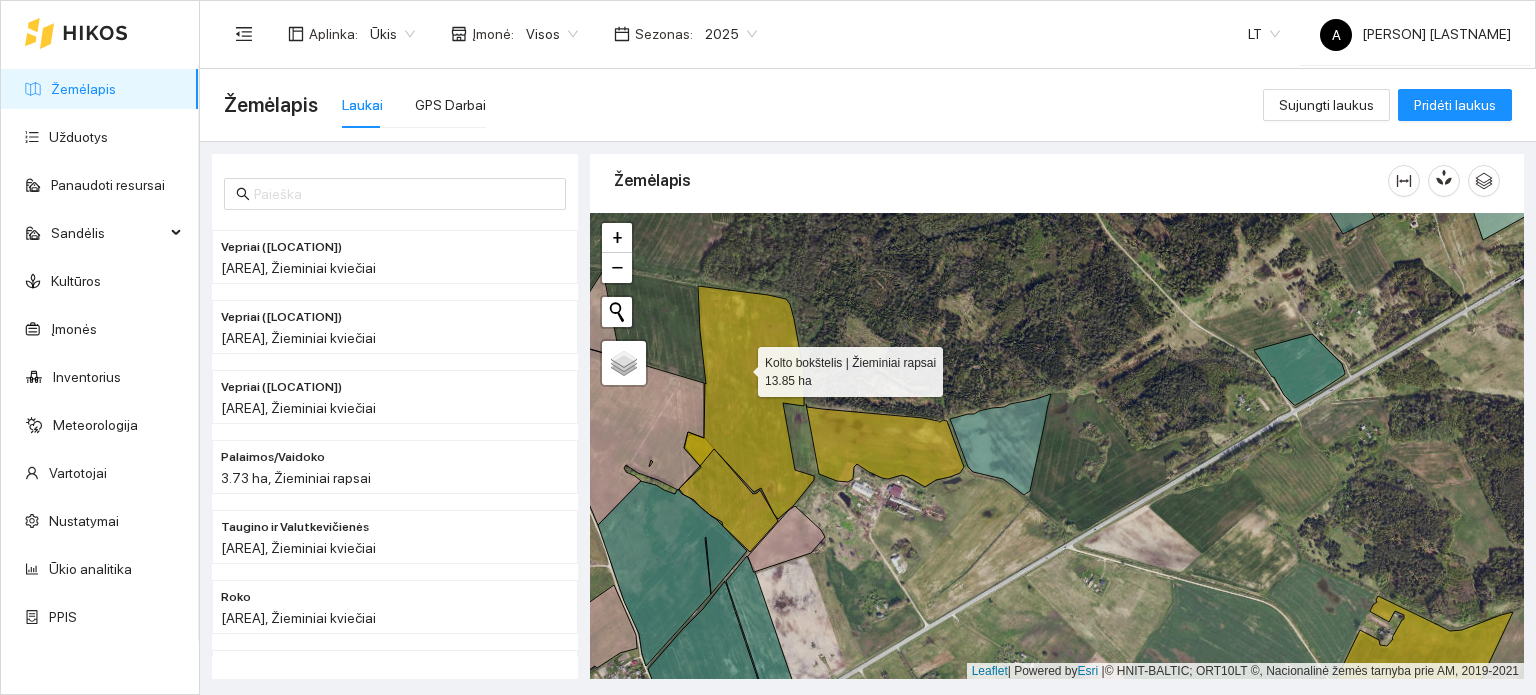 click 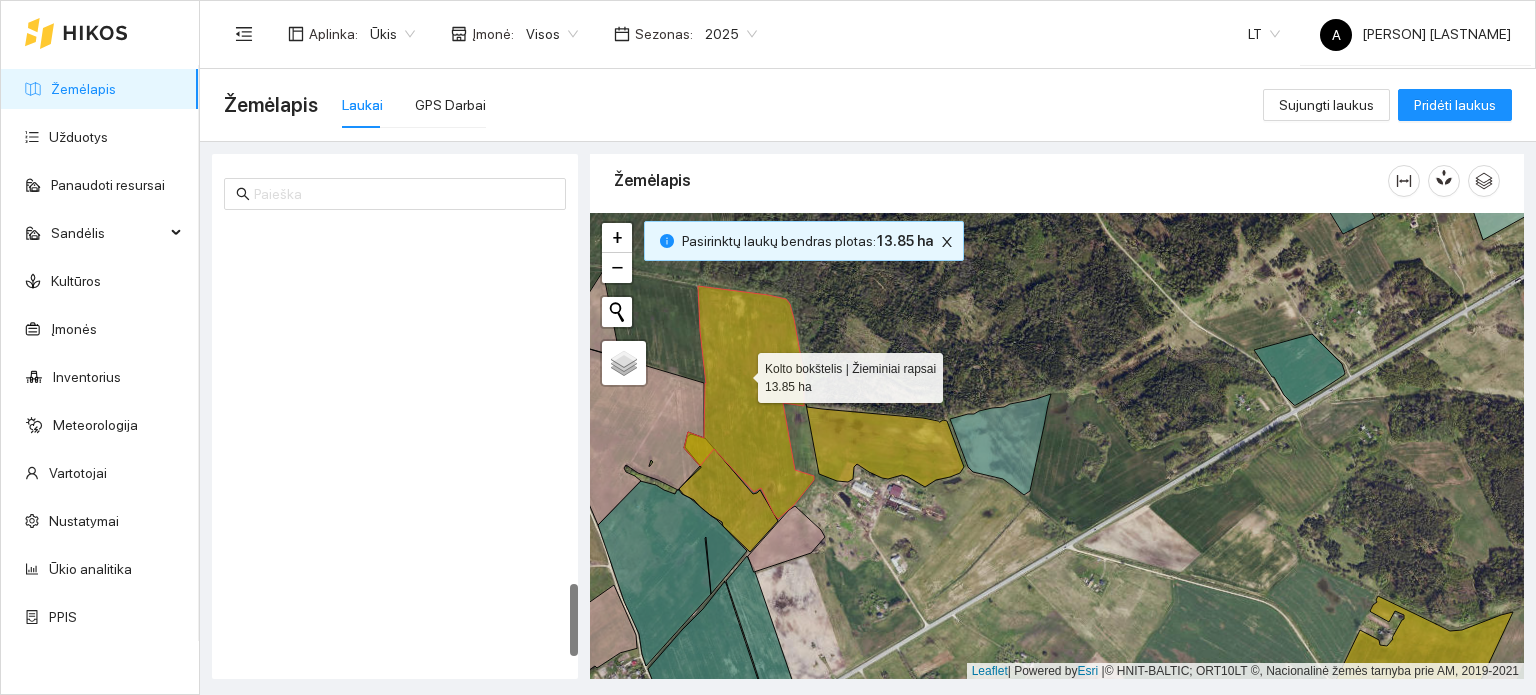 scroll, scrollTop: 2151, scrollLeft: 0, axis: vertical 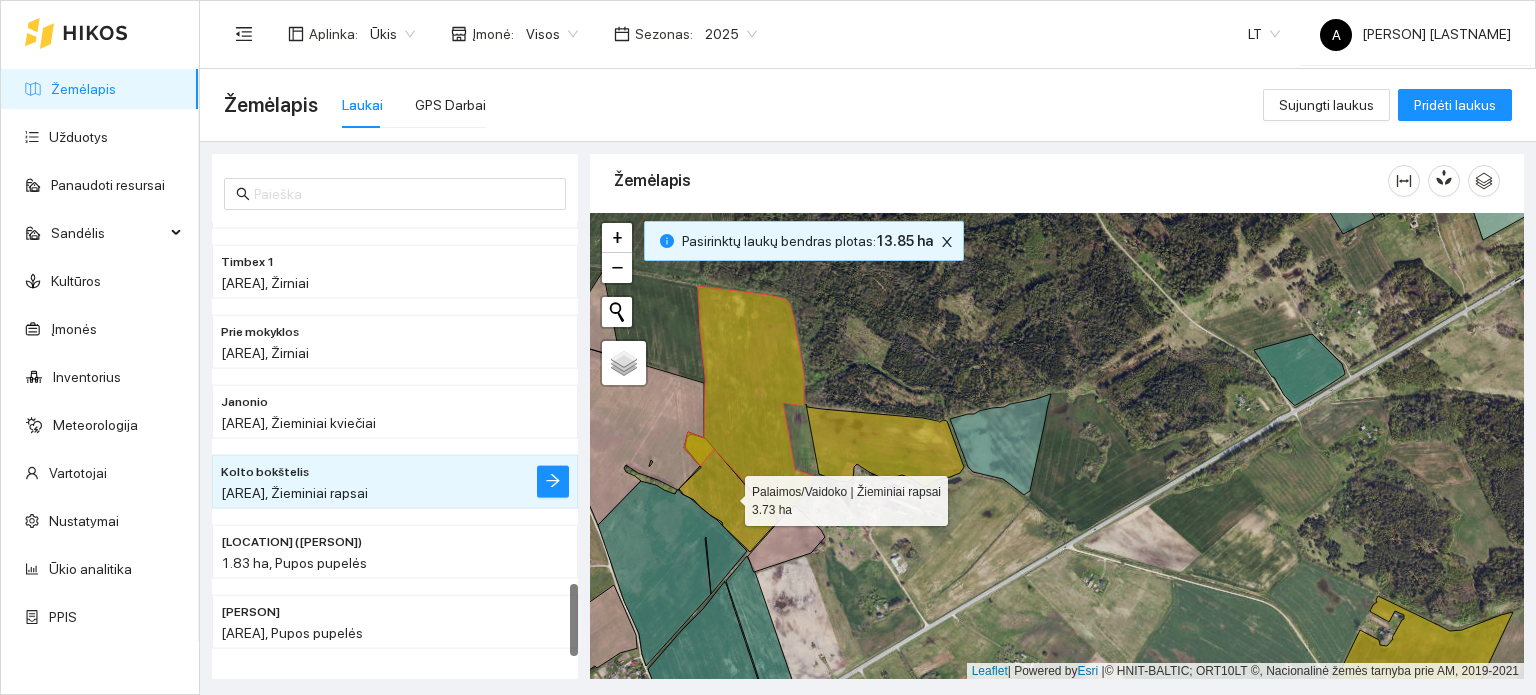 click 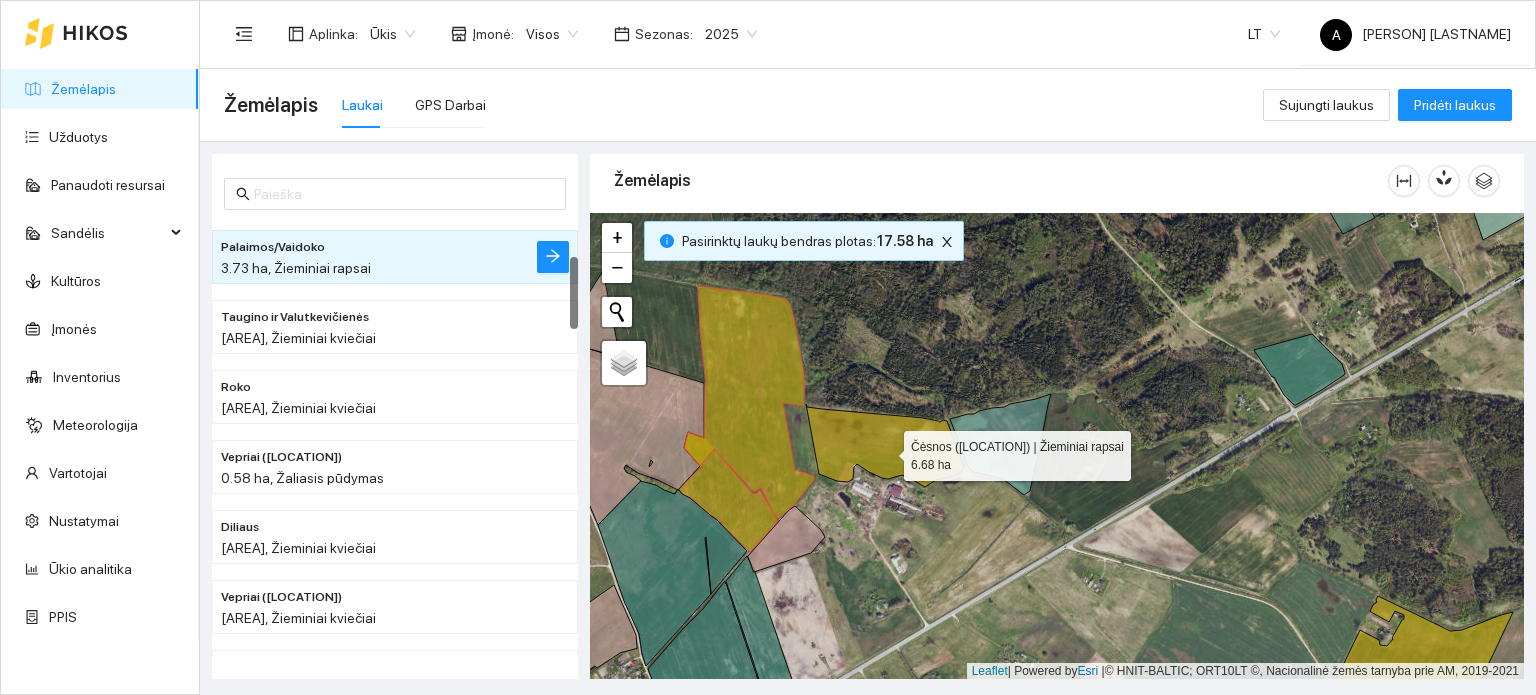 click 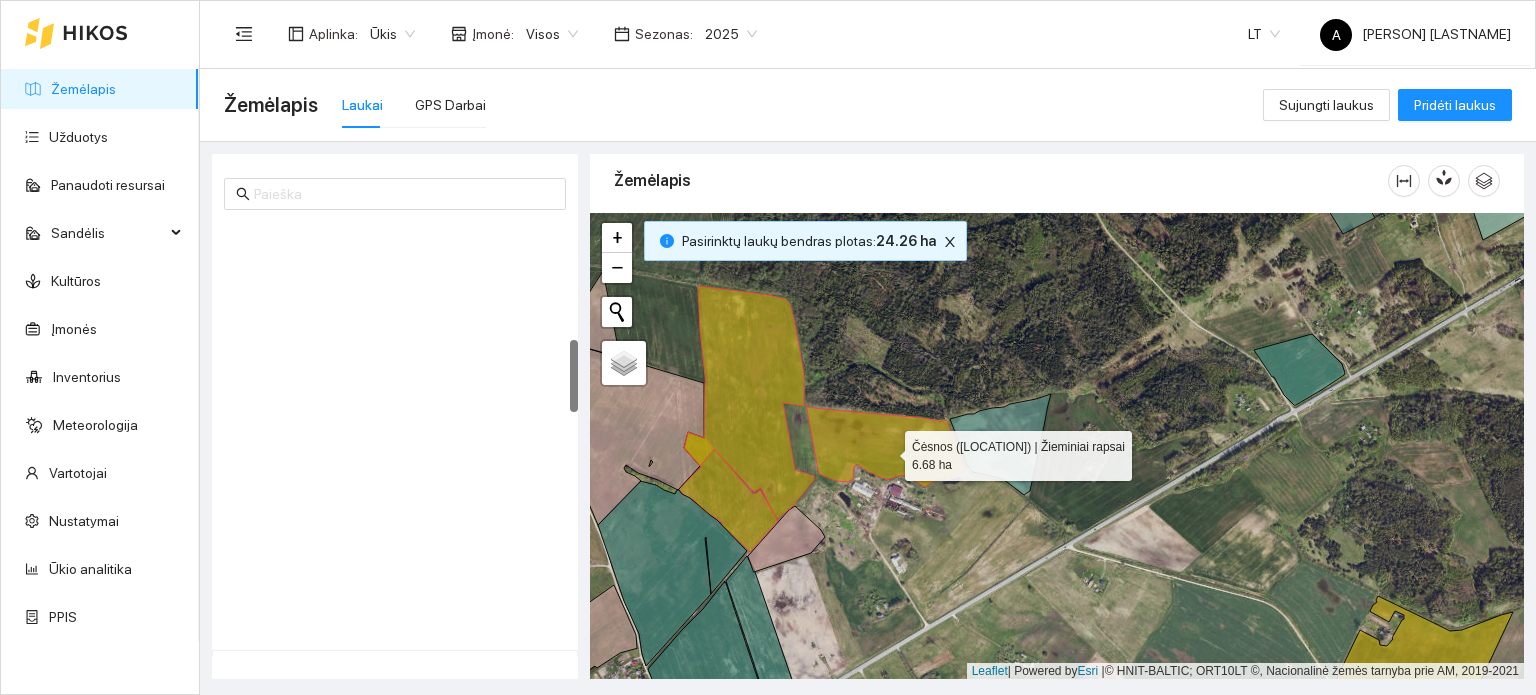 scroll, scrollTop: 700, scrollLeft: 0, axis: vertical 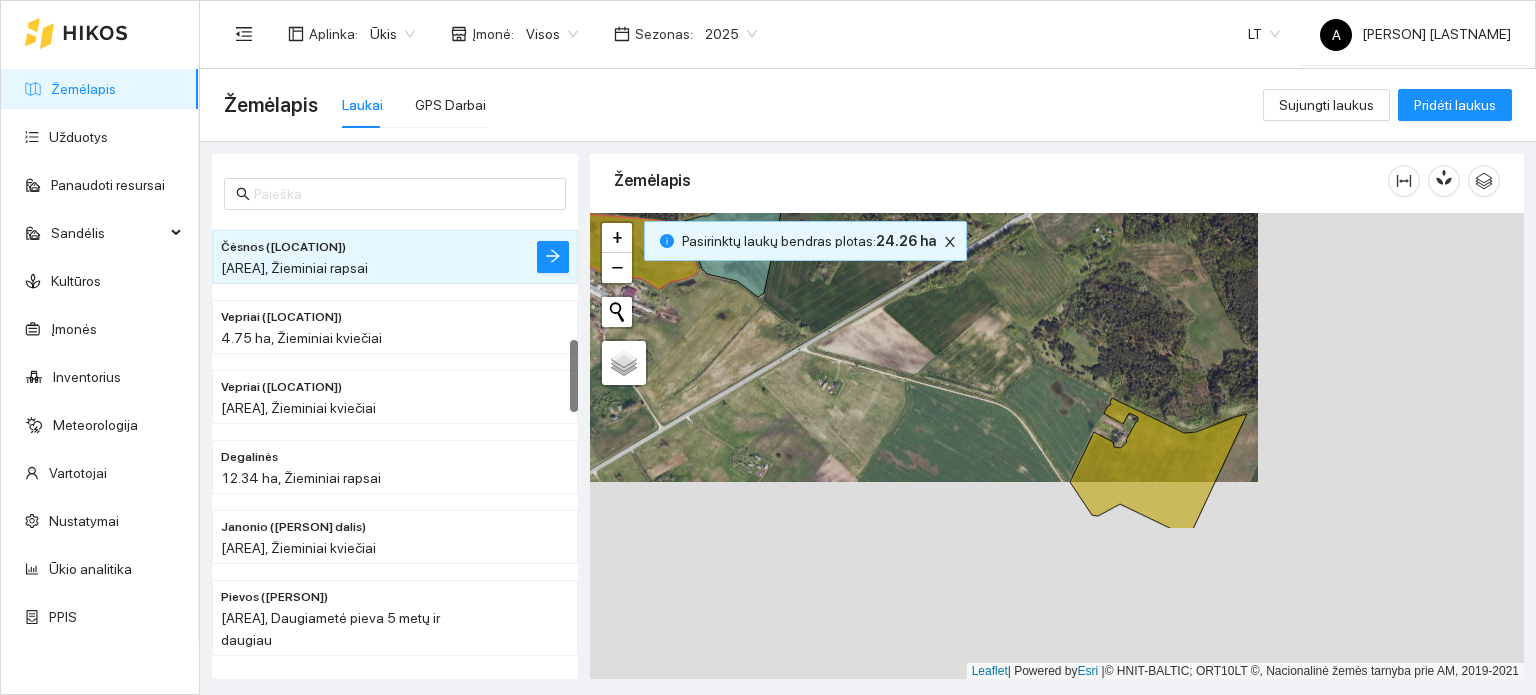 drag, startPoint x: 1002, startPoint y: 524, endPoint x: 736, endPoint y: 326, distance: 331.60217 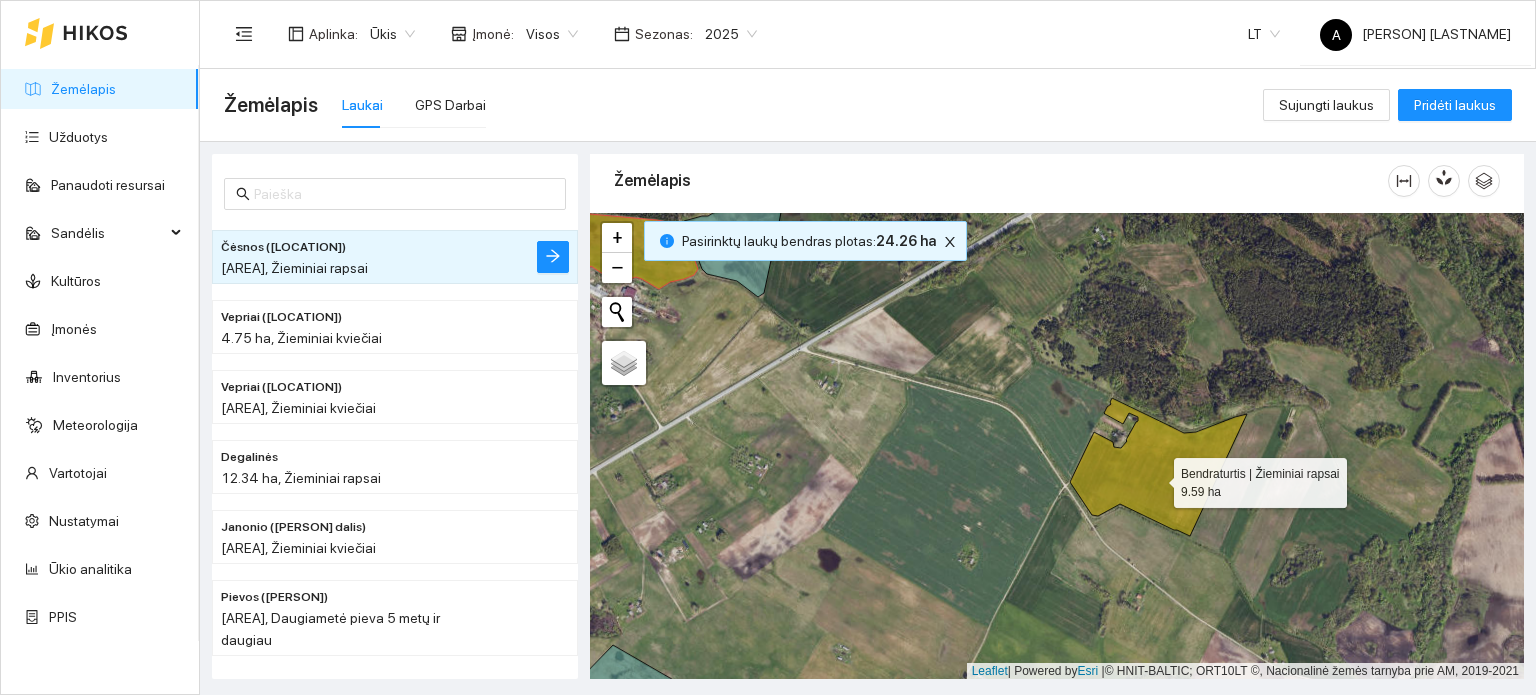 click 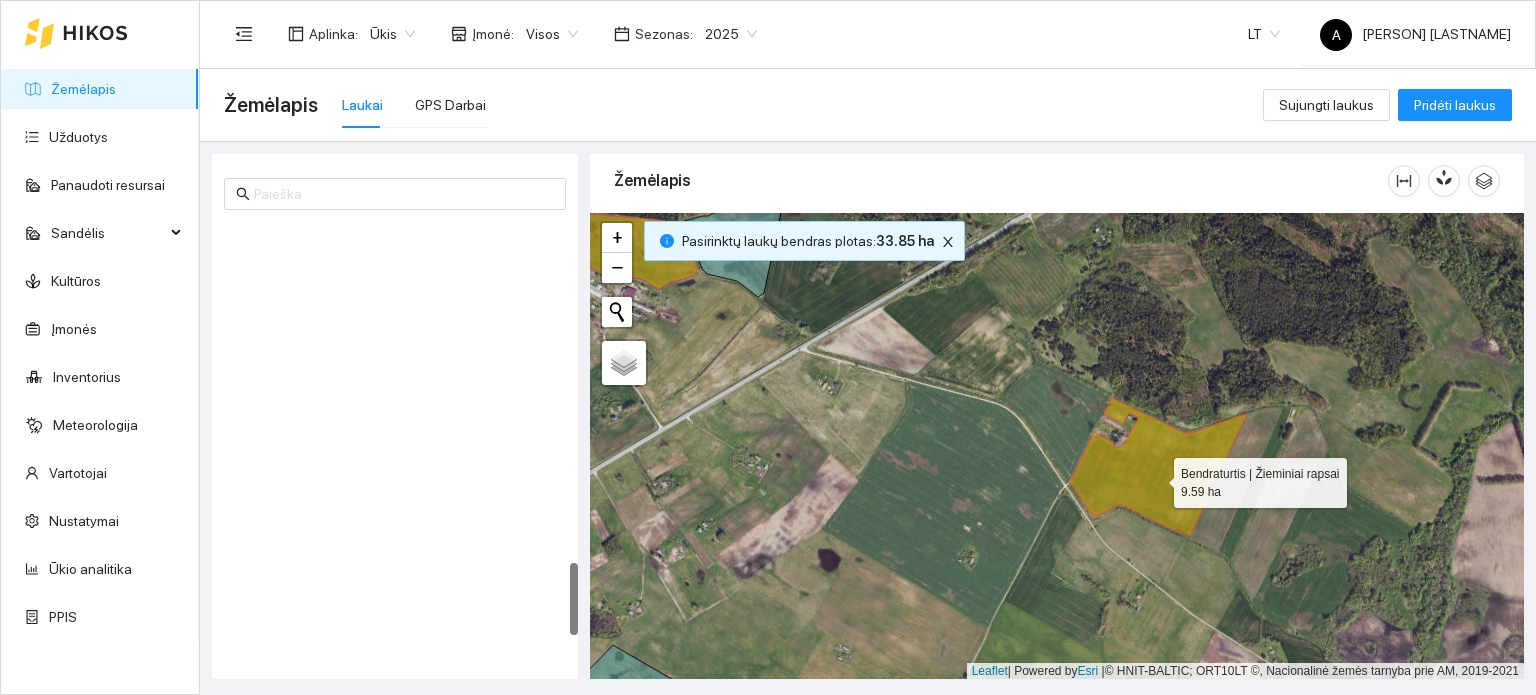 scroll, scrollTop: 2028, scrollLeft: 0, axis: vertical 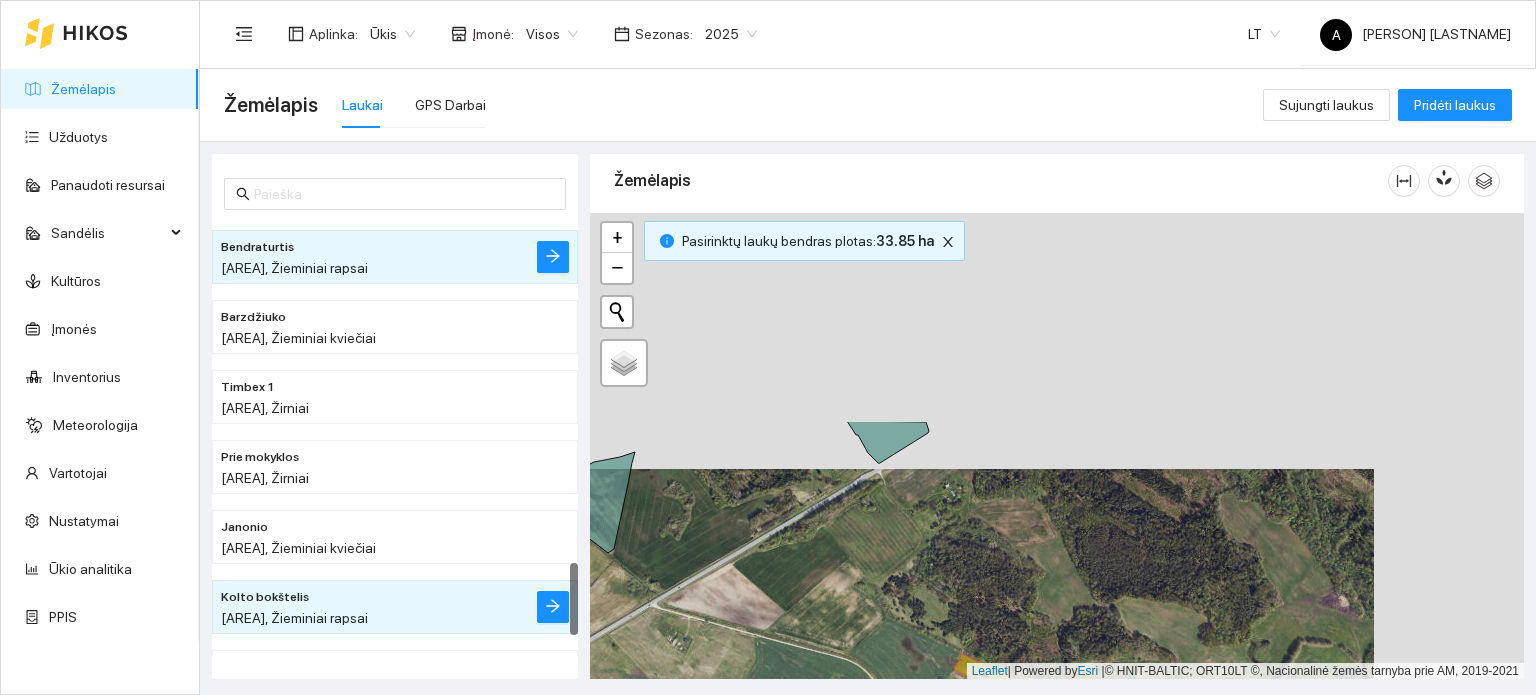 drag, startPoint x: 1216, startPoint y: 354, endPoint x: 1057, endPoint y: 625, distance: 314.20056 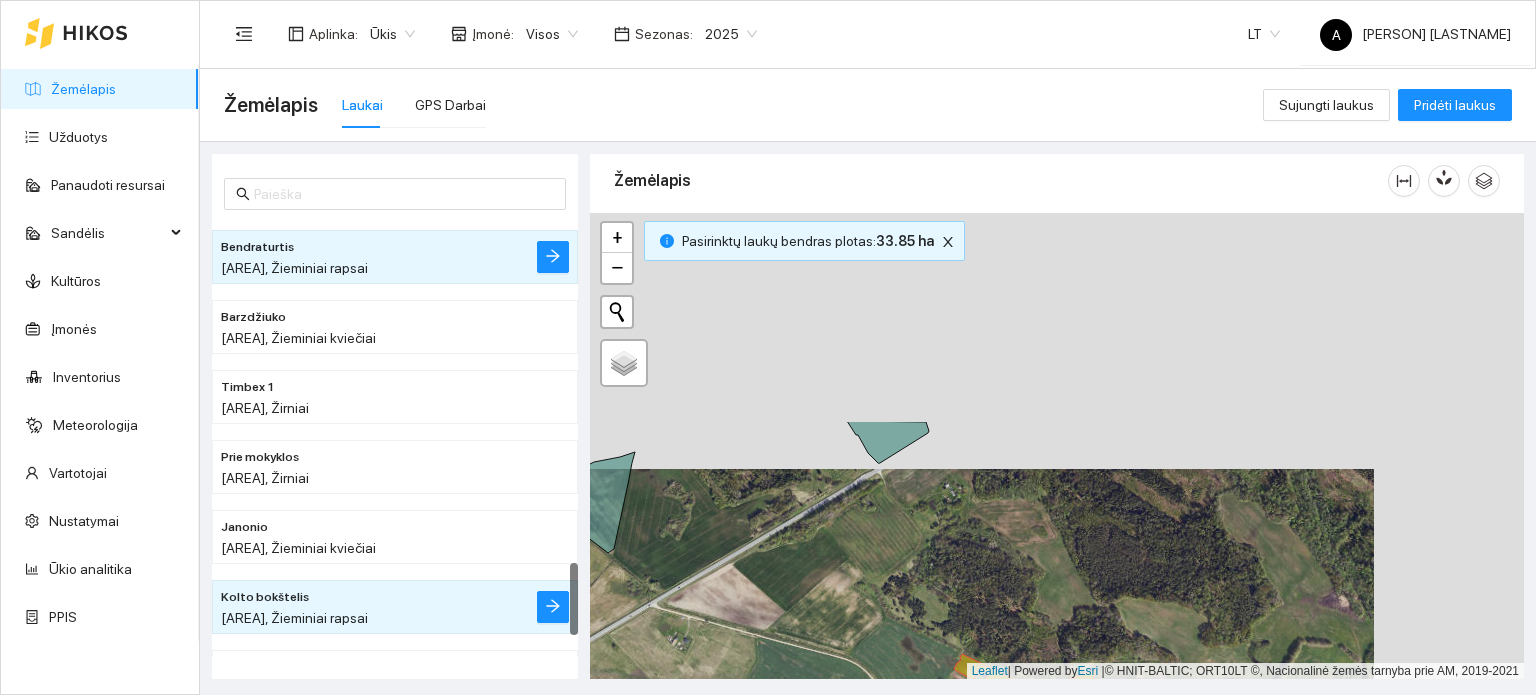 click on "+ −   Nieko nerasta. Bandykite dar kartą.  Žemėlapis  Palydovas Leaflet  | Powered by  Esri   |  © HNIT-BALTIC; ORT10LT ©, Nacionalinė žemės tarnyba prie AM, 2019-2021" at bounding box center [1057, 446] 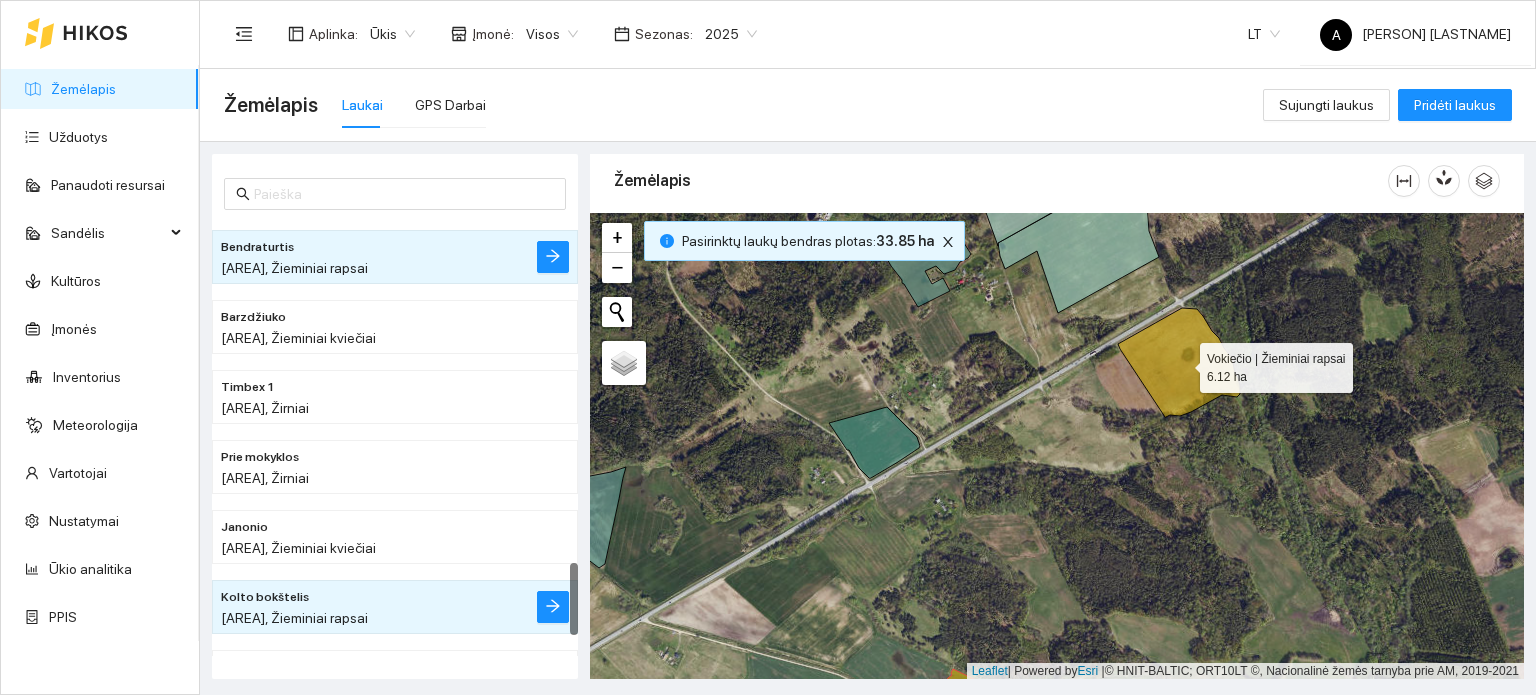click 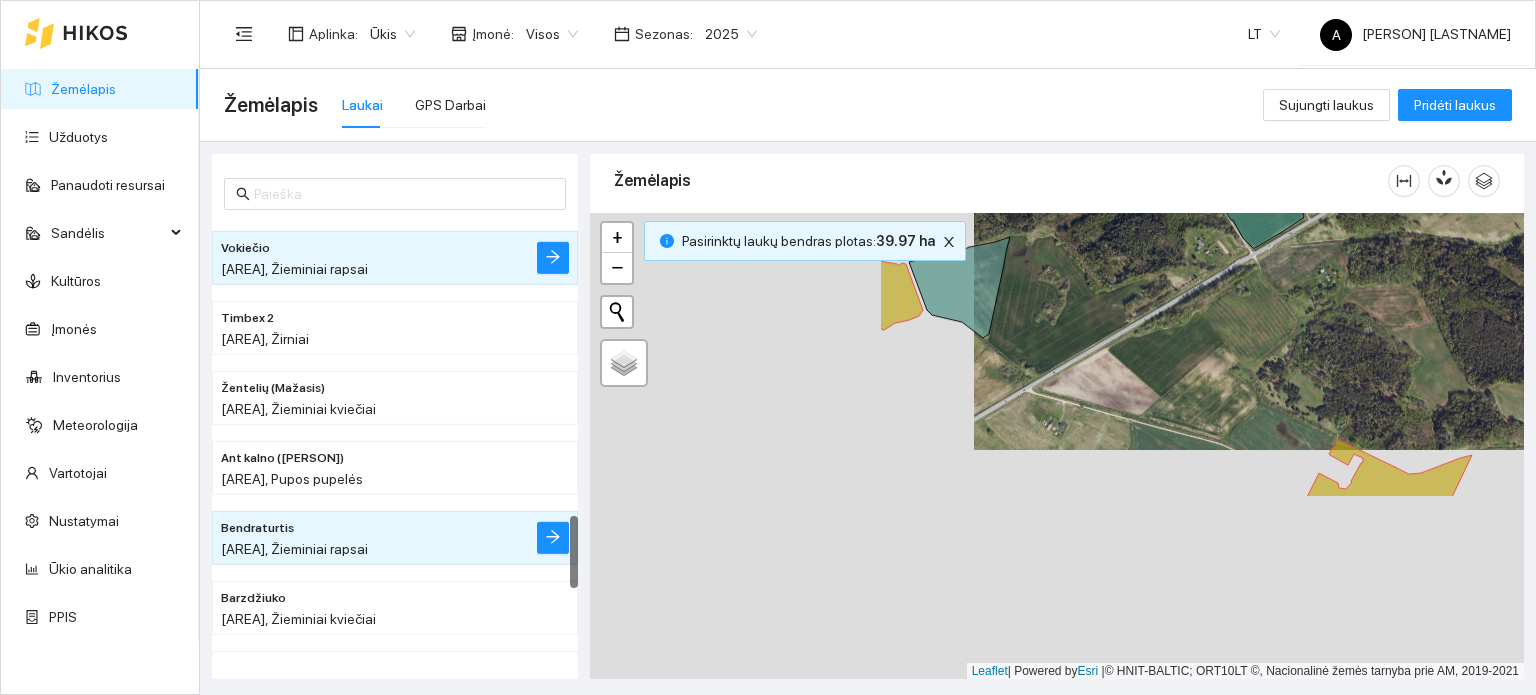 drag, startPoint x: 936, startPoint y: 541, endPoint x: 1321, endPoint y: 311, distance: 448.46964 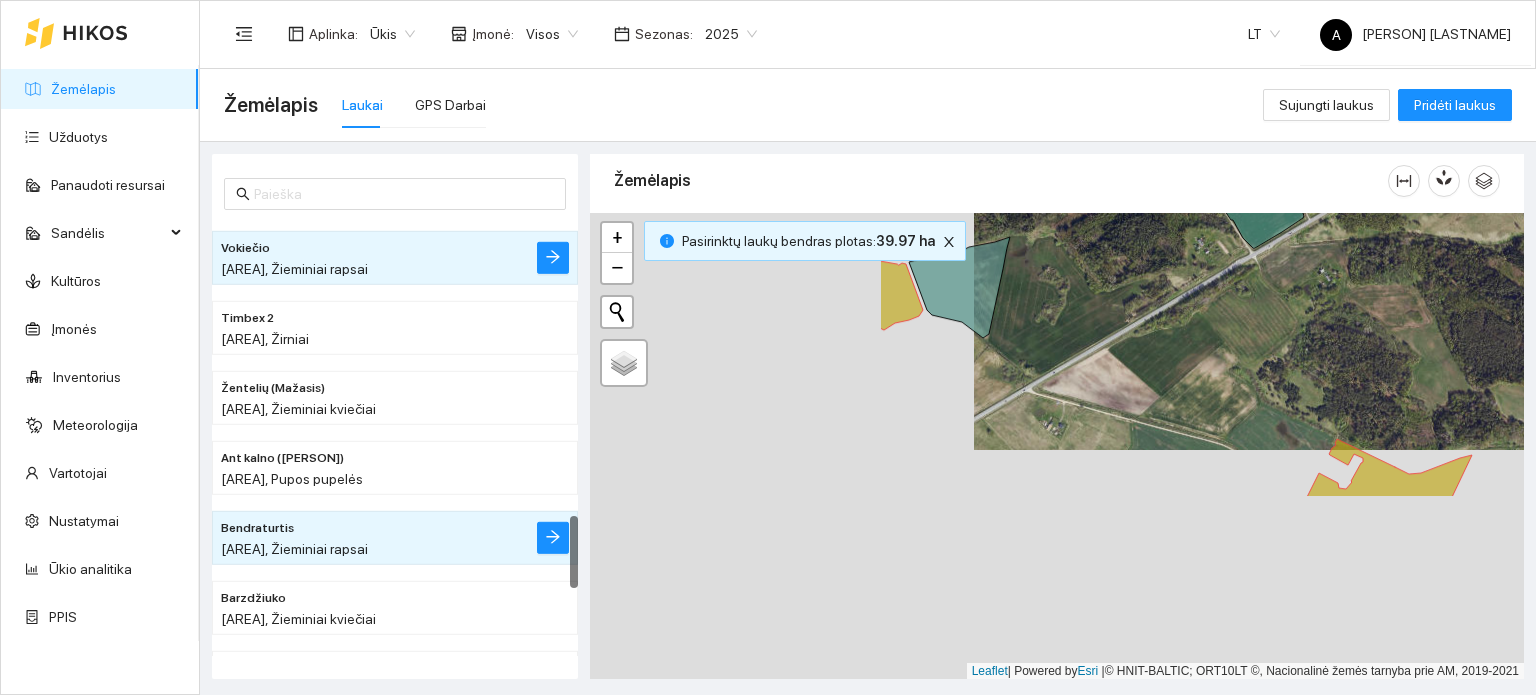 click on "+ −   Nieko nerasta. Bandykite dar kartą.  Žemėlapis  Palydovas Leaflet  | Powered by  Esri   |  © HNIT-BALTIC; ORT10LT ©, Nacionalinė žemės tarnyba prie AM, 2019-2021" at bounding box center (1057, 446) 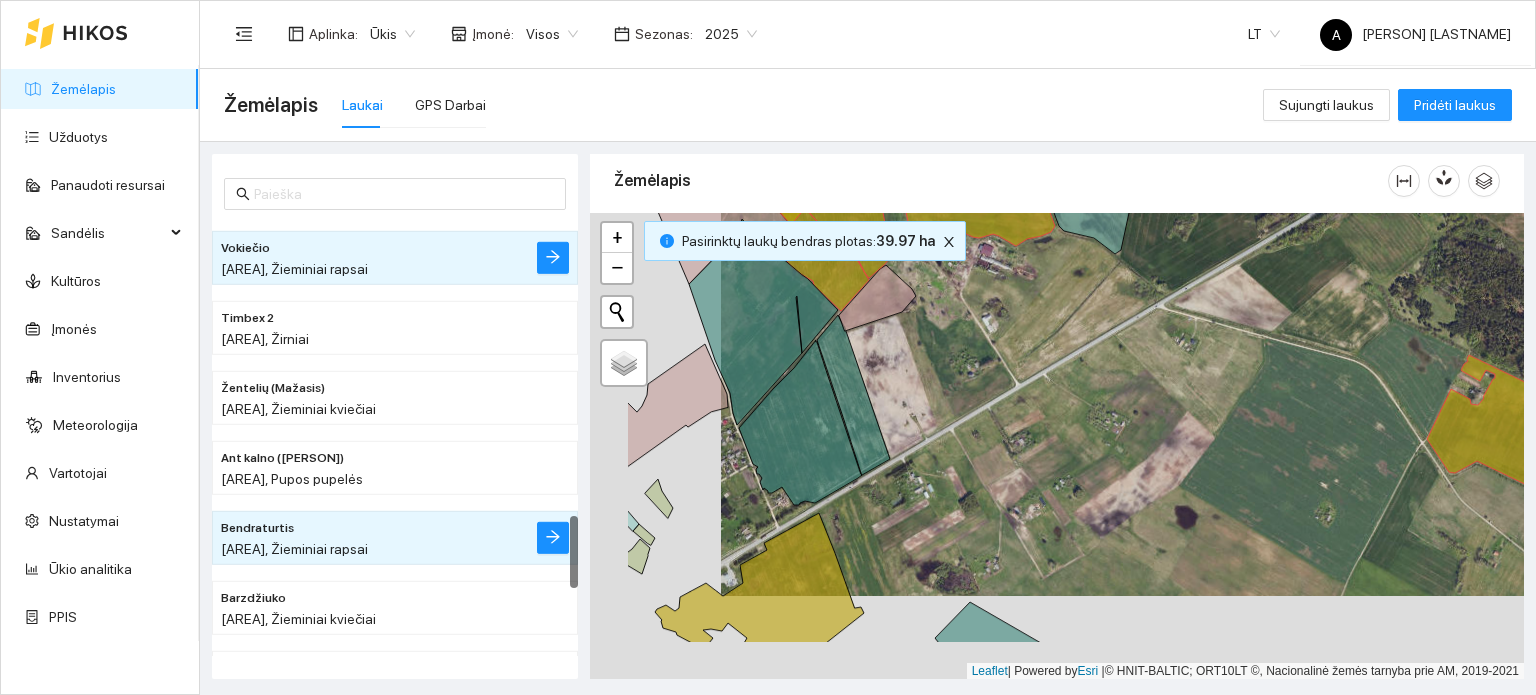 drag, startPoint x: 956, startPoint y: 547, endPoint x: 1183, endPoint y: 420, distance: 260.1115 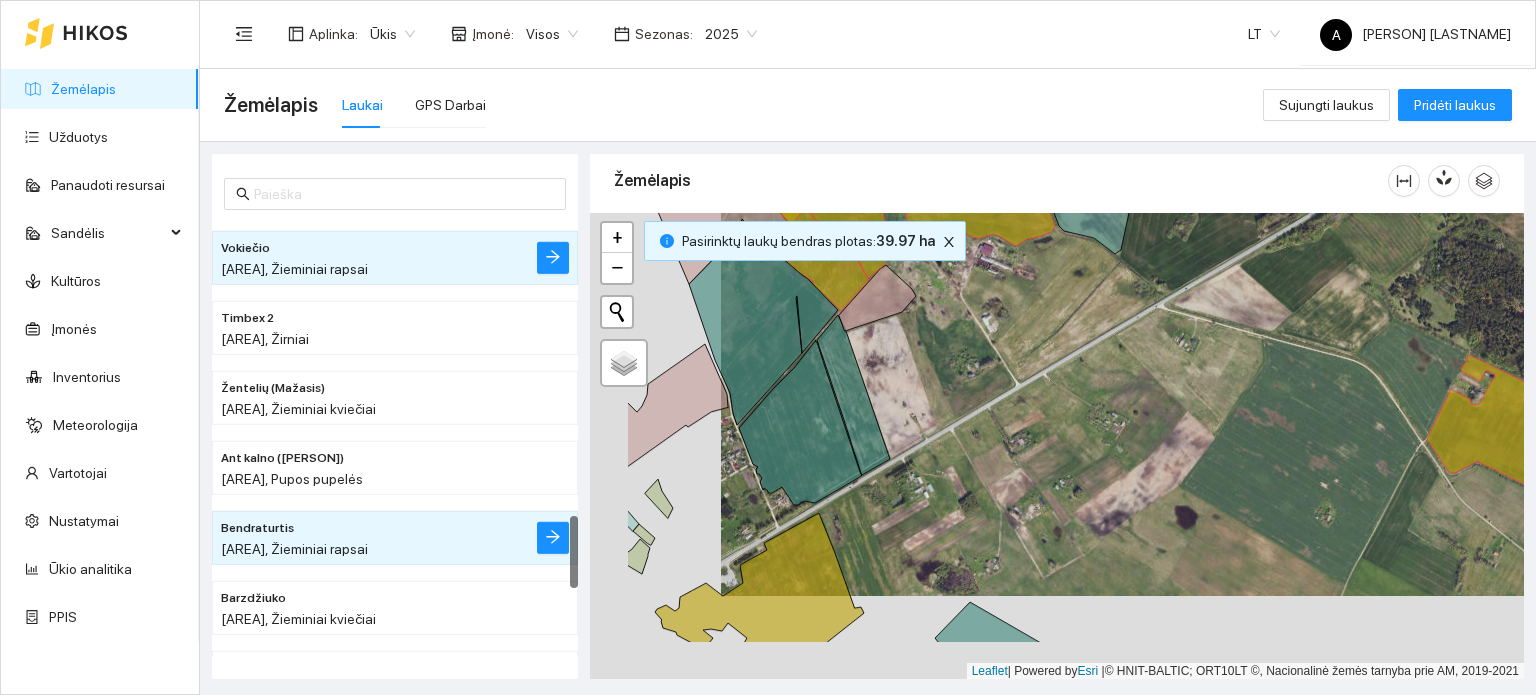 click on "+ −   Nieko nerasta. Bandykite dar kartą.  Žemėlapis  Palydovas Leaflet  | Powered by  Esri   |  © HNIT-BALTIC; ORT10LT ©, Nacionalinė žemės tarnyba prie AM, 2019-2021" at bounding box center [1057, 446] 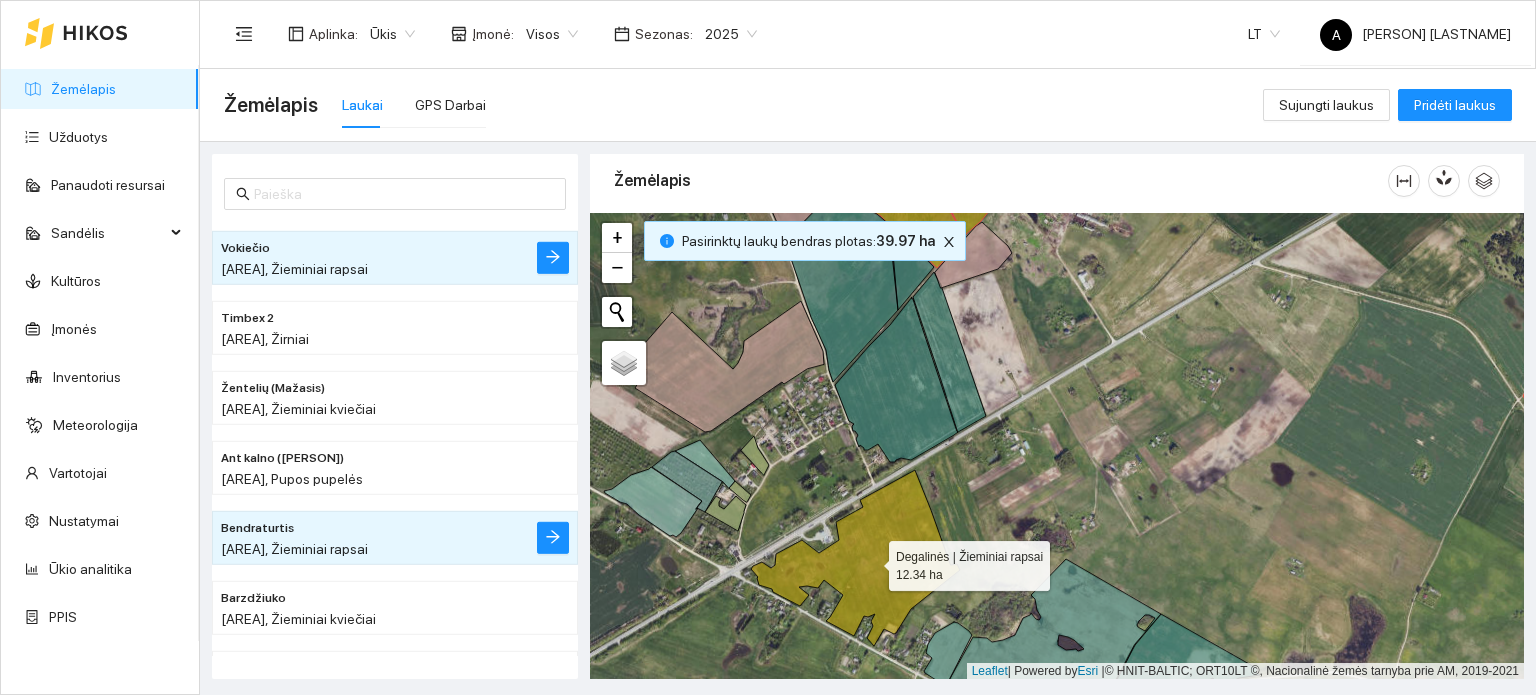 click 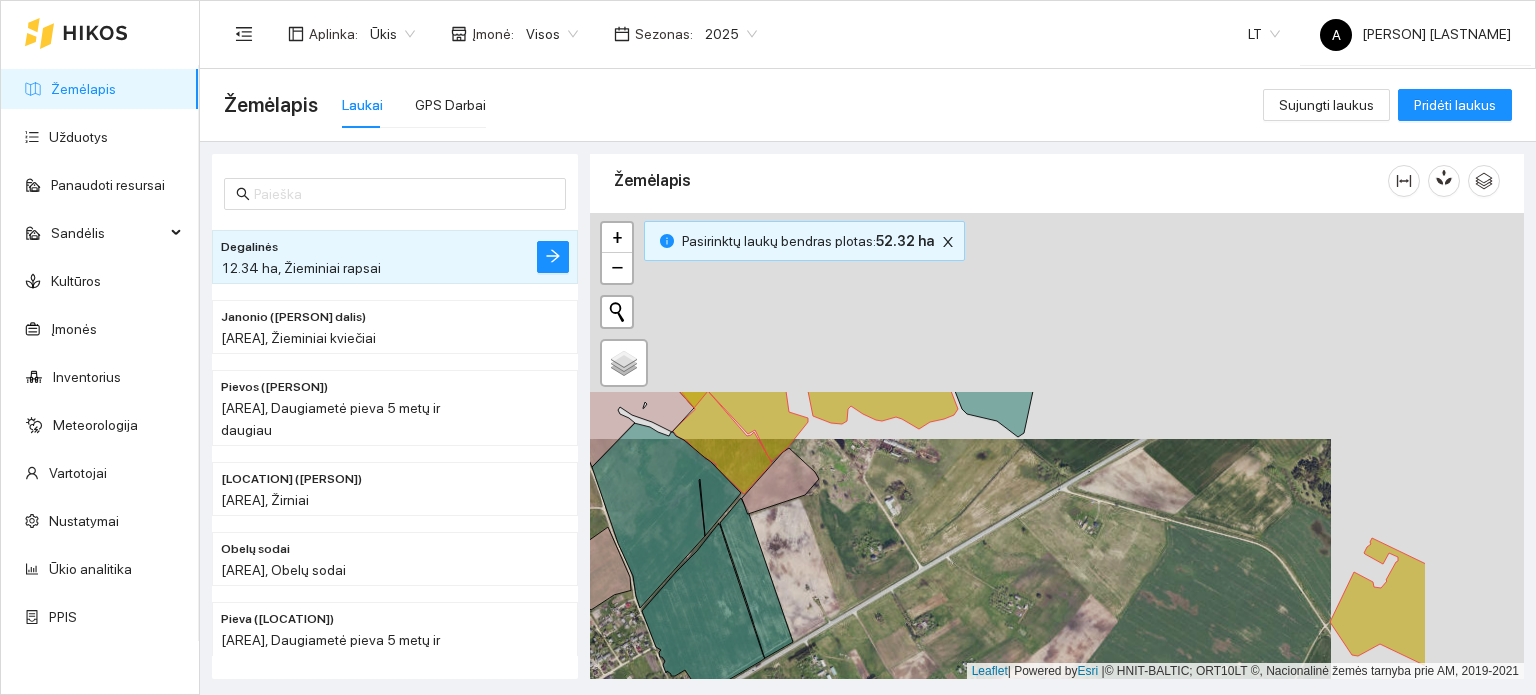 drag, startPoint x: 1225, startPoint y: 437, endPoint x: 1032, endPoint y: 663, distance: 297.19522 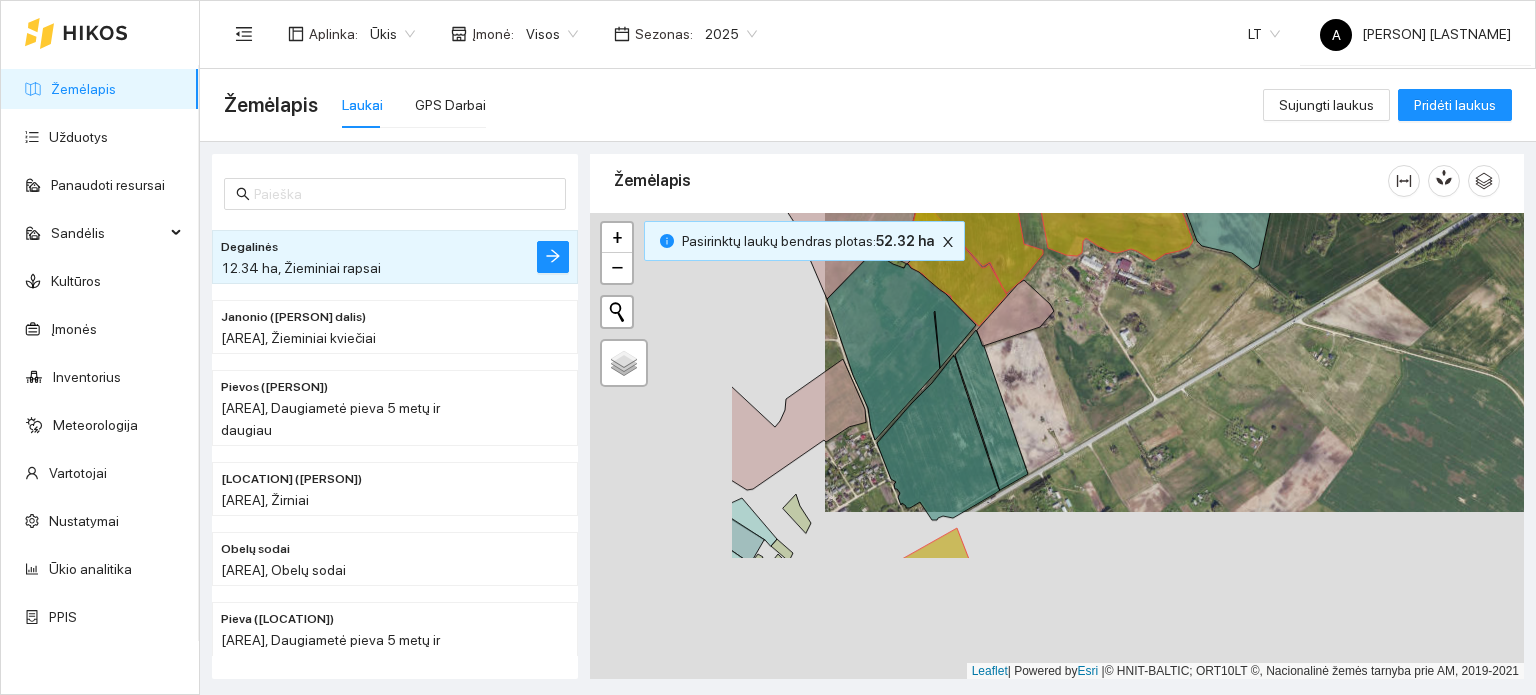 drag, startPoint x: 999, startPoint y: 469, endPoint x: 1234, endPoint y: 301, distance: 288.8754 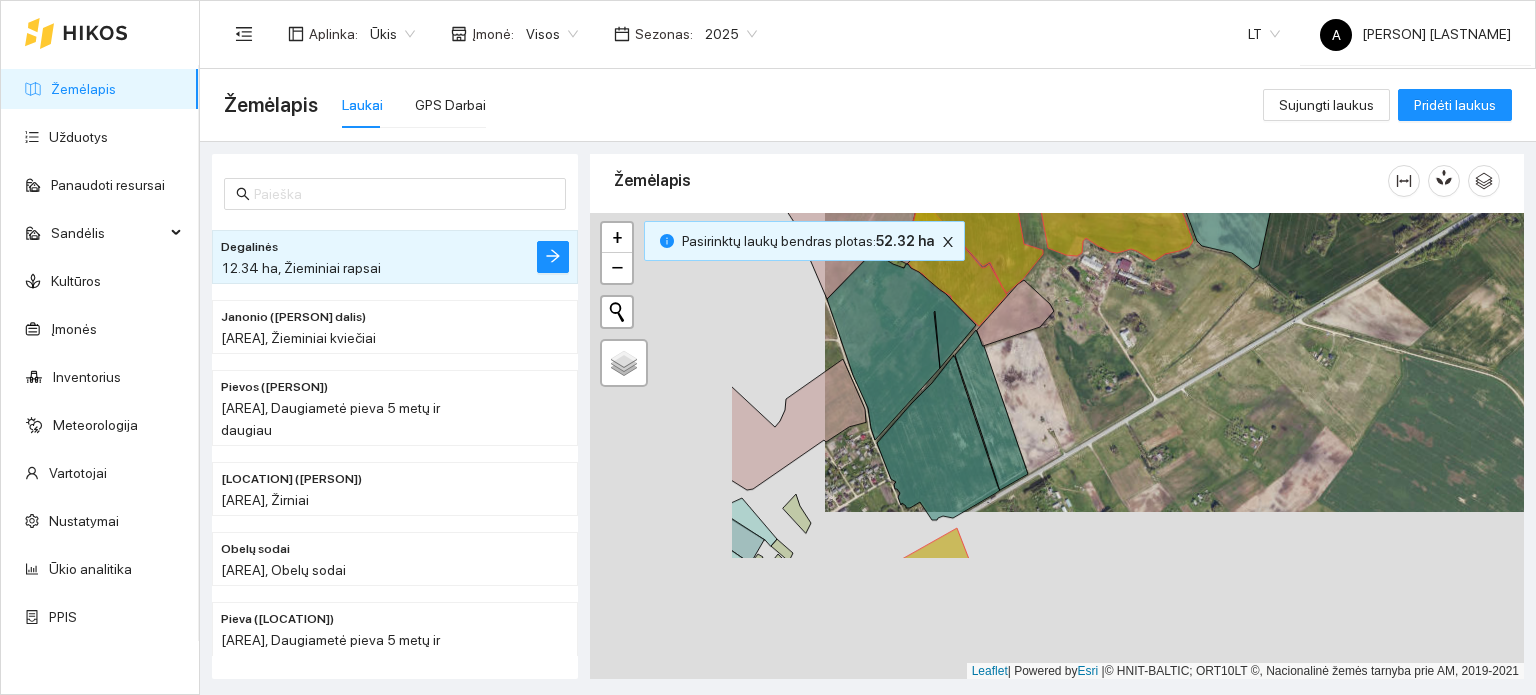 click on "+ −   Nieko nerasta. Bandykite dar kartą.  Žemėlapis  Palydovas Leaflet  | Powered by  Esri   |  © HNIT-BALTIC; ORT10LT ©, Nacionalinė žemės tarnyba prie AM, 2019-2021" at bounding box center (1057, 446) 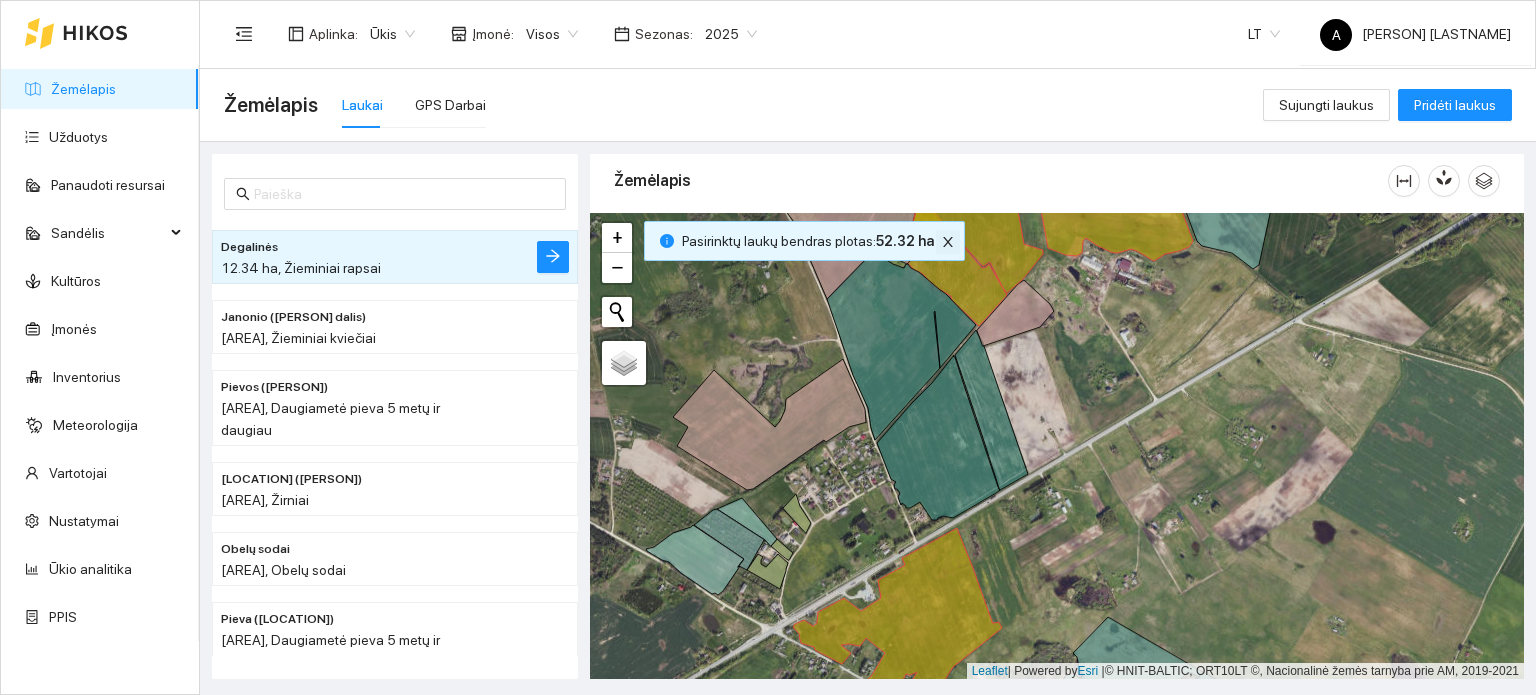 click 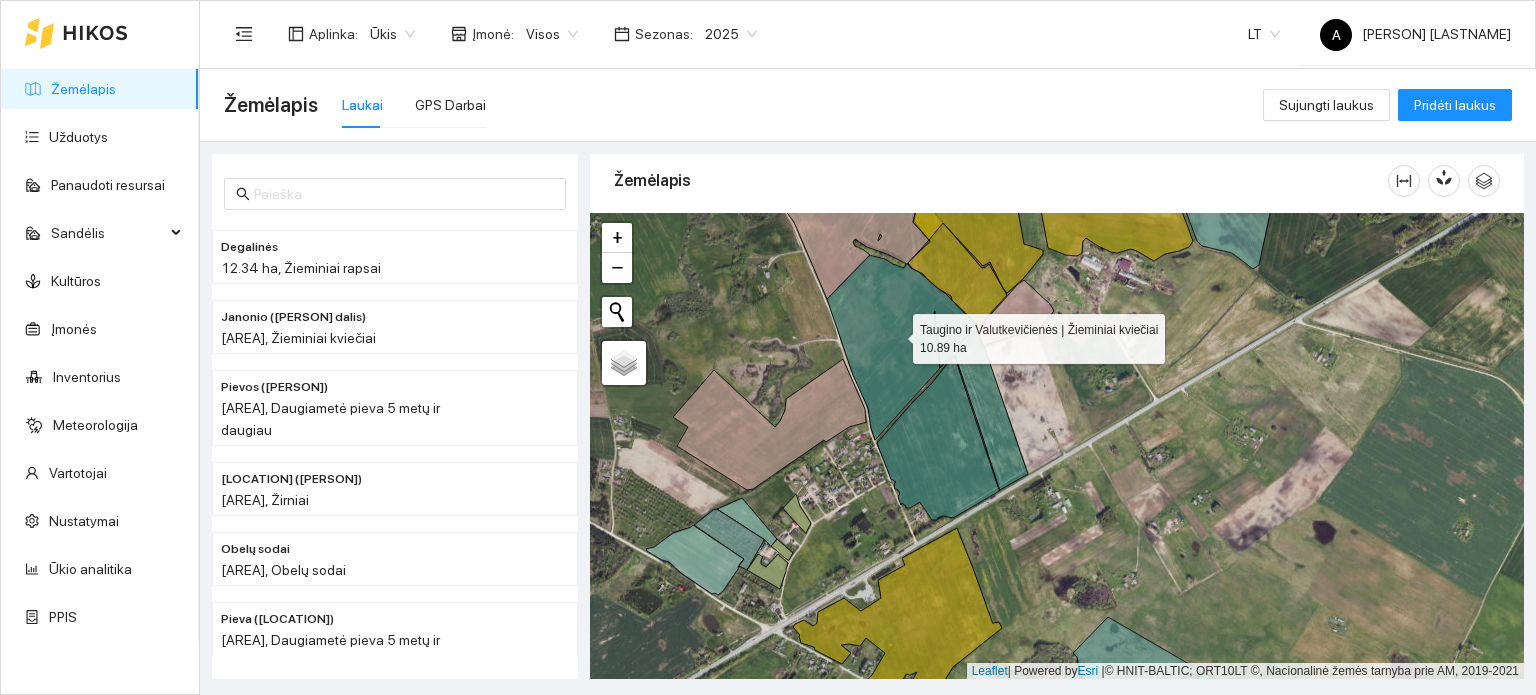 click 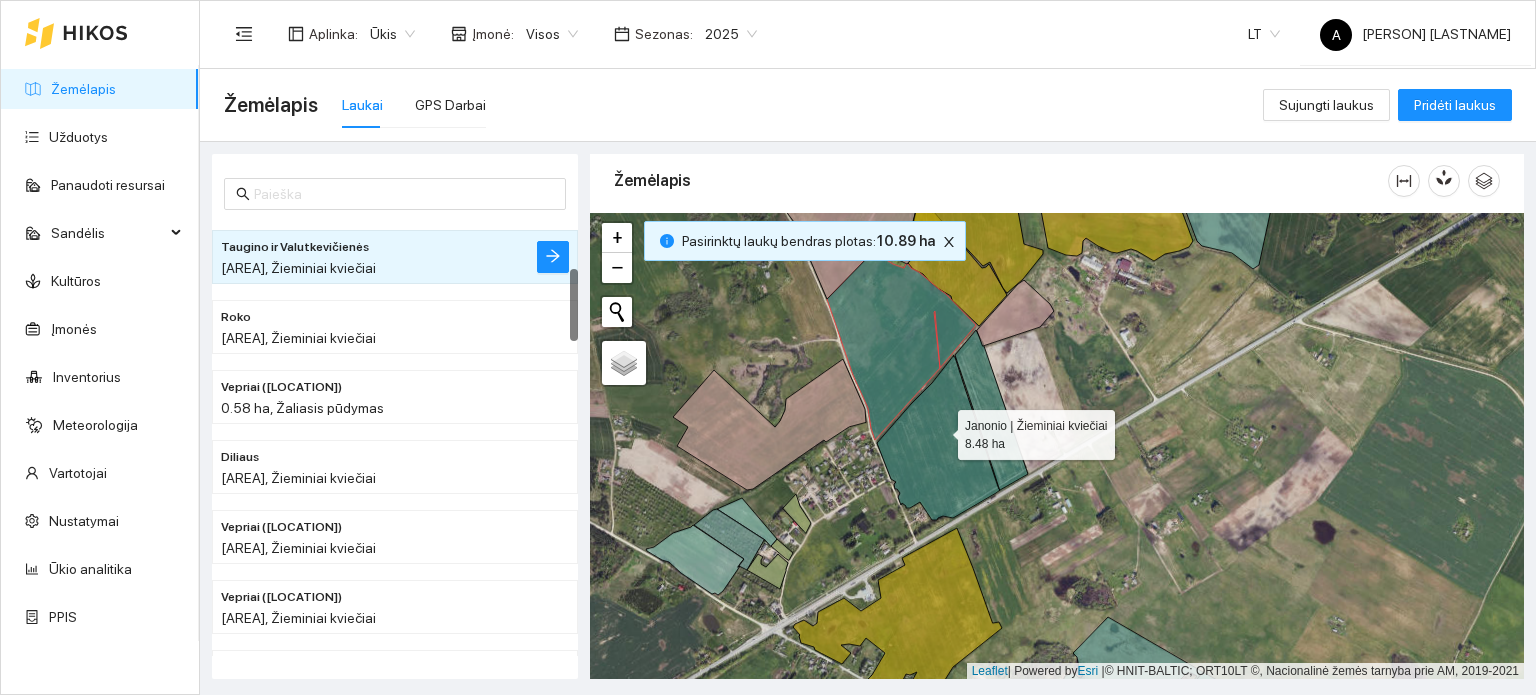click 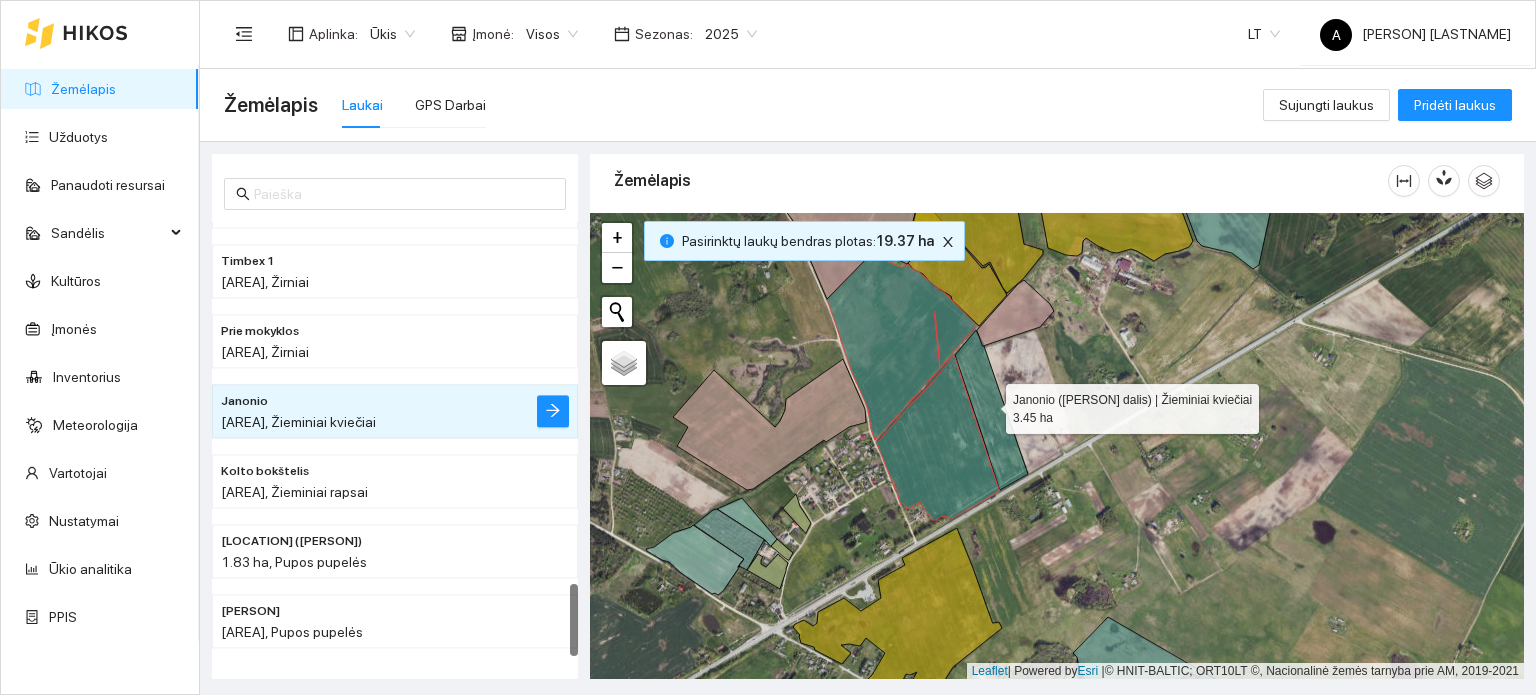 click 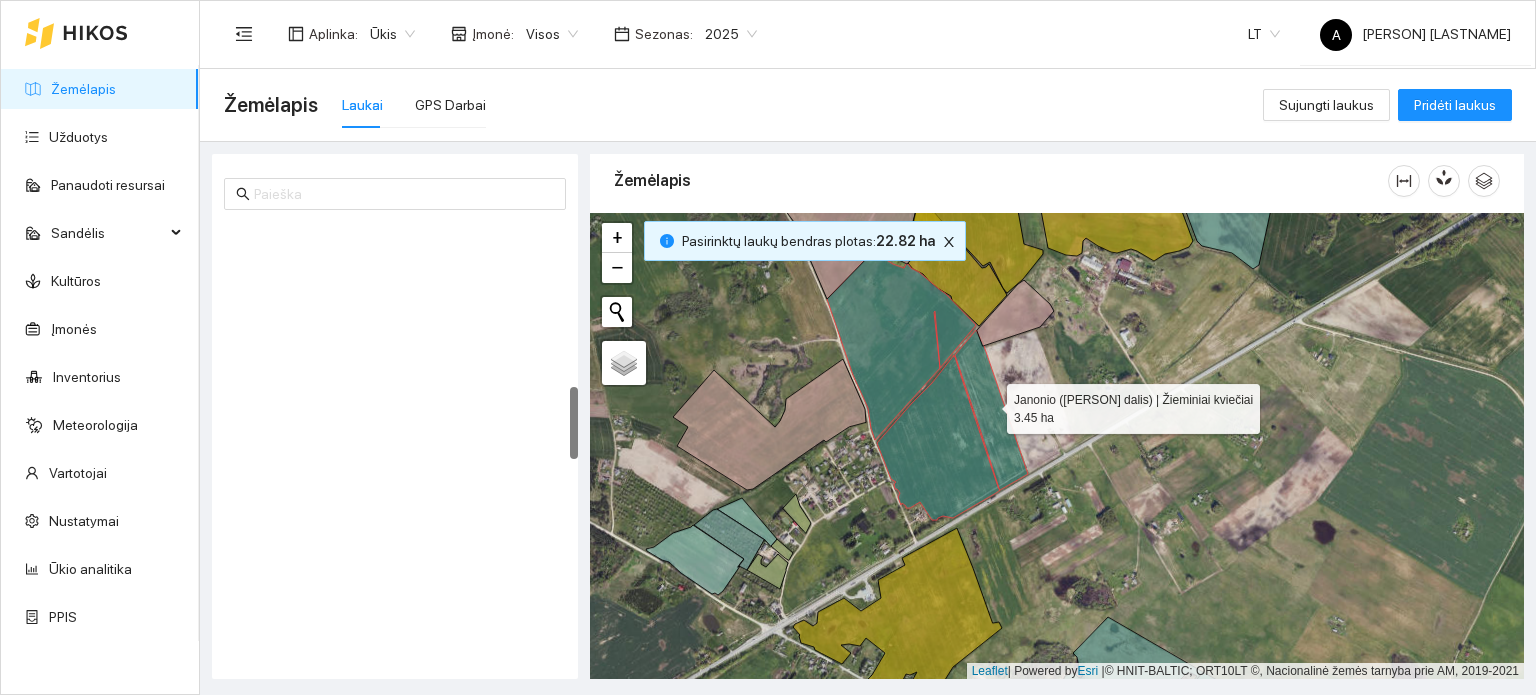 scroll, scrollTop: 980, scrollLeft: 0, axis: vertical 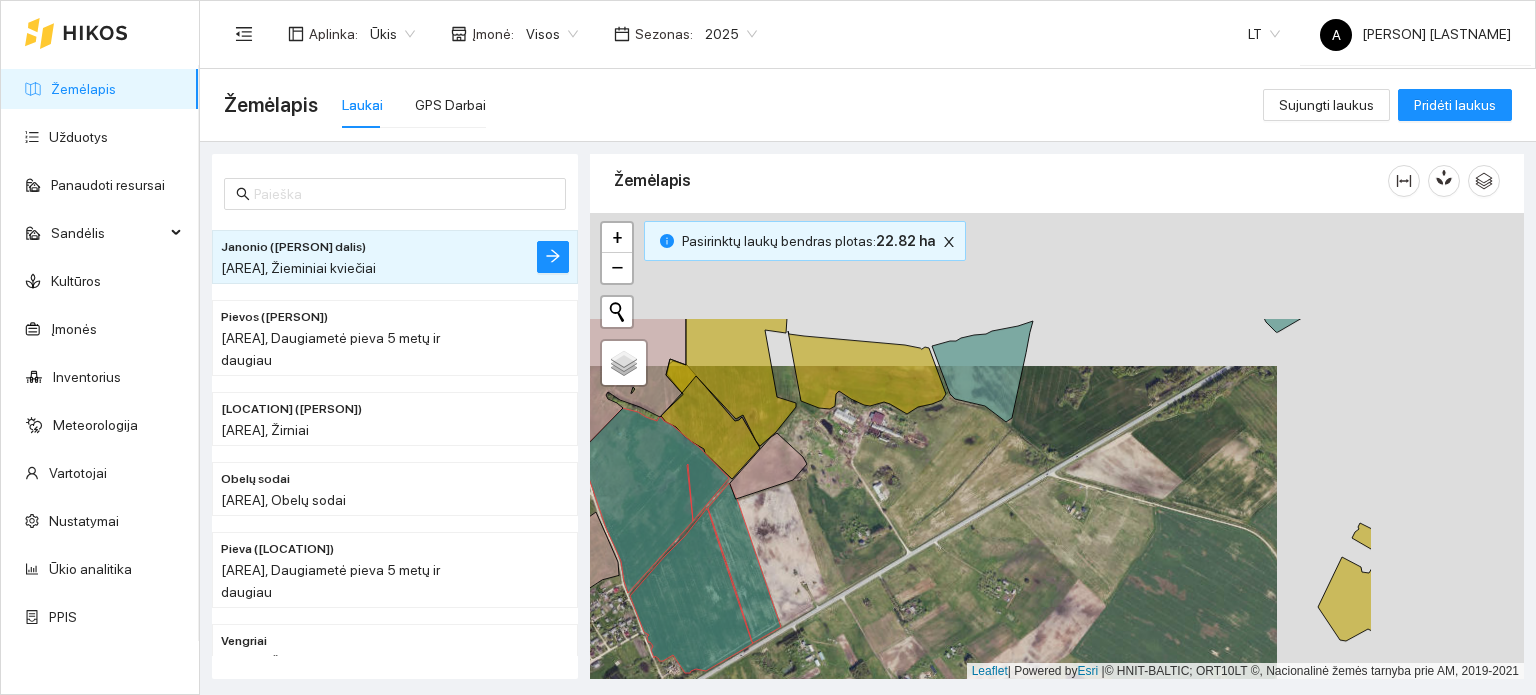 drag, startPoint x: 1245, startPoint y: 403, endPoint x: 998, endPoint y: 556, distance: 290.54776 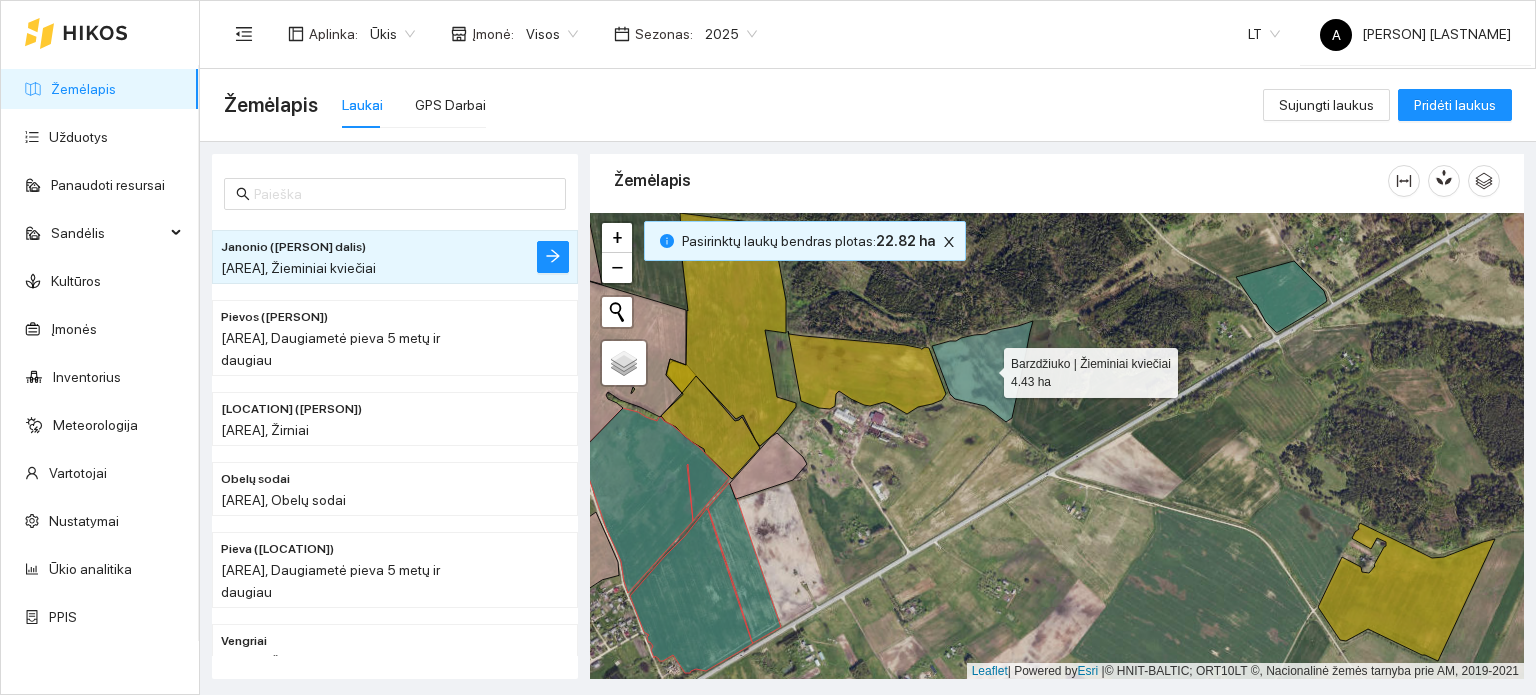click 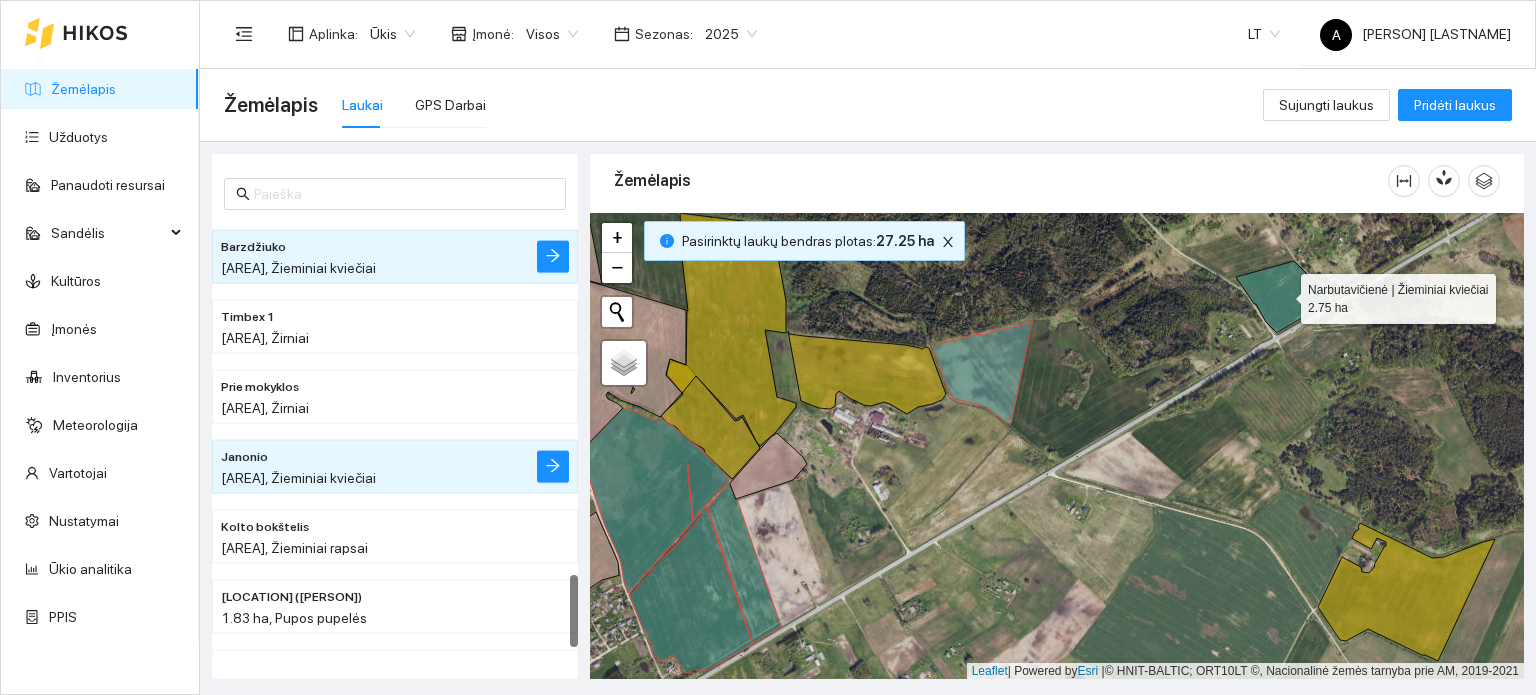 click 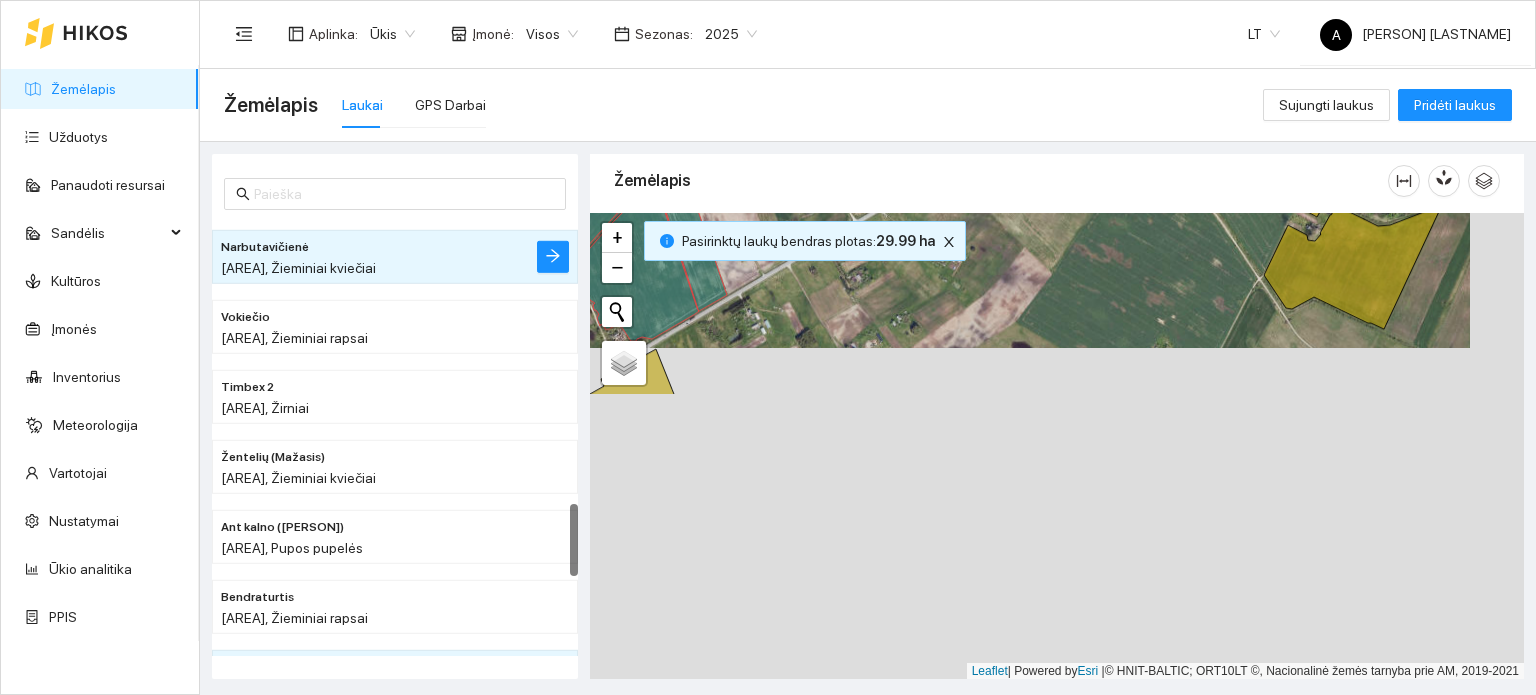 drag, startPoint x: 1064, startPoint y: 559, endPoint x: 1008, endPoint y: 199, distance: 364.32953 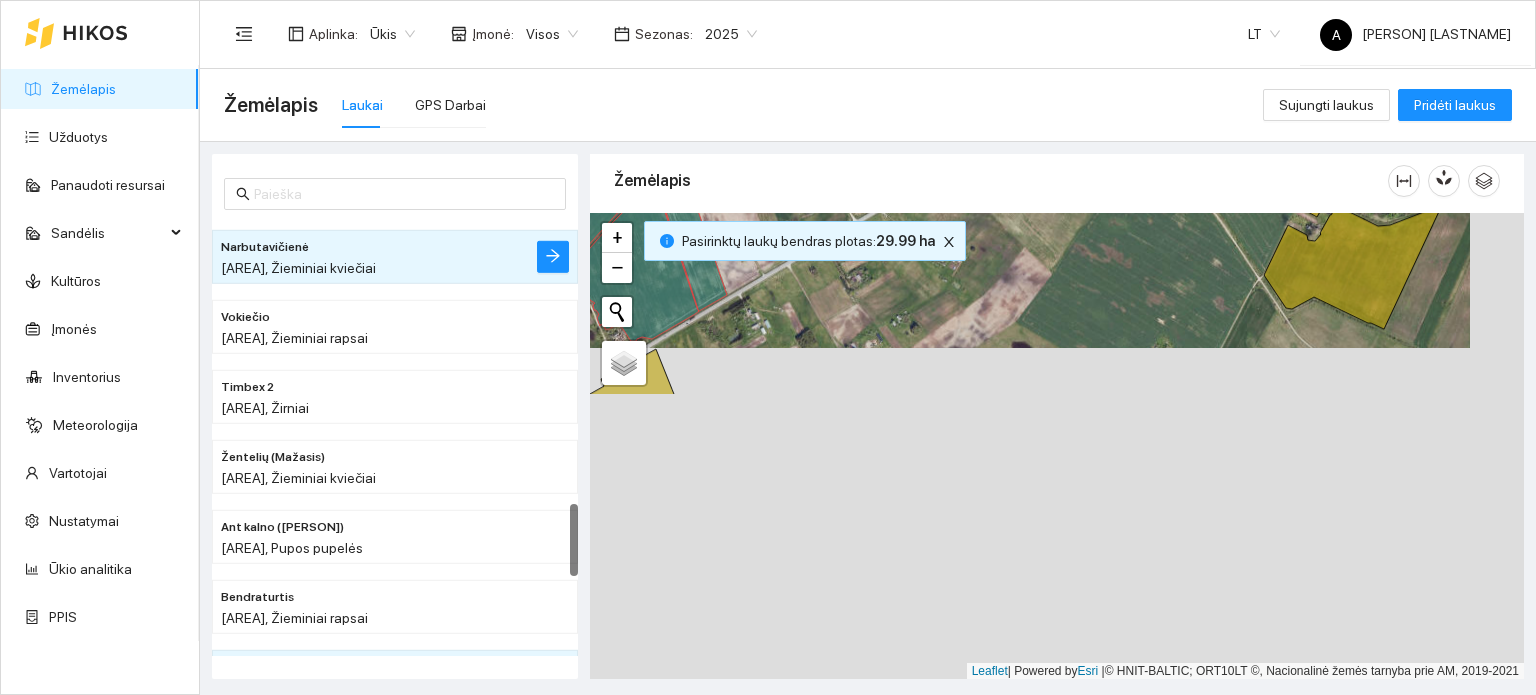 click on "Žemėlapis + −   Nieko nerasta. Bandykite dar kartą.  Žemėlapis  Palydovas Leaflet  | Powered by  Esri   |  © HNIT-BALTIC; ORT10LT ©, Nacionalinė žemės tarnyba prie AM, 2019-2021 Kraunami duomenys... Pasirinktų laukų bendras plotas :  29.99 ha" at bounding box center (1057, 411) 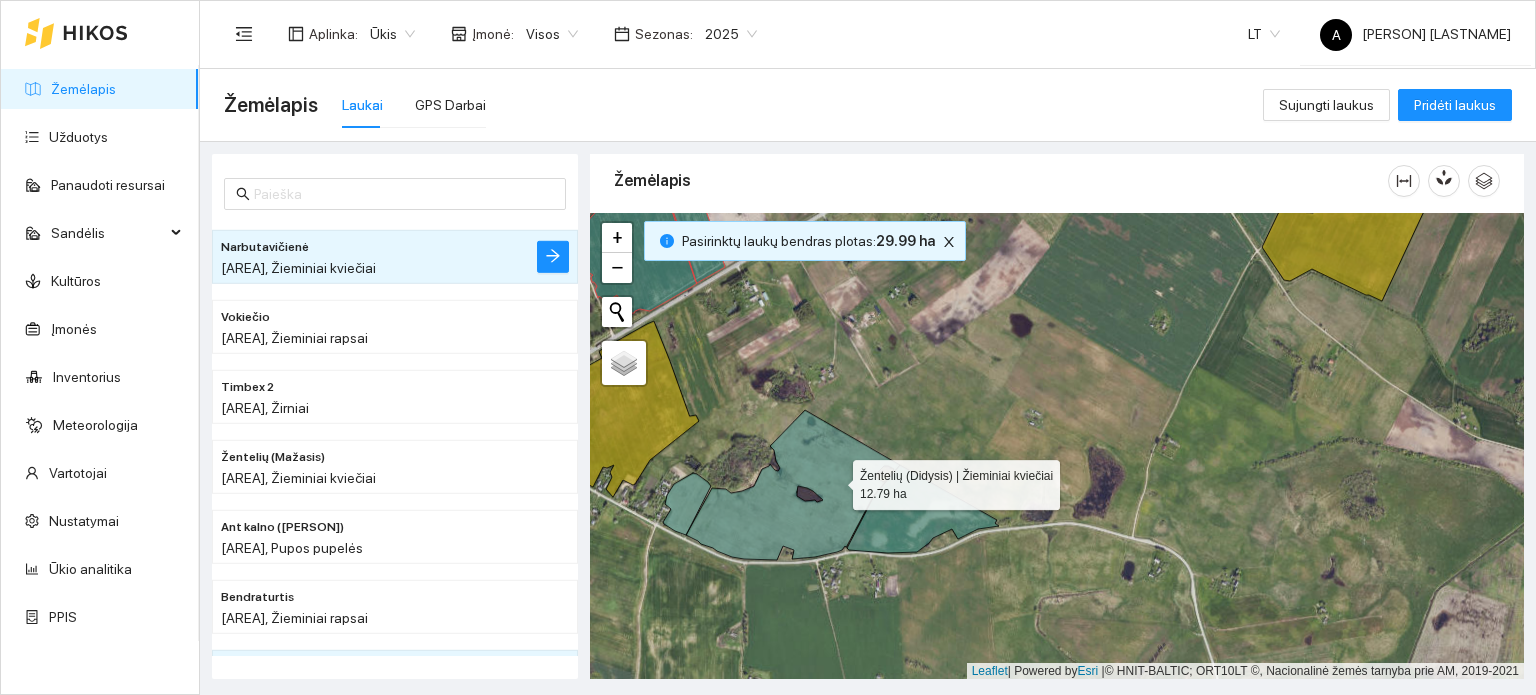 click 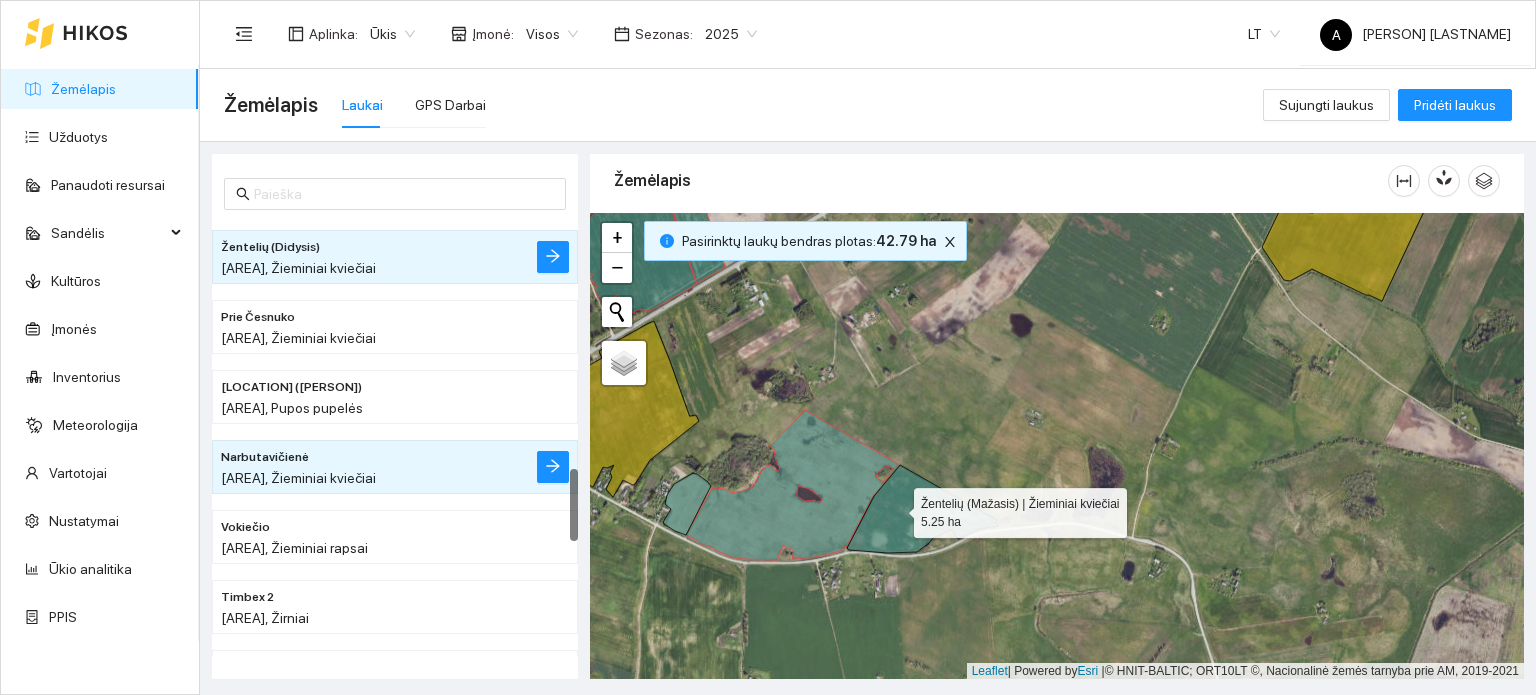 click 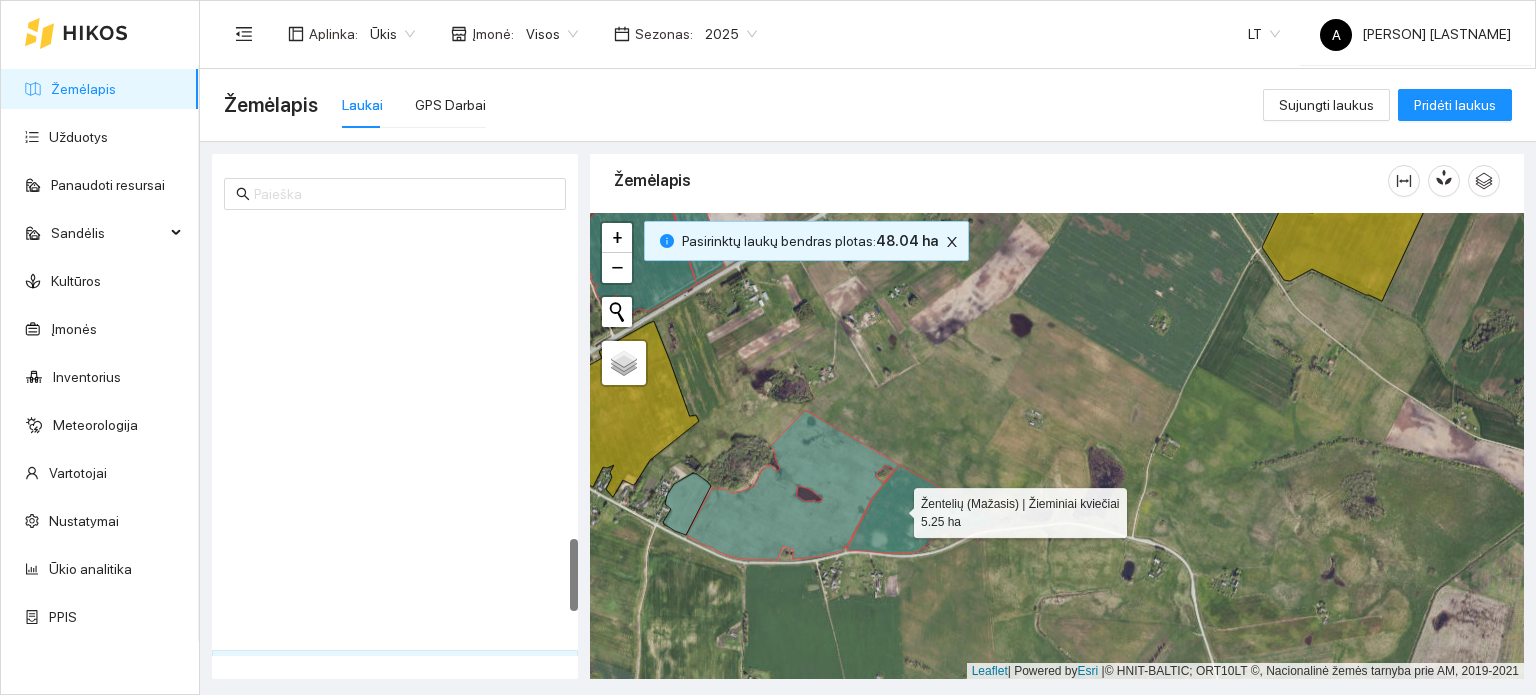 scroll, scrollTop: 1890, scrollLeft: 0, axis: vertical 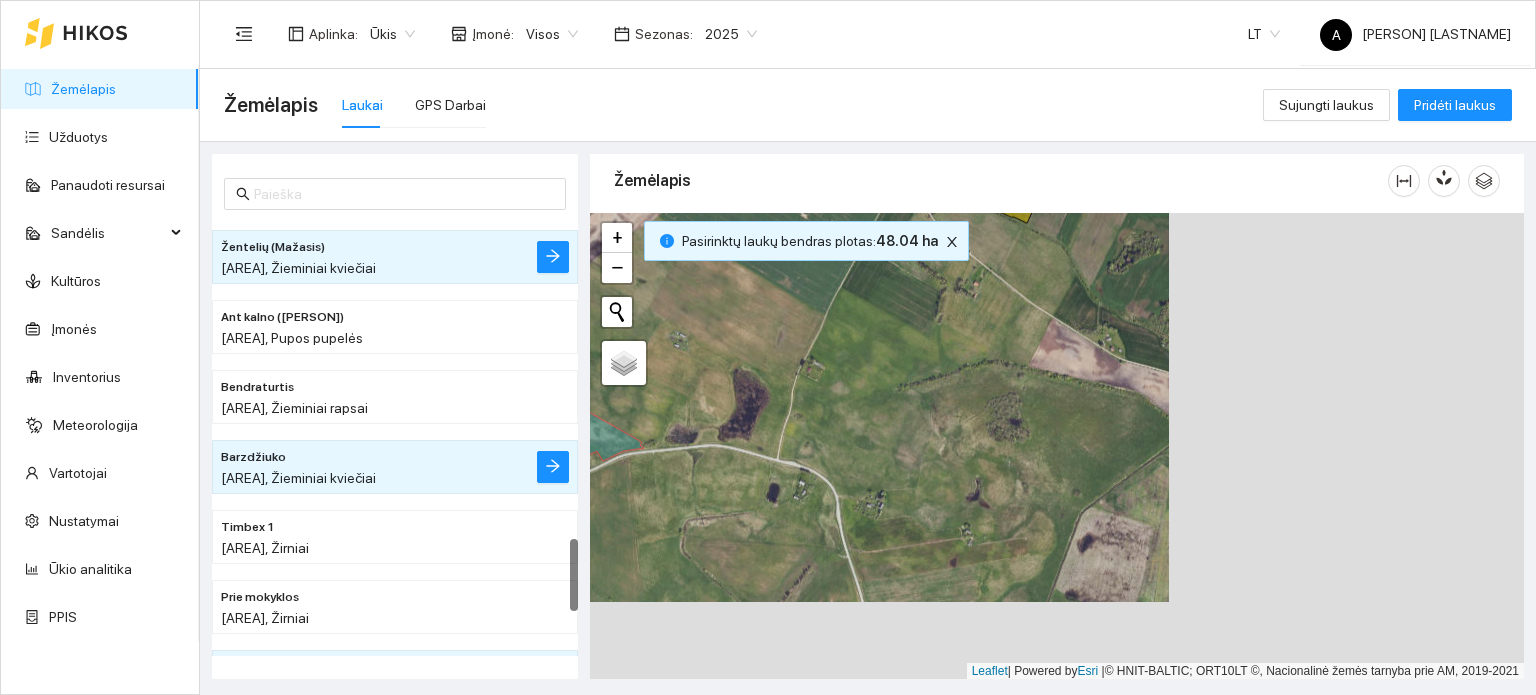 drag, startPoint x: 1264, startPoint y: 476, endPoint x: 870, endPoint y: 386, distance: 404.1485 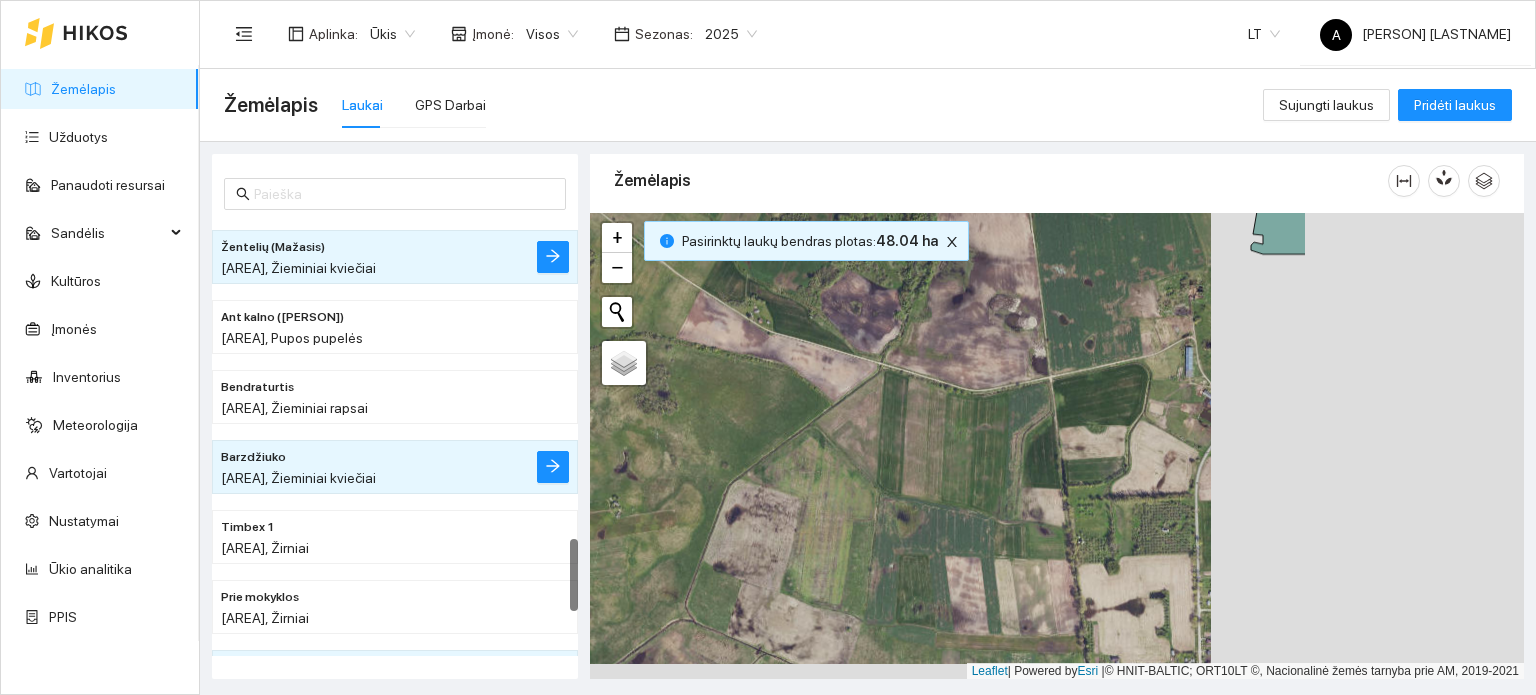drag, startPoint x: 1064, startPoint y: 418, endPoint x: 795, endPoint y: 410, distance: 269.11893 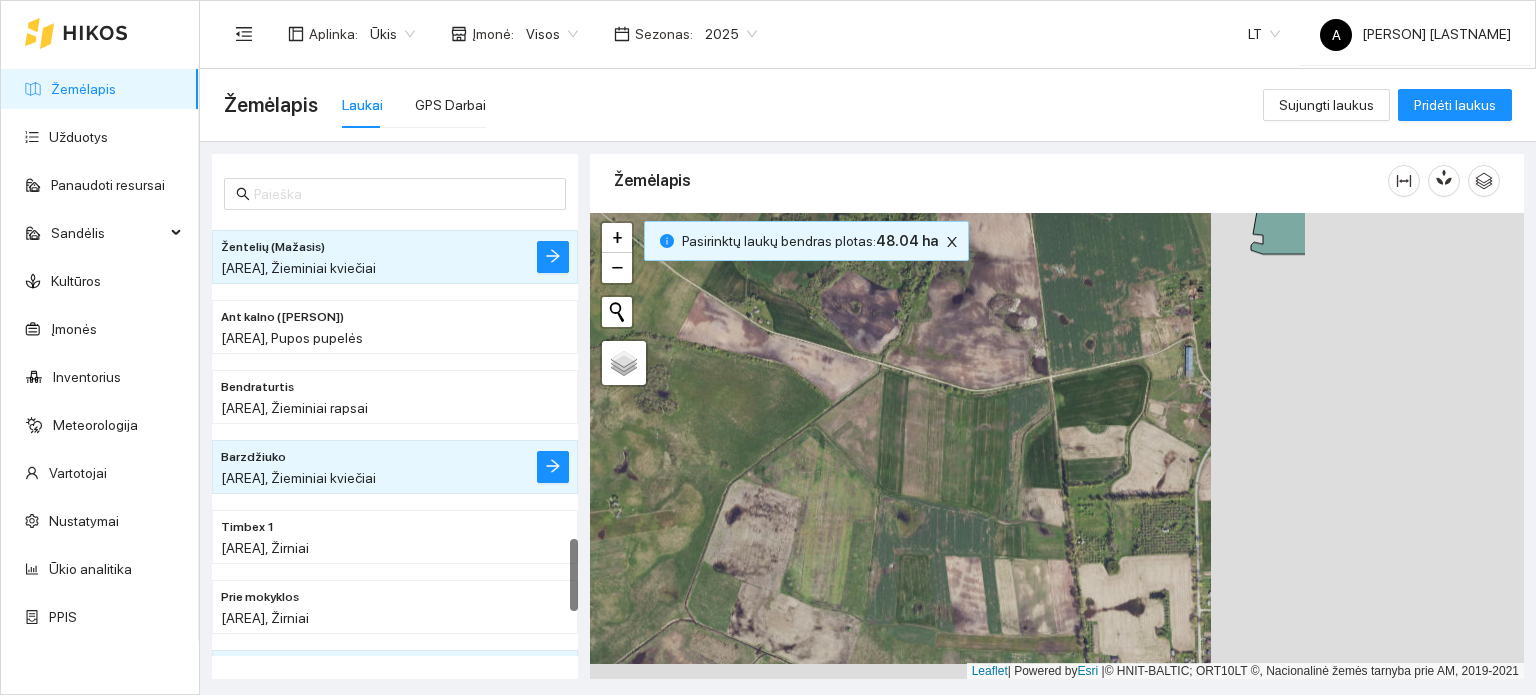 click on "+ −   Nieko nerasta. Bandykite dar kartą.  Žemėlapis  Palydovas Leaflet  | Powered by  Esri   |  © HNIT-BALTIC; ORT10LT ©, Nacionalinė žemės tarnyba prie AM, 2019-2021" at bounding box center (1057, 446) 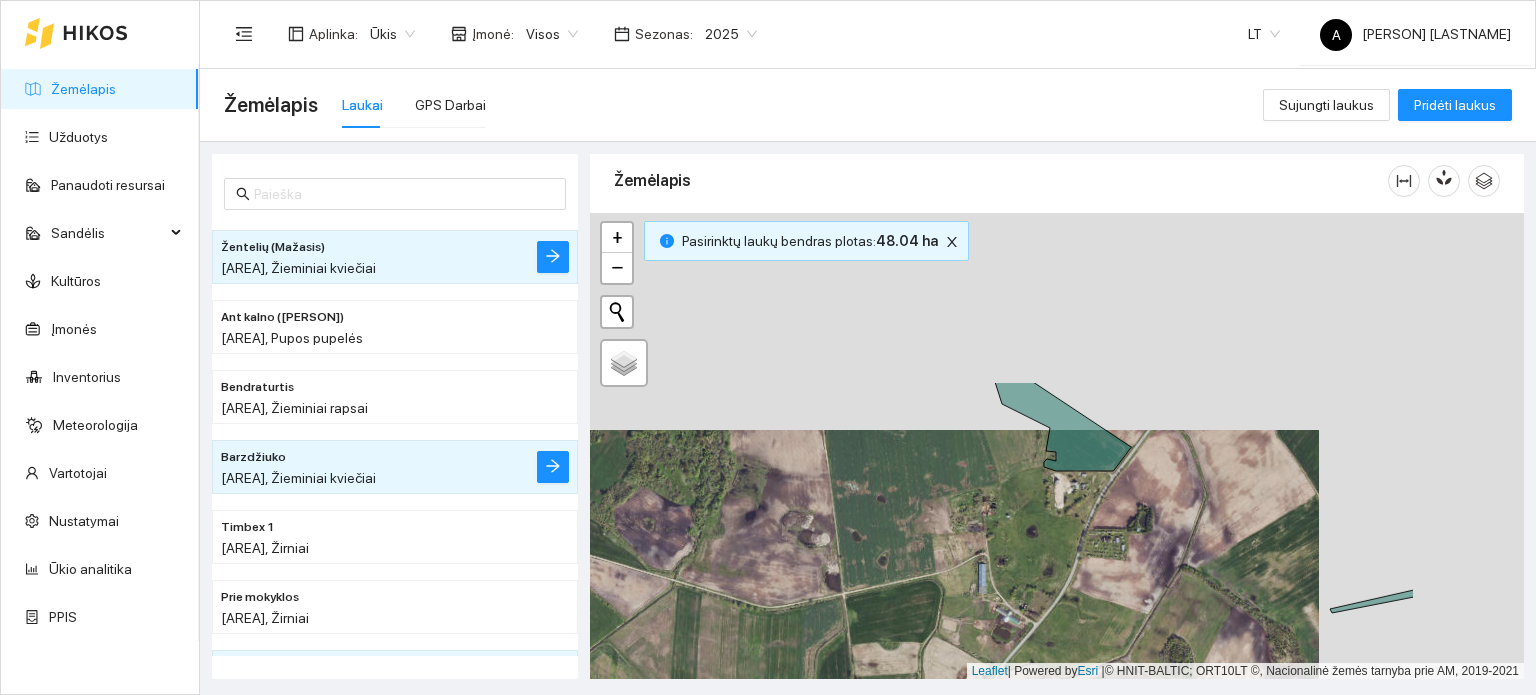 drag, startPoint x: 964, startPoint y: 445, endPoint x: 826, endPoint y: 595, distance: 203.82346 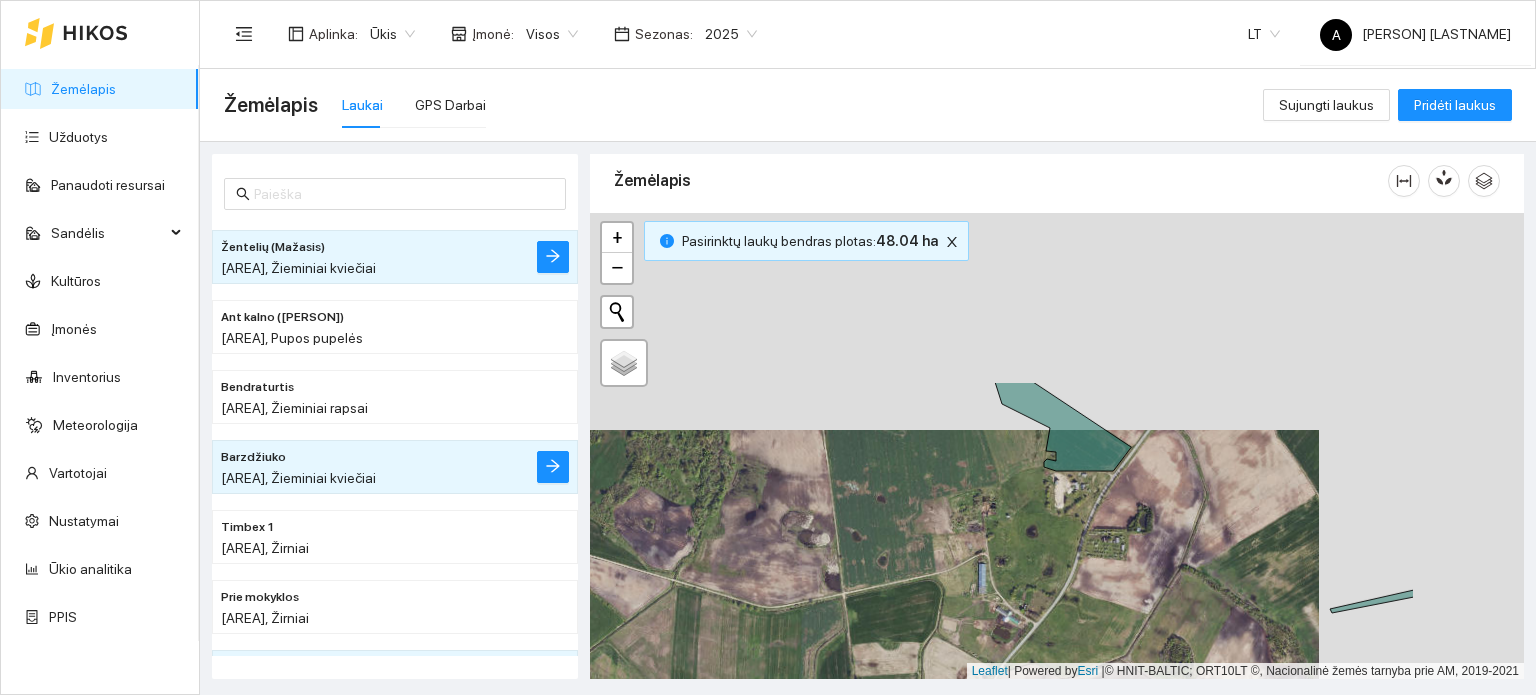 click on "+ −   Nieko nerasta. Bandykite dar kartą.  Žemėlapis  Palydovas Leaflet  | Powered by  Esri   |  © HNIT-BALTIC; ORT10LT ©, Nacionalinė žemės tarnyba prie AM, 2019-2021" at bounding box center (1057, 446) 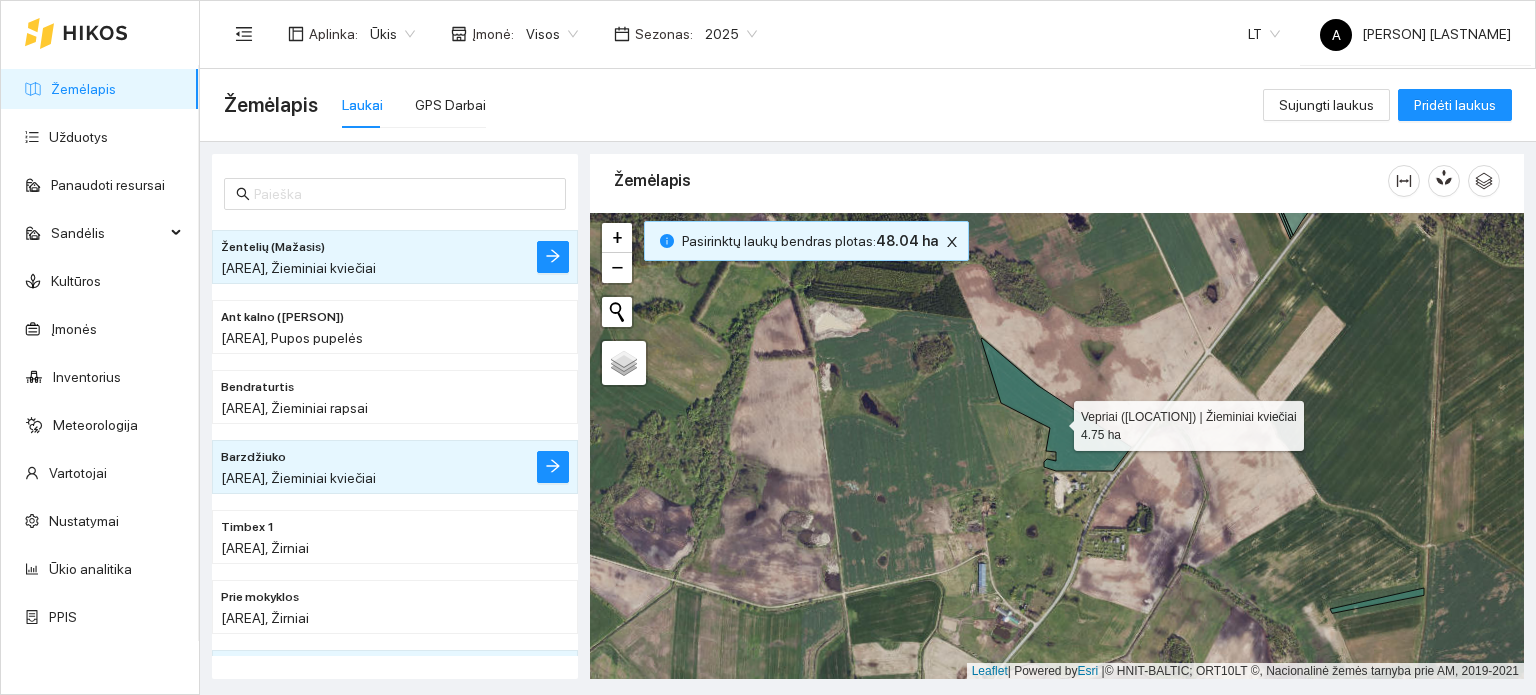 click 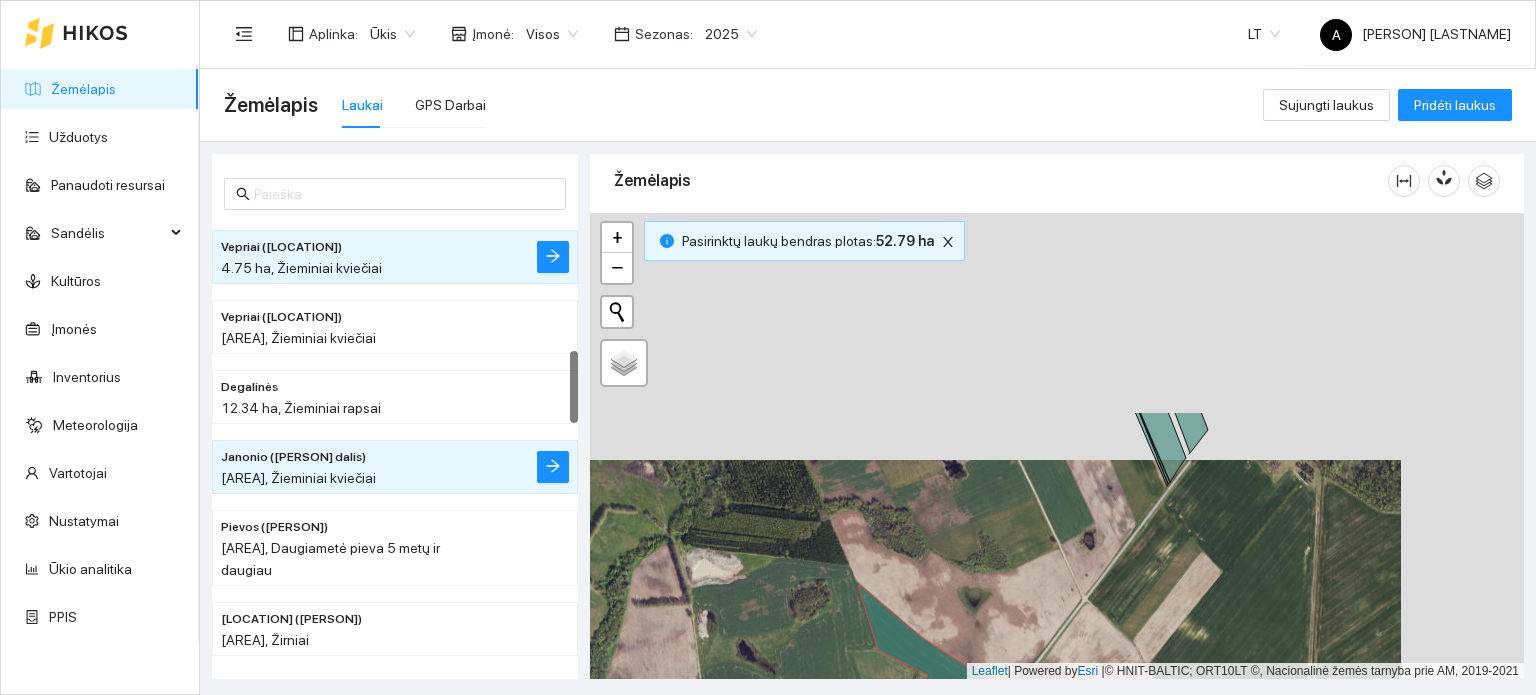drag, startPoint x: 1165, startPoint y: 325, endPoint x: 1006, endPoint y: 631, distance: 344.84344 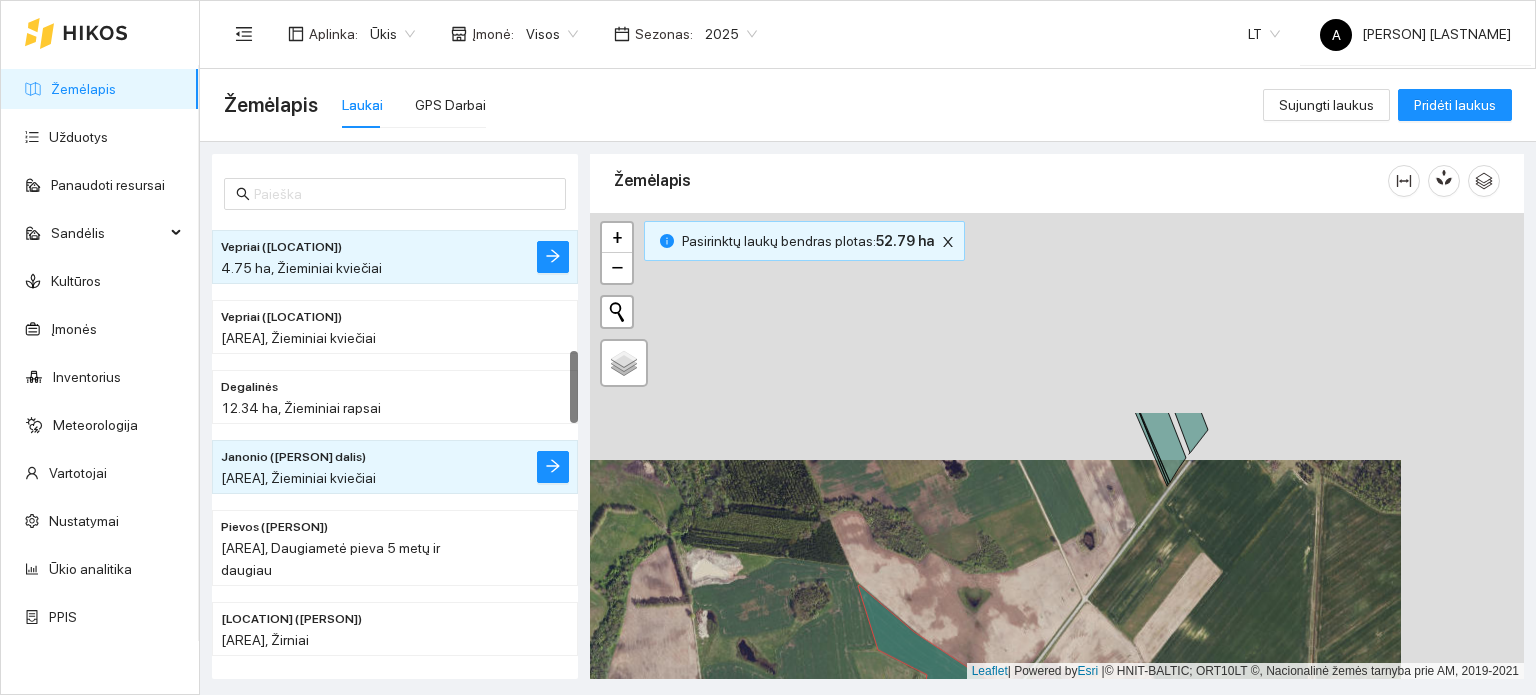 click on "+ −   Nieko nerasta. Bandykite dar kartą.  Žemėlapis  Palydovas Leaflet  | Powered by  Esri   |  © HNIT-BALTIC; ORT10LT ©, Nacionalinė žemės tarnyba prie AM, 2019-2021" at bounding box center [1057, 446] 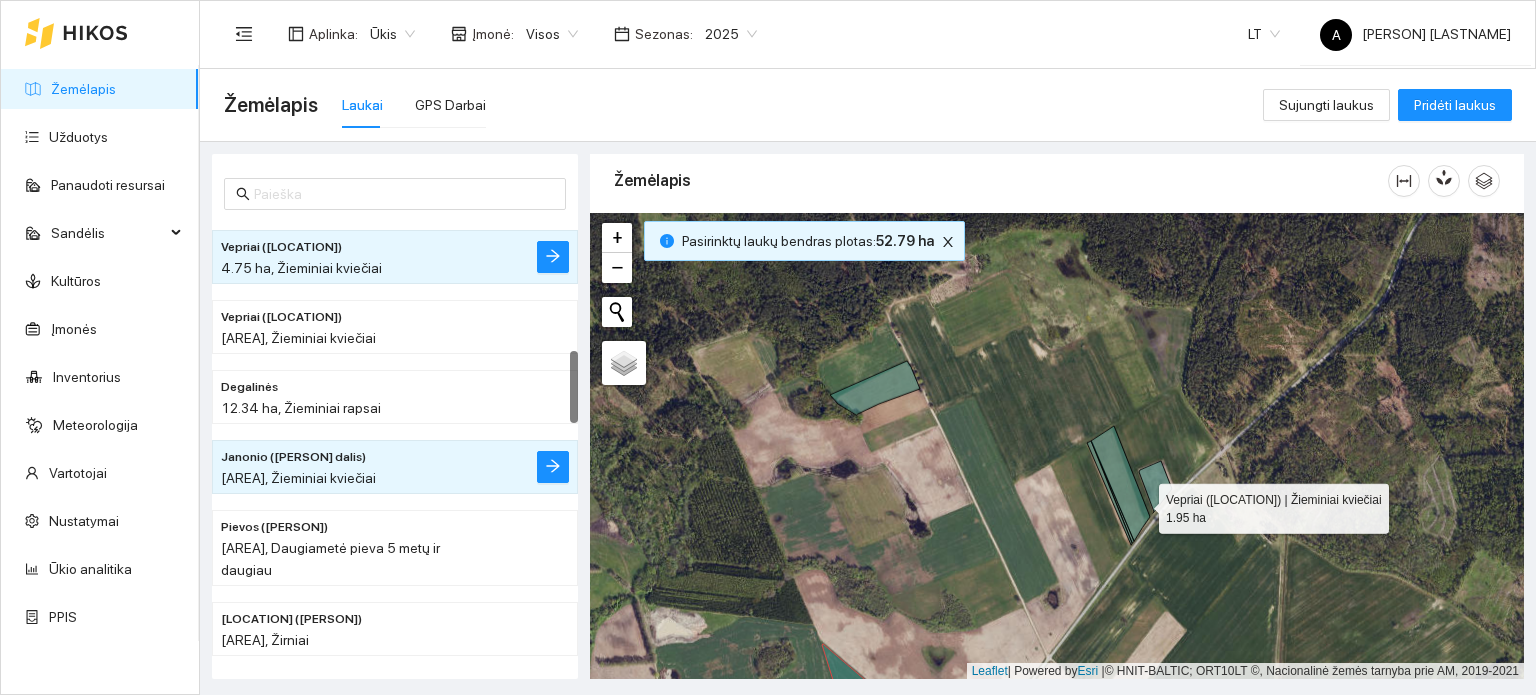 click 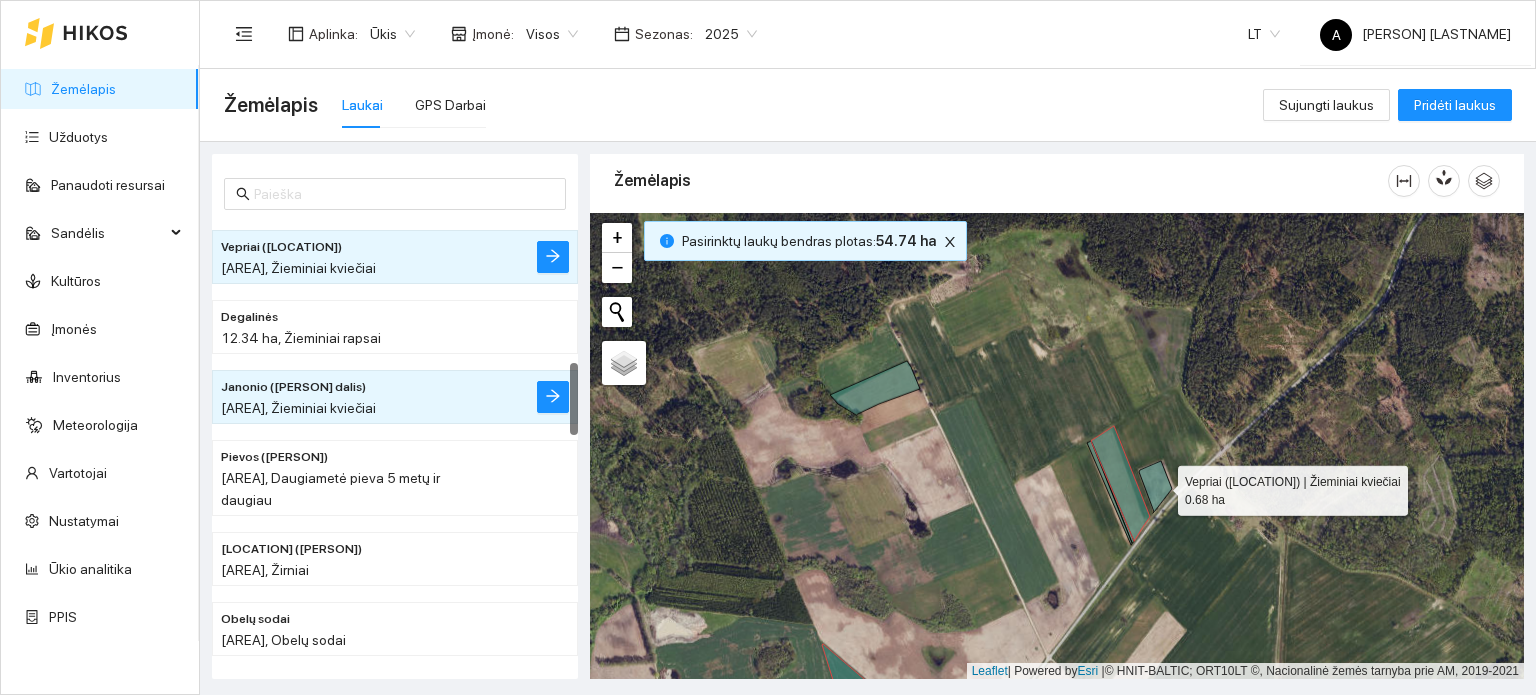 click 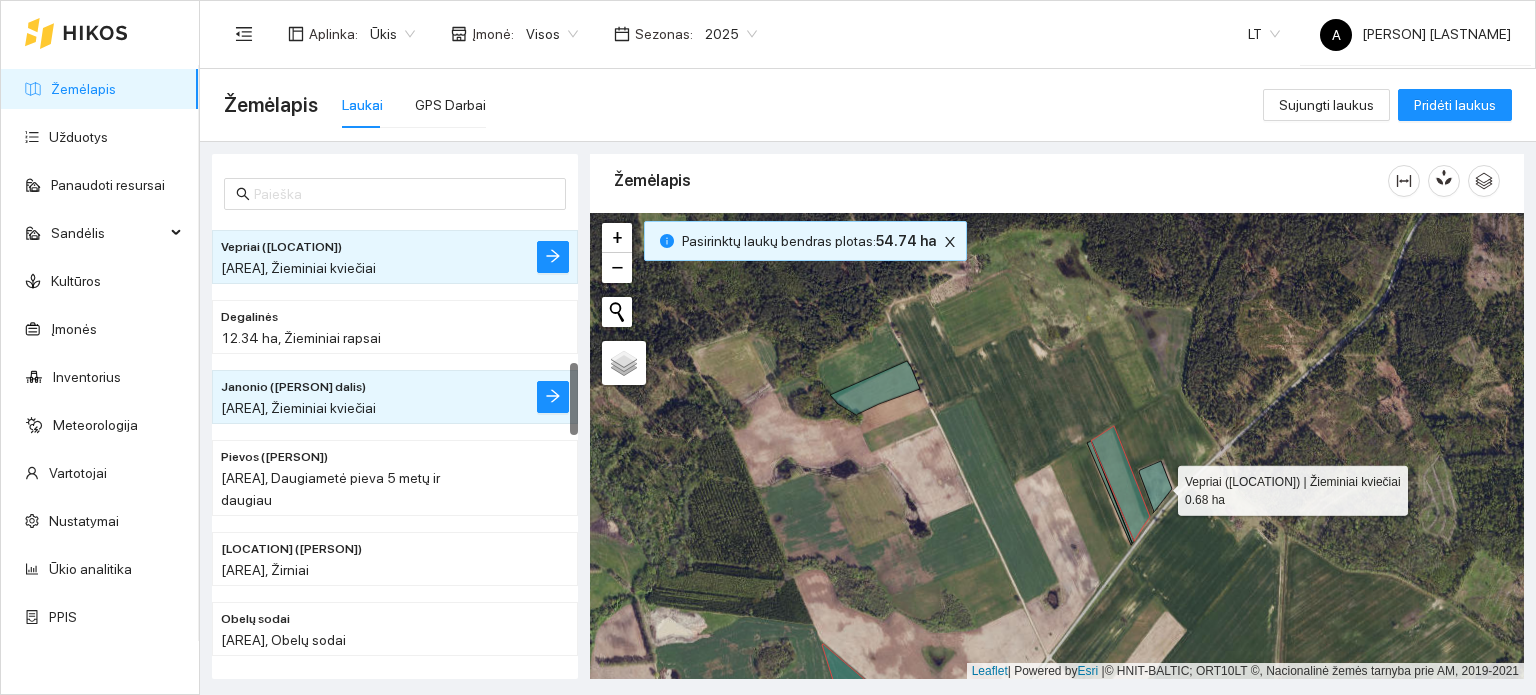 scroll, scrollTop: 560, scrollLeft: 0, axis: vertical 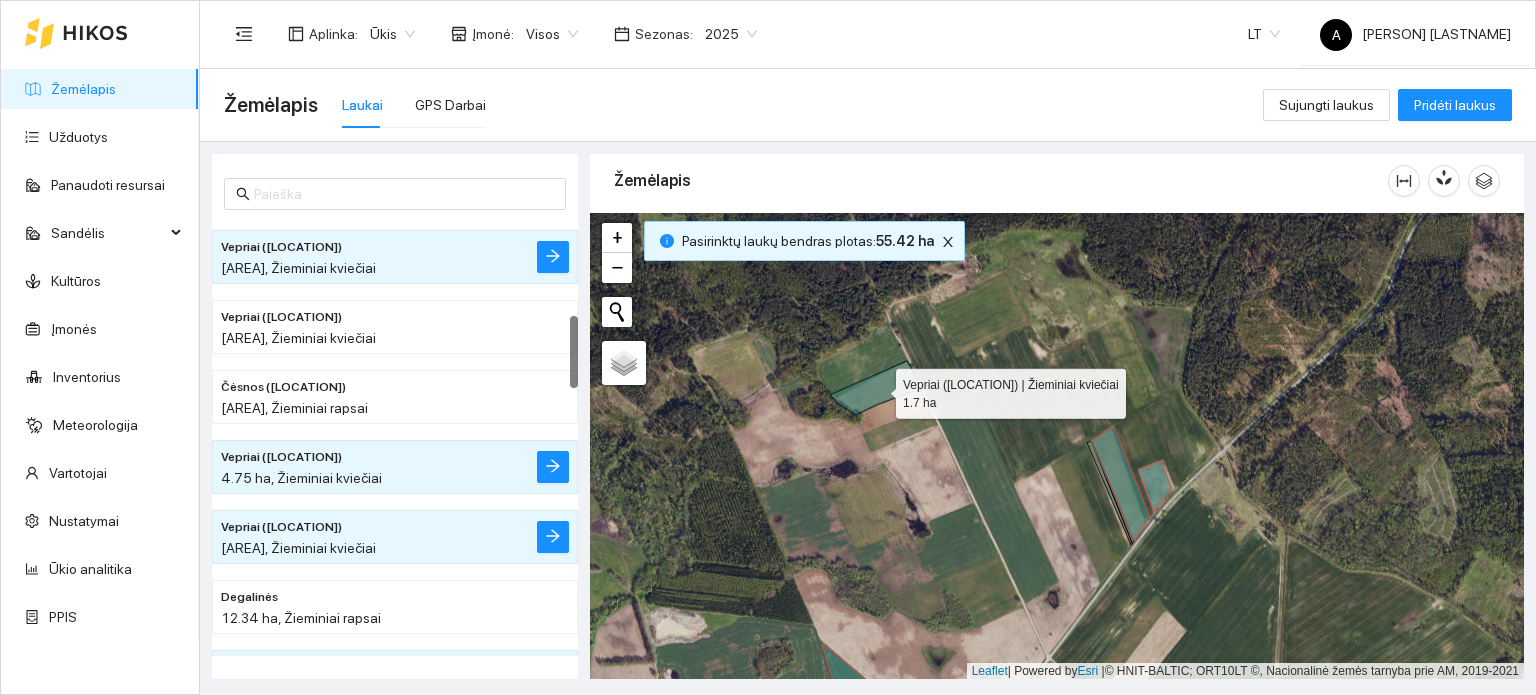 click 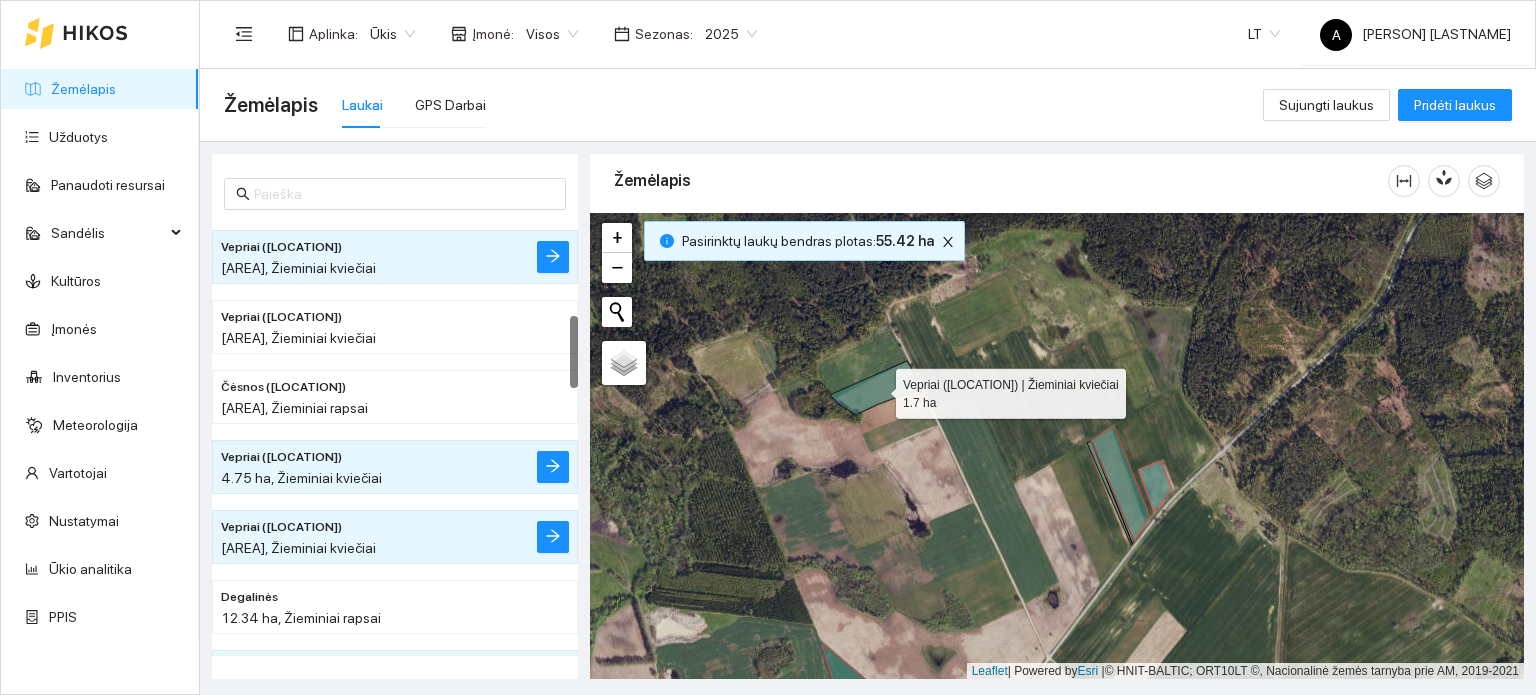 scroll, scrollTop: 630, scrollLeft: 0, axis: vertical 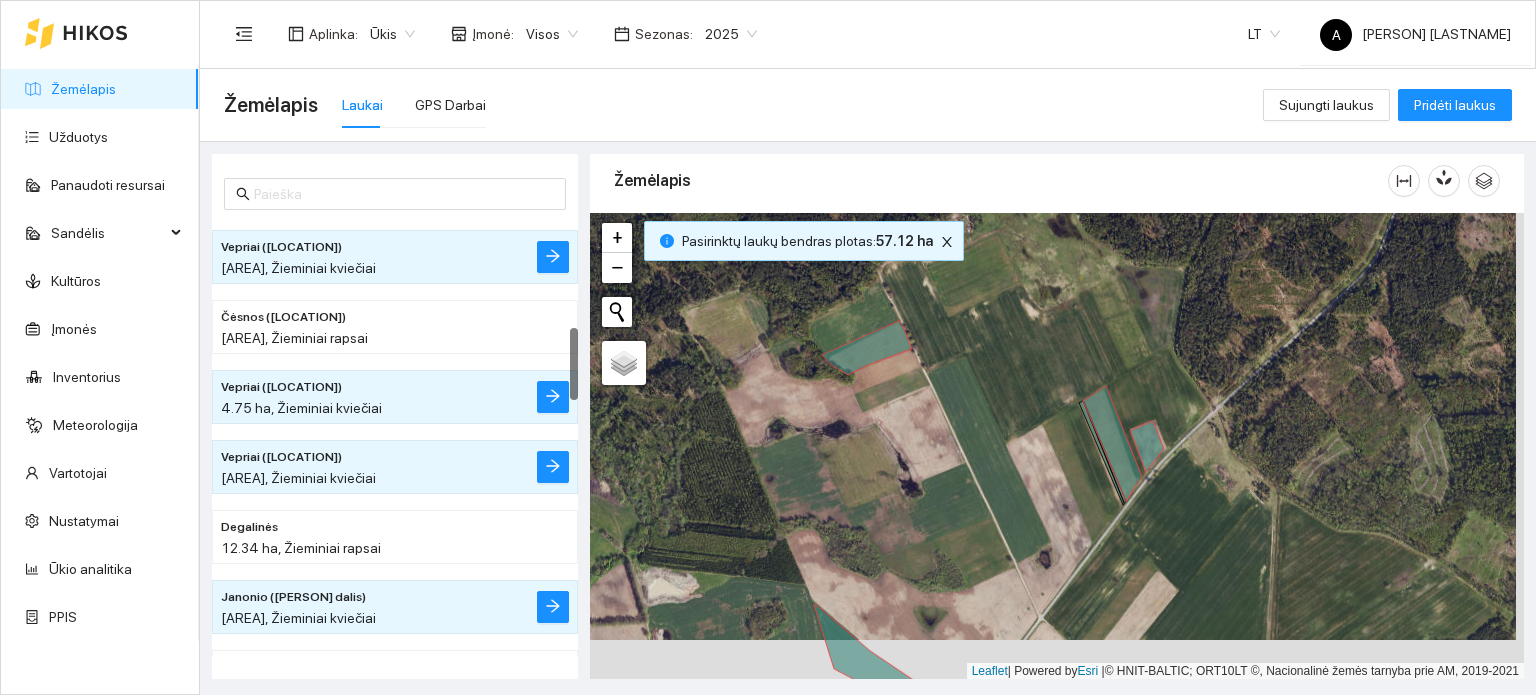 drag, startPoint x: 1014, startPoint y: 627, endPoint x: 1006, endPoint y: 587, distance: 40.792156 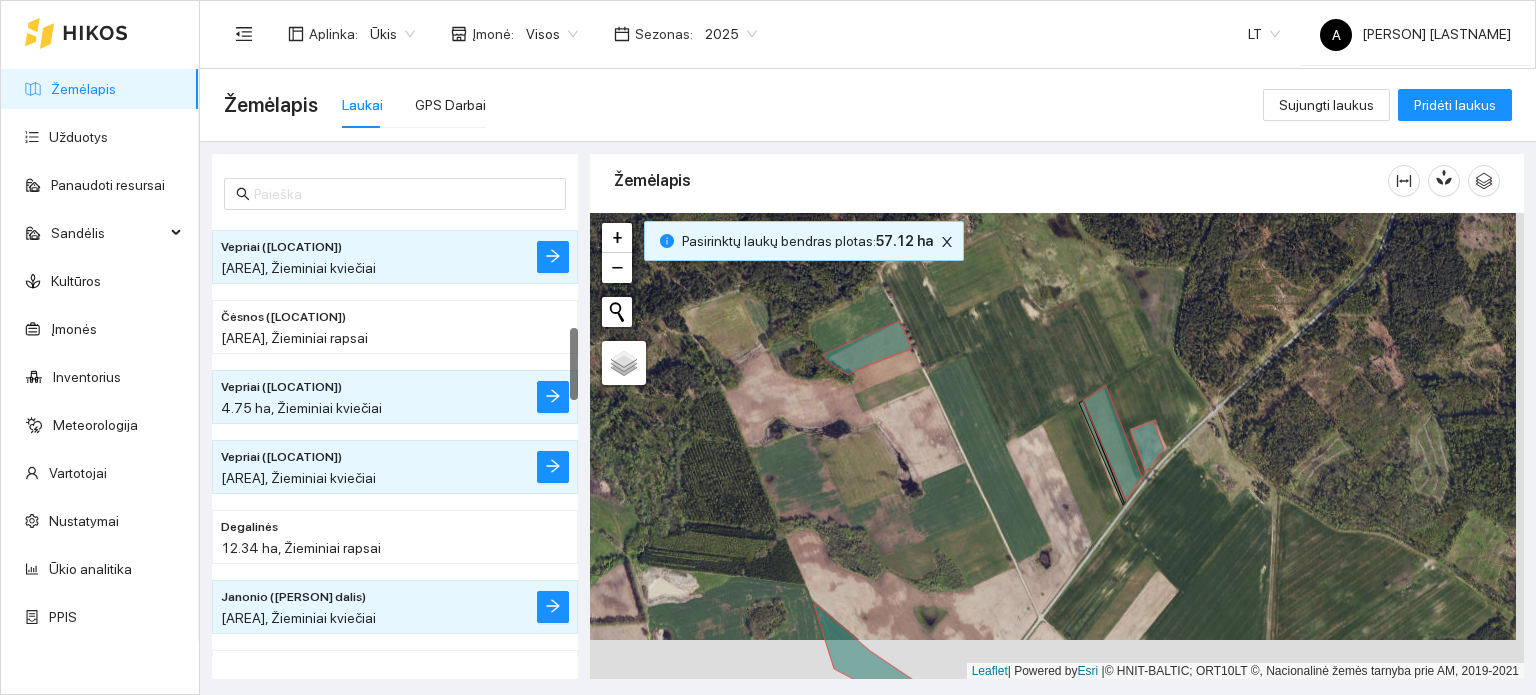 click on "+ −   Nieko nerasta. Bandykite dar kartą.  Žemėlapis  Palydovas Leaflet  | Powered by  Esri   |  © HNIT-BALTIC; ORT10LT ©, Nacionalinė žemės tarnyba prie AM, 2019-2021" at bounding box center [1057, 446] 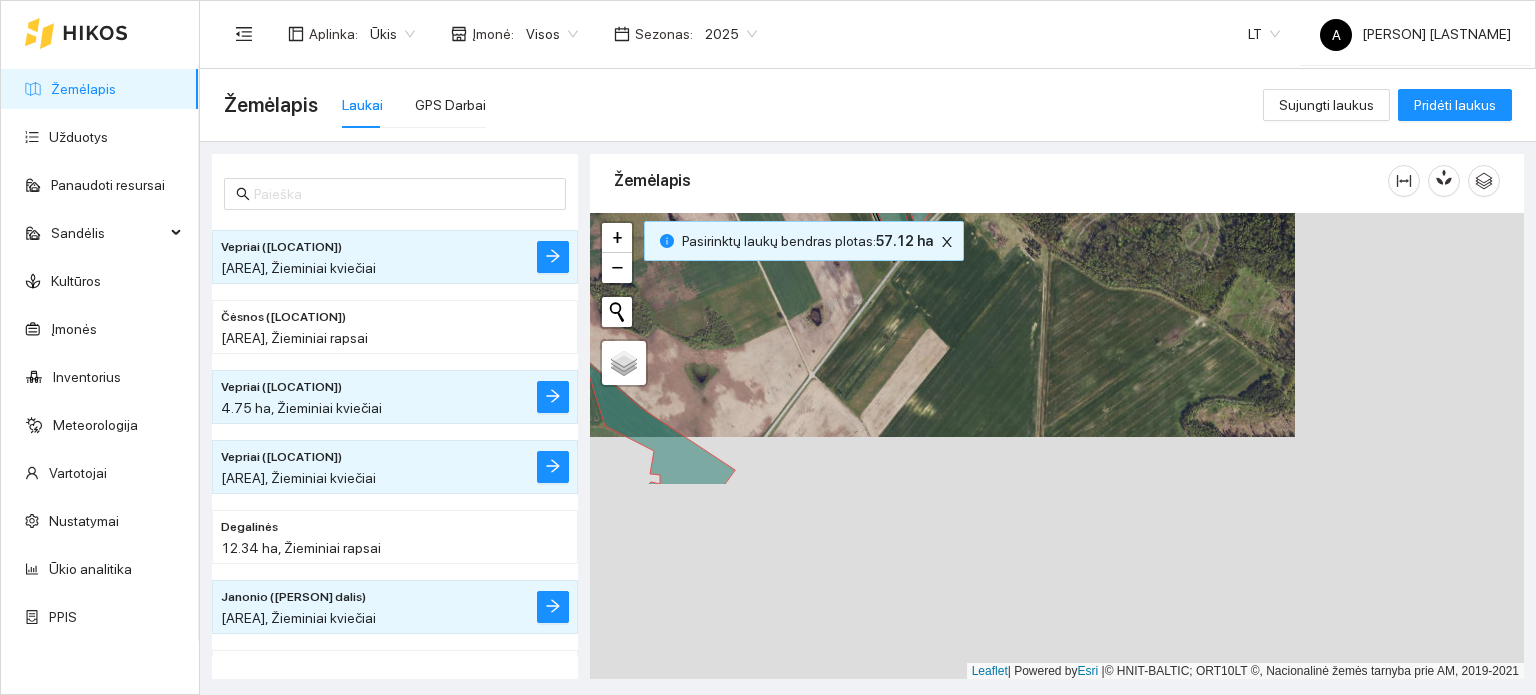 drag, startPoint x: 1061, startPoint y: 531, endPoint x: 824, endPoint y: 269, distance: 353.28885 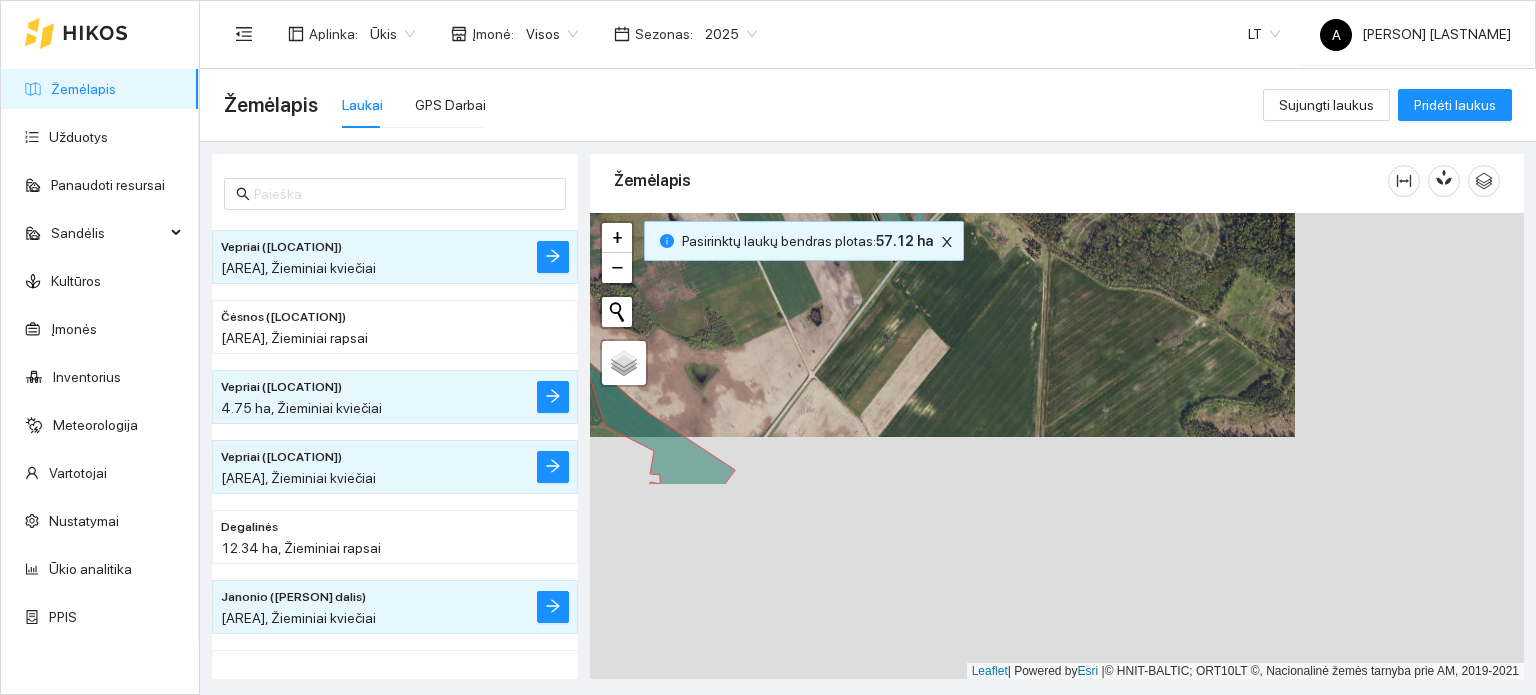 click on "+ −   Nieko nerasta. Bandykite dar kartą.  Žemėlapis  Palydovas Leaflet  | Powered by  Esri   |  © HNIT-BALTIC; ORT10LT ©, Nacionalinė žemės tarnyba prie AM, 2019-2021" at bounding box center [1057, 446] 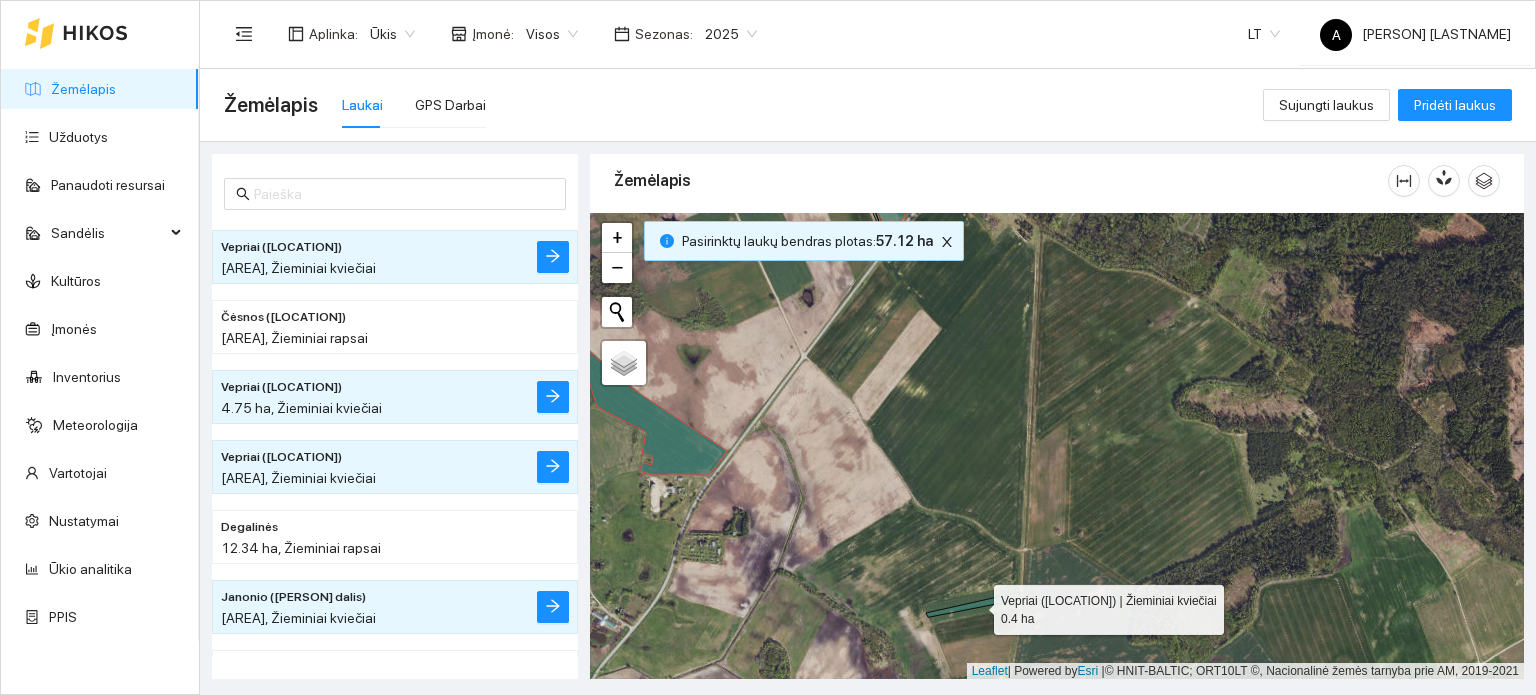 click 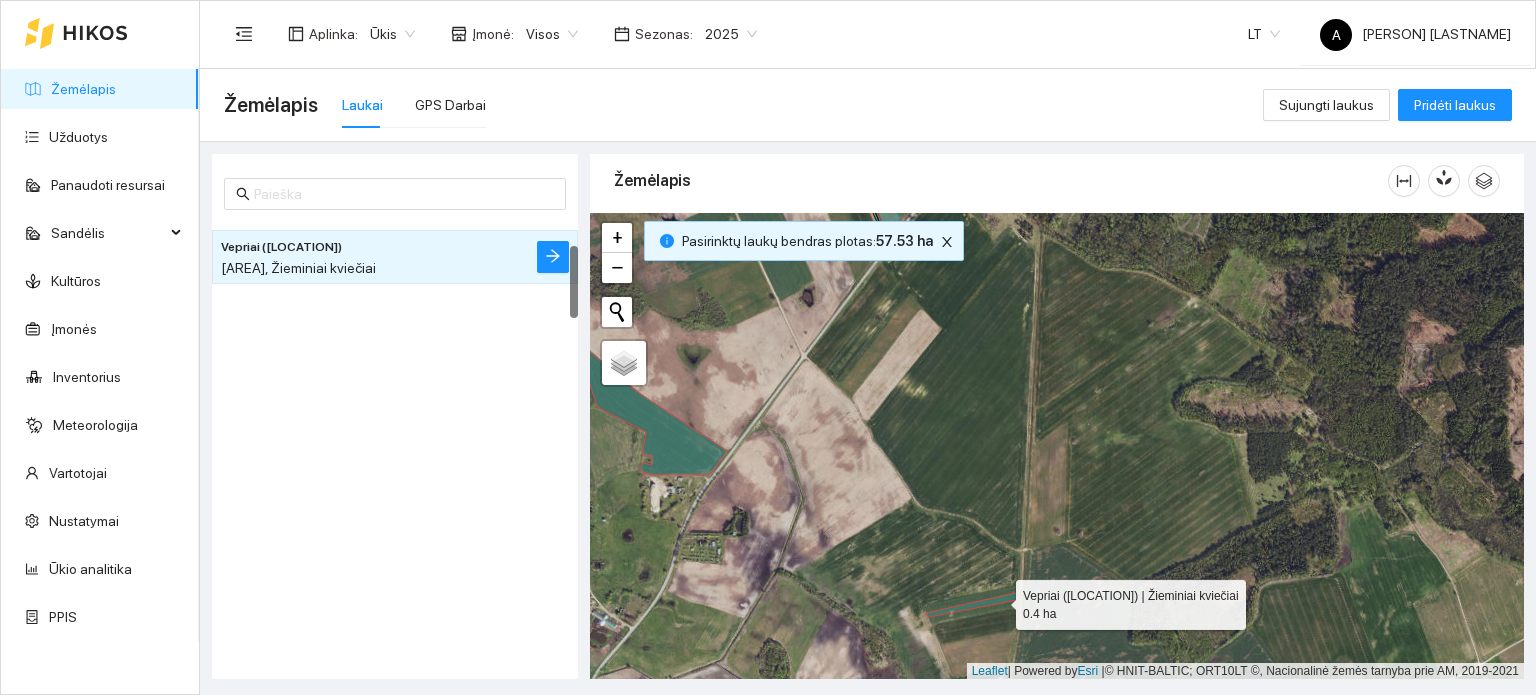 scroll, scrollTop: 140, scrollLeft: 0, axis: vertical 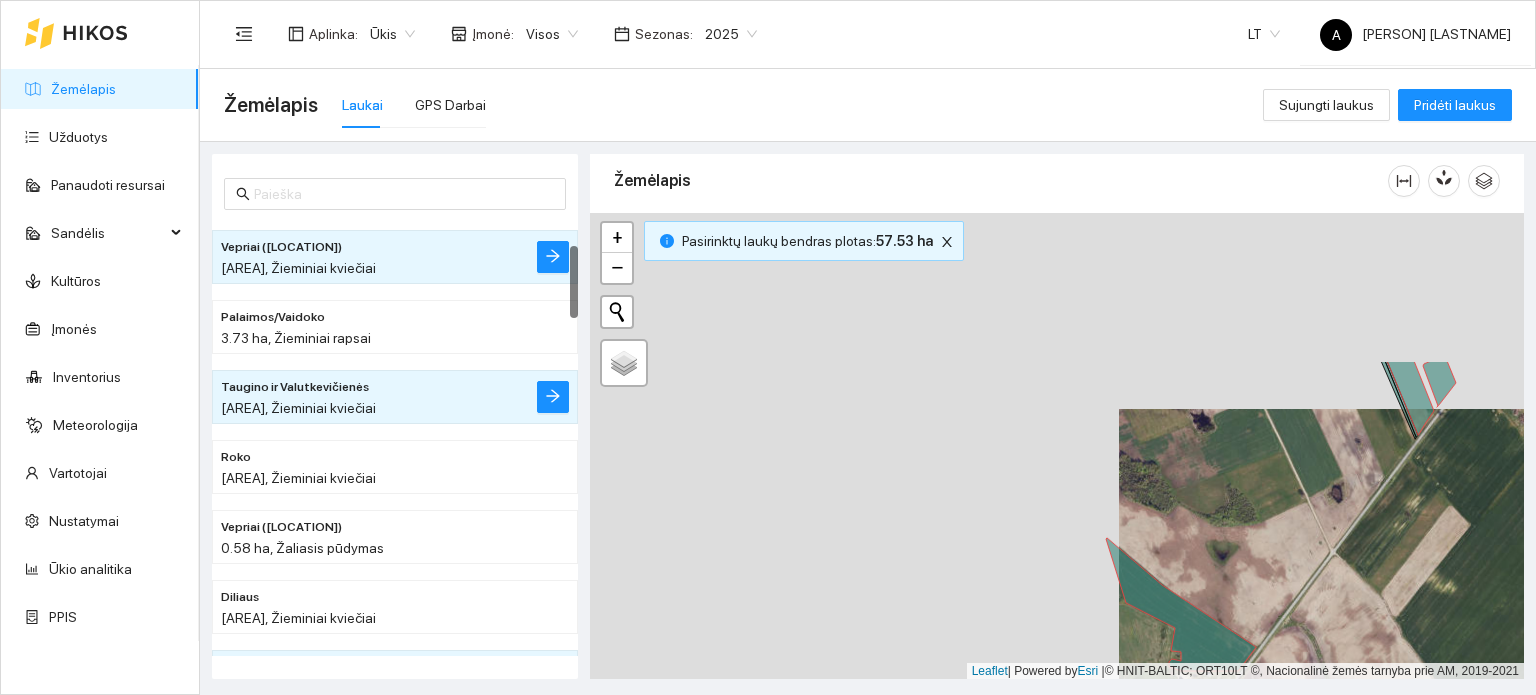 drag, startPoint x: 883, startPoint y: 399, endPoint x: 1412, endPoint y: 595, distance: 564.1427 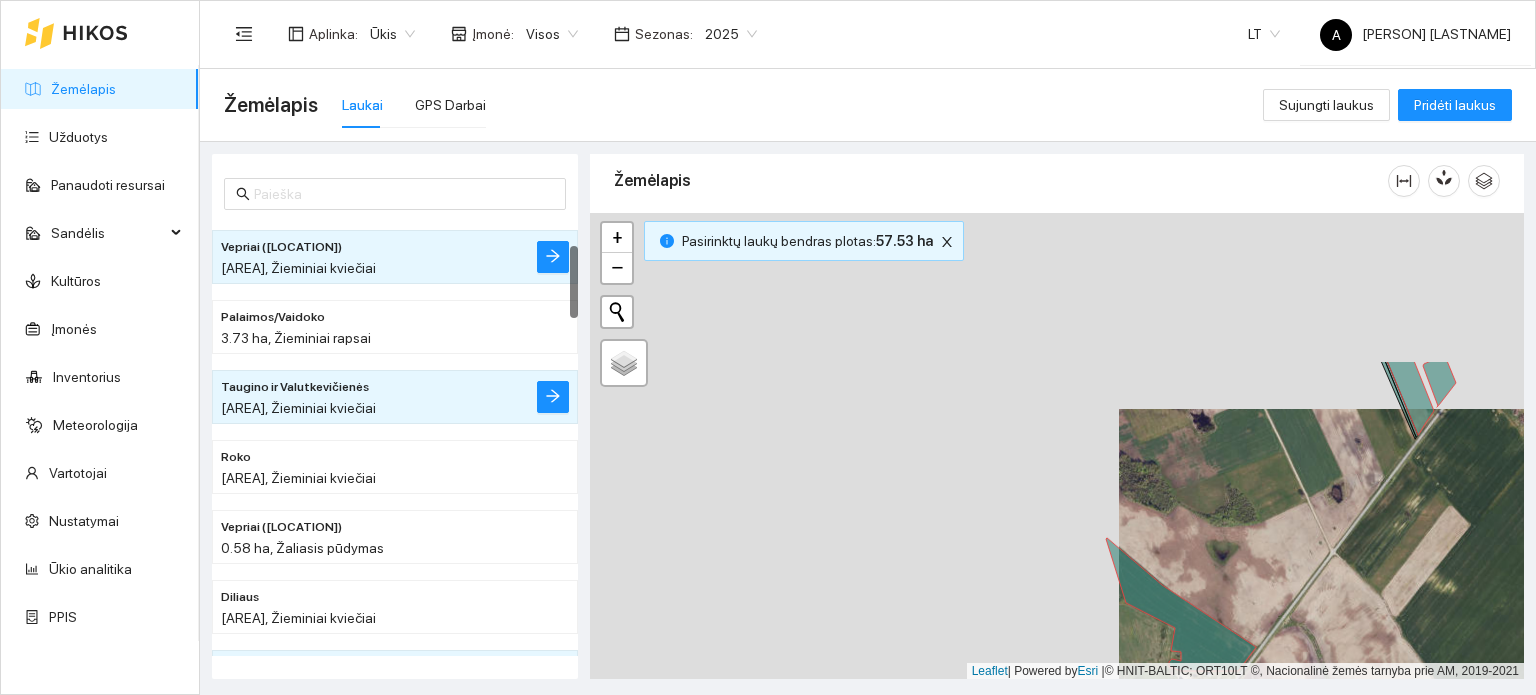 click on "+ −   Nieko nerasta. Bandykite dar kartą.  Žemėlapis  Palydovas Leaflet  | Powered by  Esri   |  © HNIT-BALTIC; ORT10LT ©, Nacionalinė žemės tarnyba prie AM, 2019-2021" at bounding box center [1057, 446] 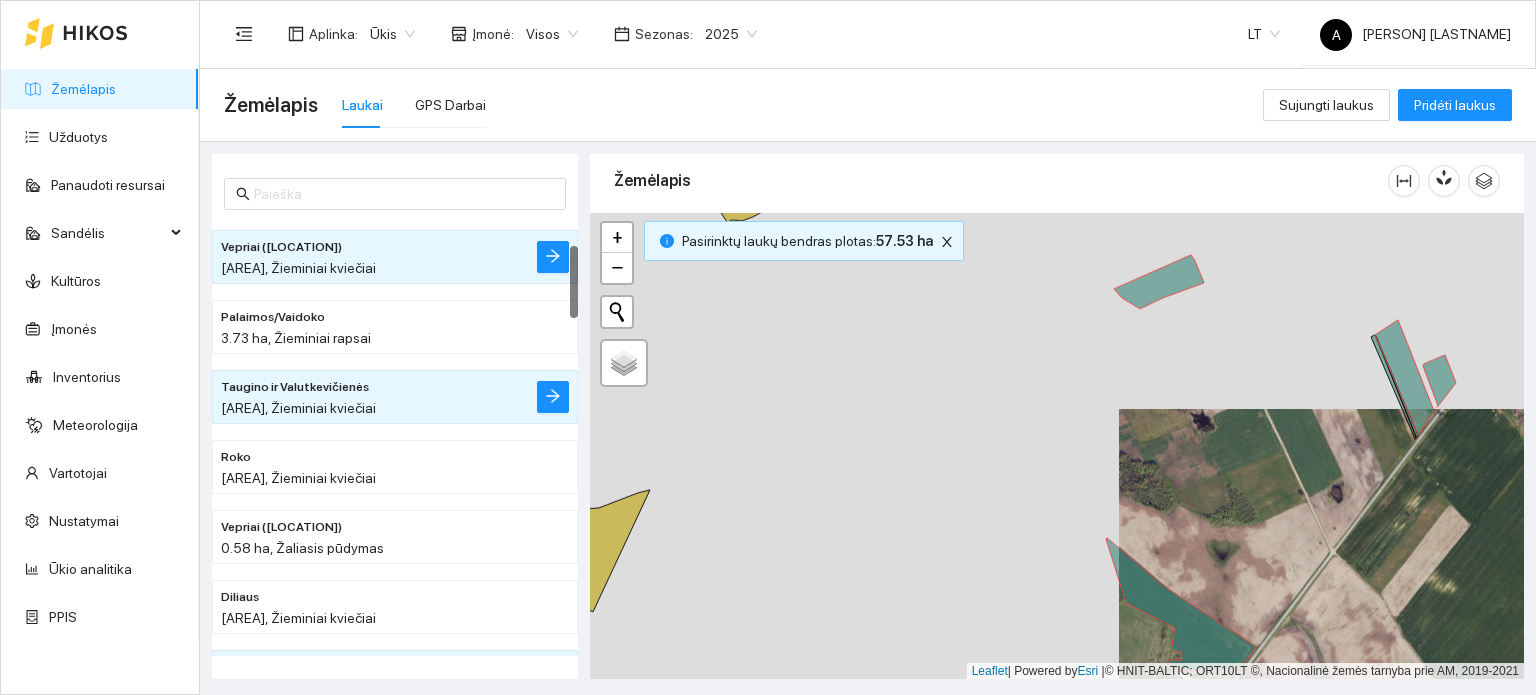 drag, startPoint x: 1506, startPoint y: 599, endPoint x: 1535, endPoint y: 625, distance: 38.948685 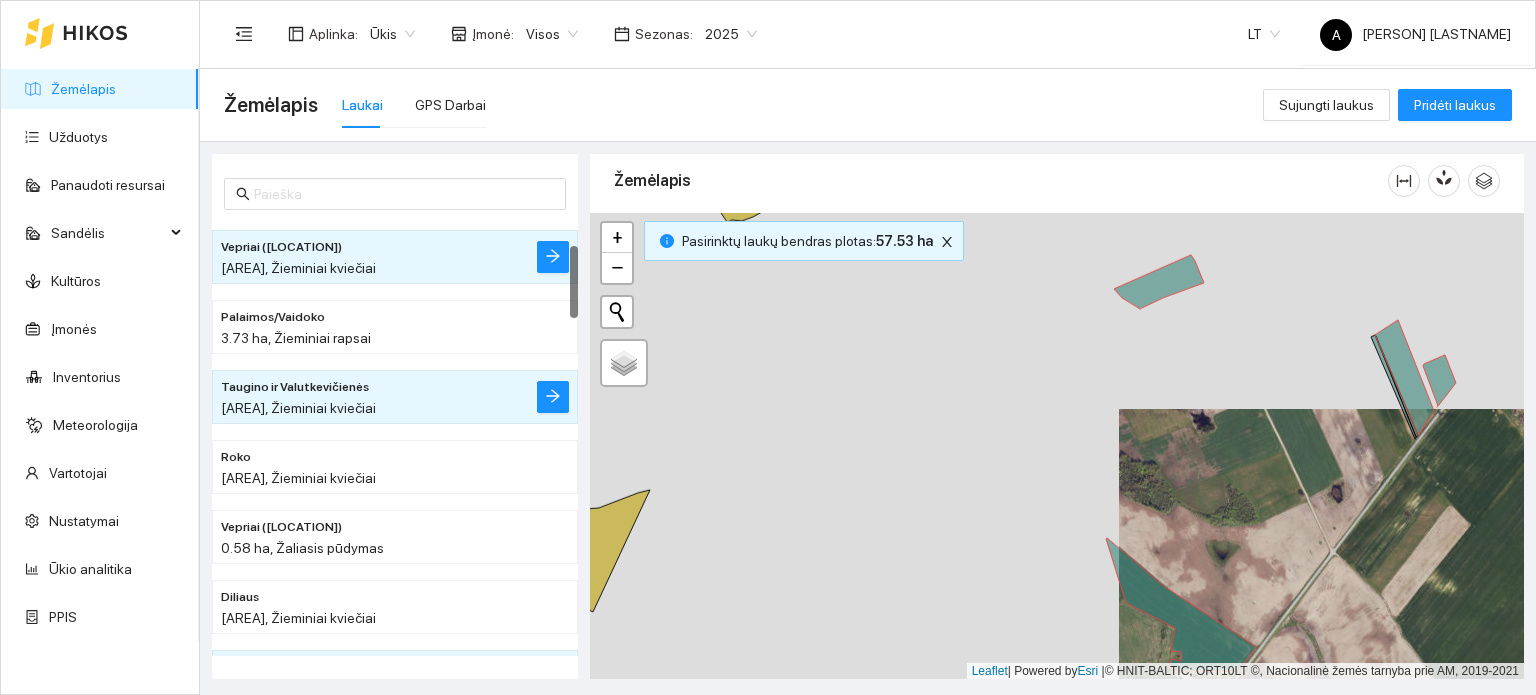 click on "Žemėlapis Laukai GPS Darbai Sujungti laukus Pridėti laukus Vepriai (Siauras 2) 0.27 ha, Žieminiai kviečiai Vepriai (Tolimas prie Pakėno) 0.4 ha, Žieminiai kviečiai Palaimos/Vaidoko 3.73 ha, Žieminiai rapsai Taugino ir Valutkevičienės 10.89 ha, Žieminiai kviečiai Roko 2.01 ha, Žieminiai kviečiai Vepriai (Deduko prie kapinių) 0.58 ha, Žaliasis pūdymas Diliaus 5.92 ha, Žieminiai kviečiai Vepriai (Deduko prie liepos) 0.68 ha, Žieminiai kviečiai Vepriai (Pamiškės) 1.7 ha, Žieminiai kviečiai Žemėlapis + −   Nieko nerasta. Bandykite dar kartą.  Žemėlapis  Palydovas Leaflet  | Powered by  Esri   |  © HNIT-BALTIC; ORT10LT ©, Nacionalinė žemės tarnyba prie AM, 2019-2021 Kraunami duomenys... Pasirinktų laukų bendras plotas :  57.53 ha" at bounding box center (868, 382) 